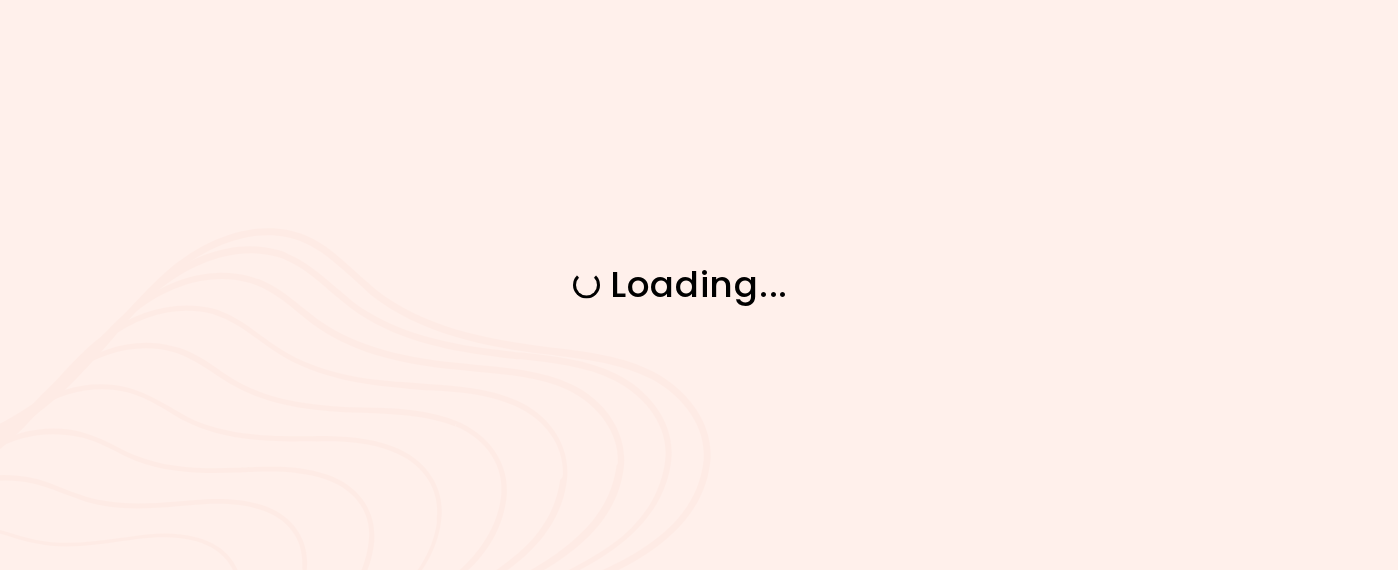 scroll, scrollTop: 0, scrollLeft: 0, axis: both 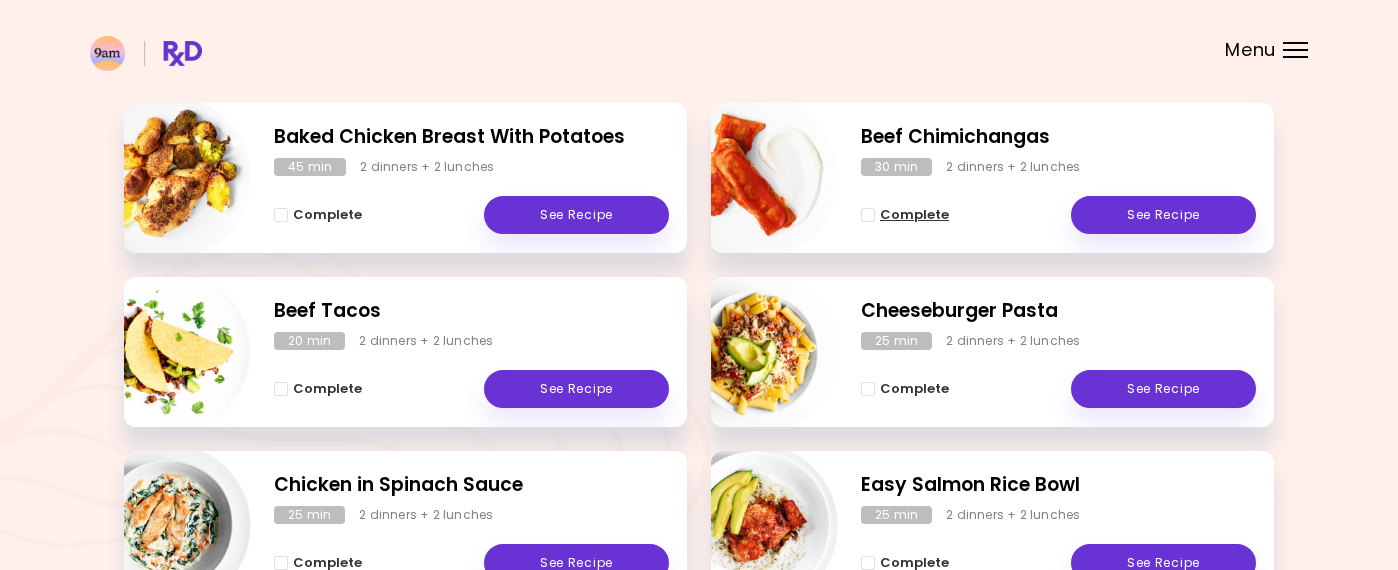 click at bounding box center (868, 215) 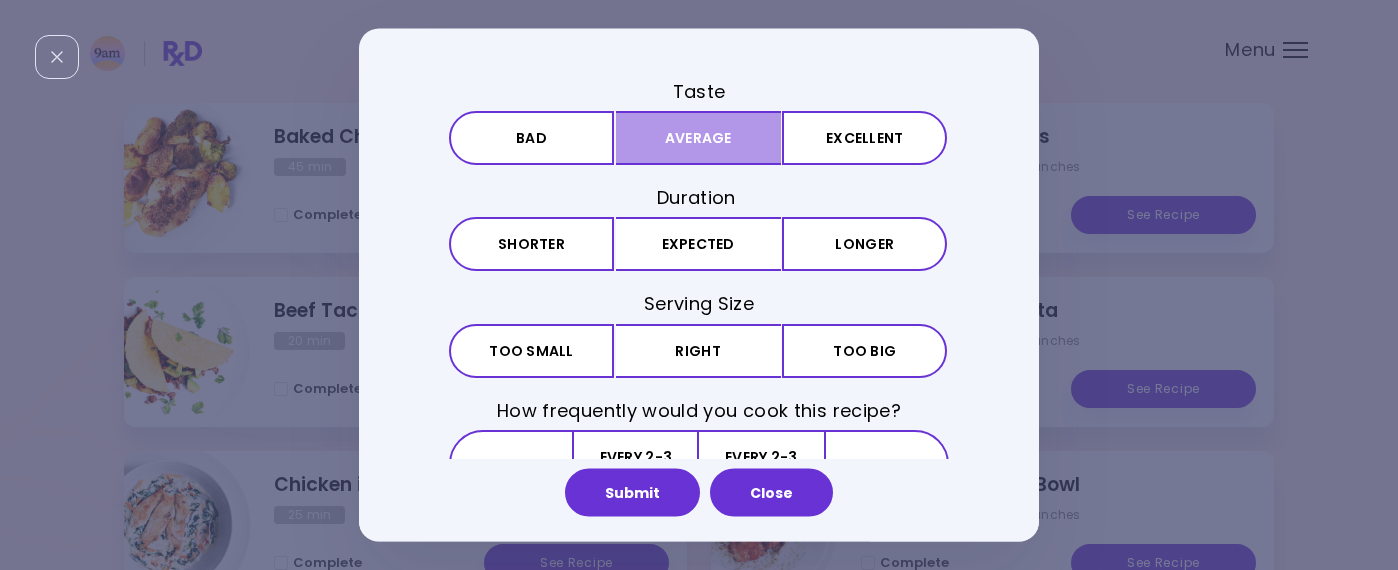 click on "Average" at bounding box center [698, 138] 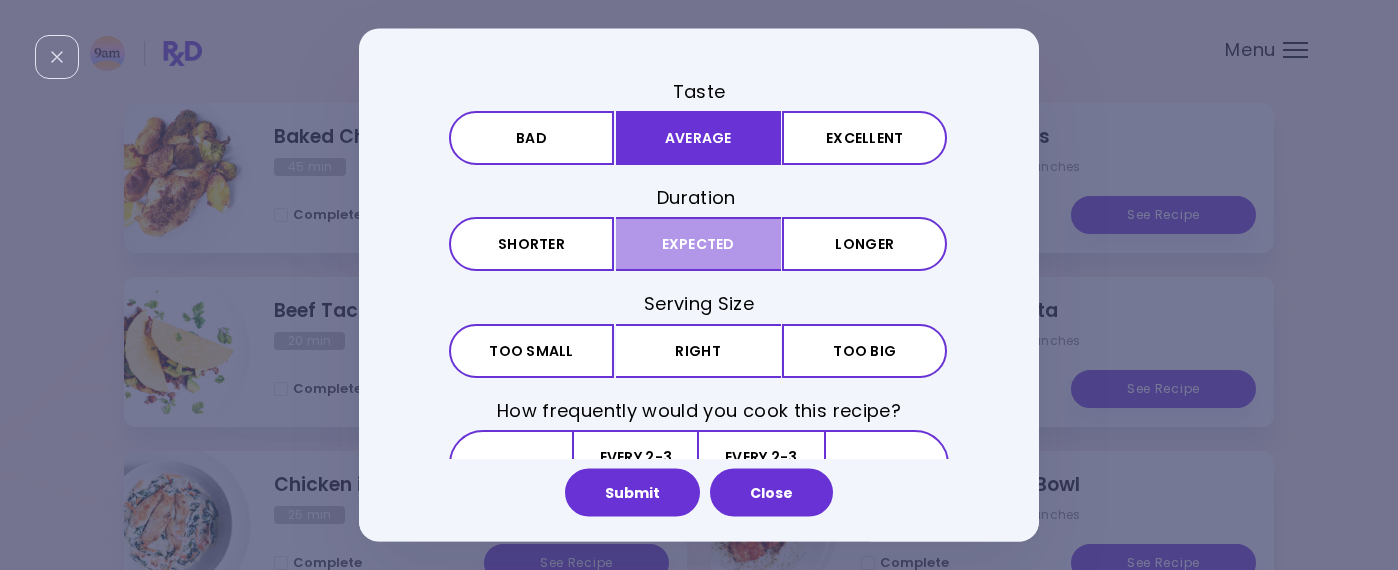 click on "Expected" at bounding box center [698, 244] 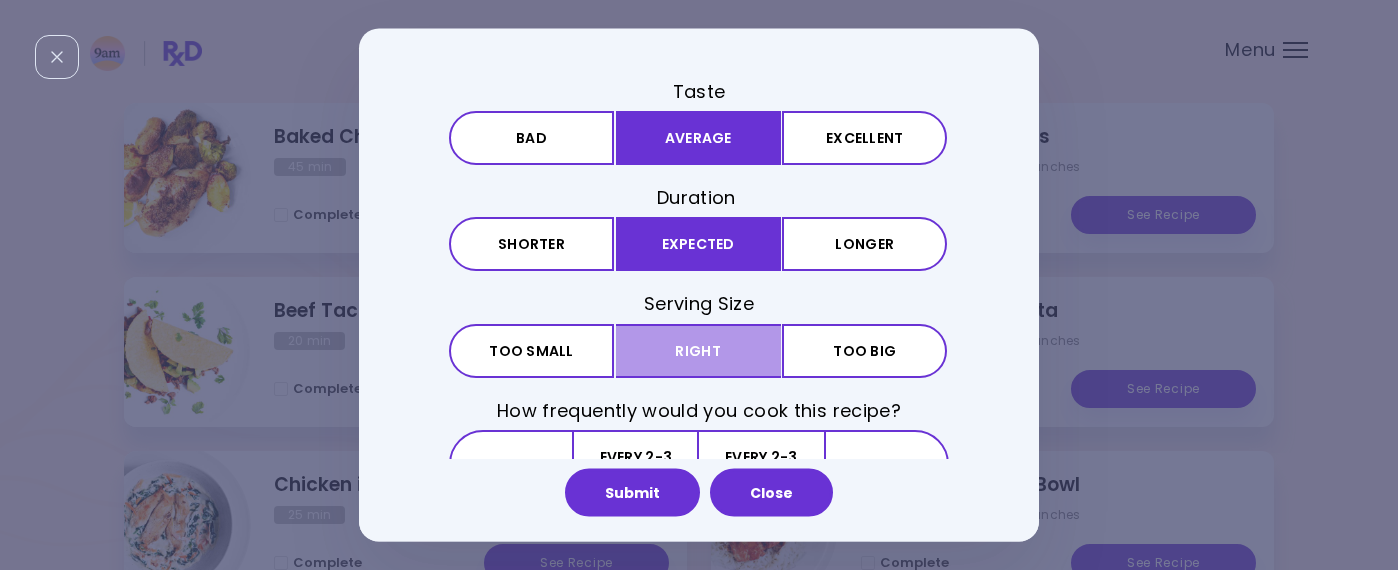 click on "Right" at bounding box center [698, 350] 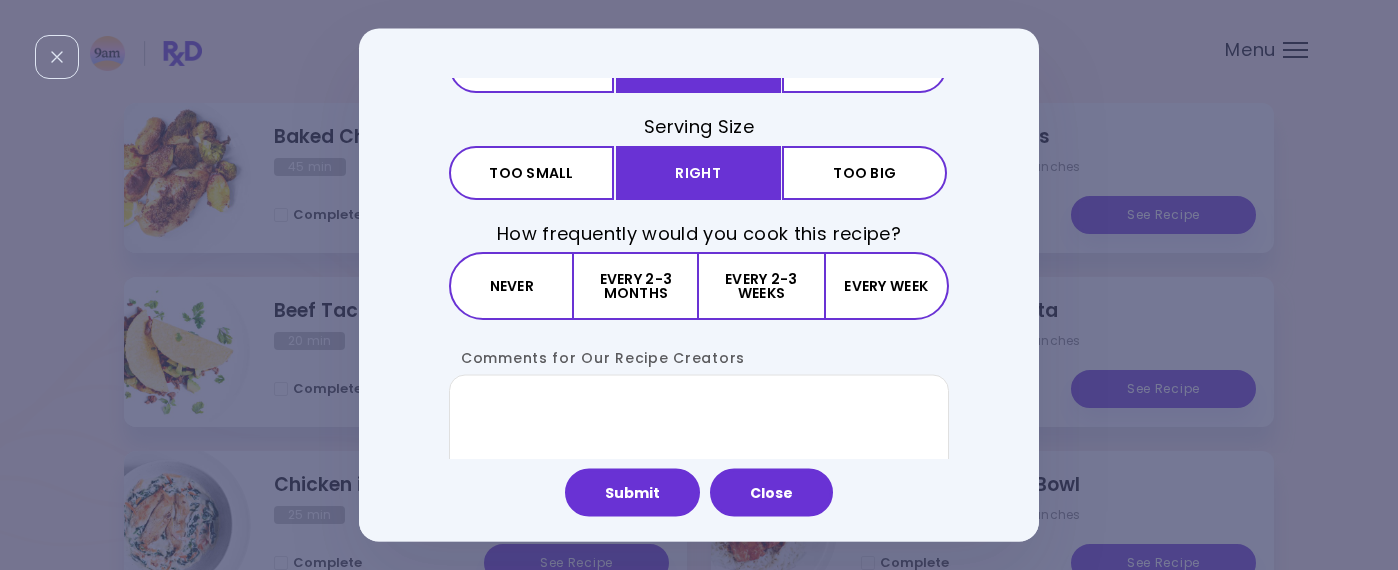 scroll, scrollTop: 185, scrollLeft: 0, axis: vertical 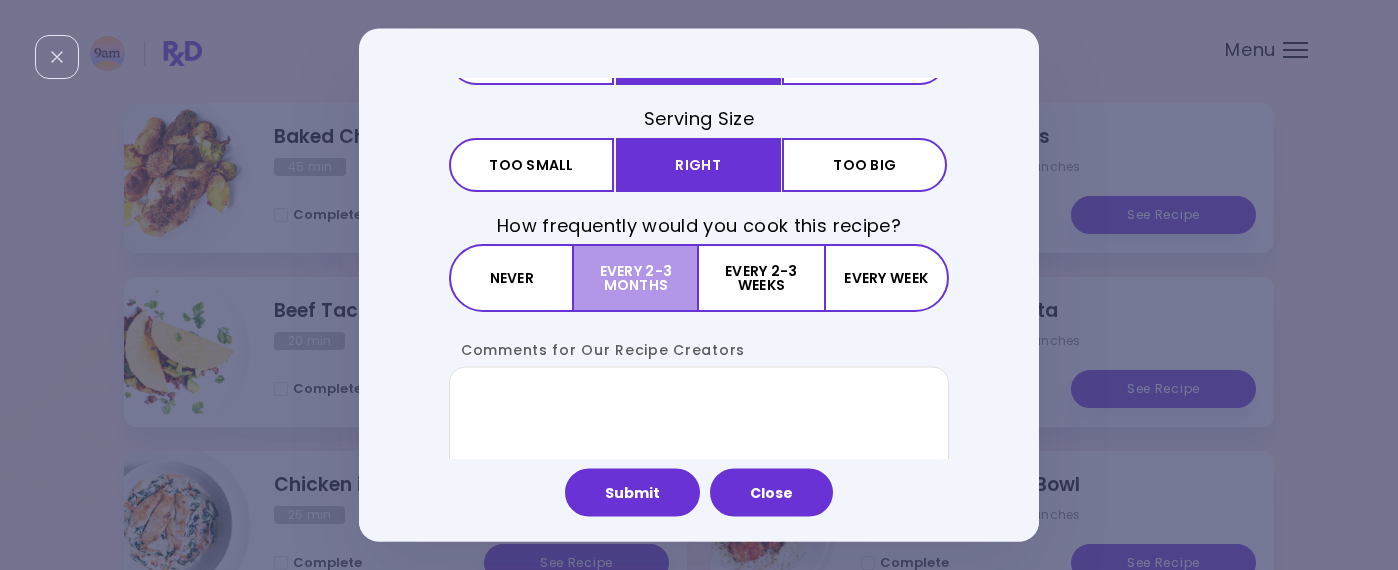 click on "Every 2-3 months" at bounding box center (636, 278) 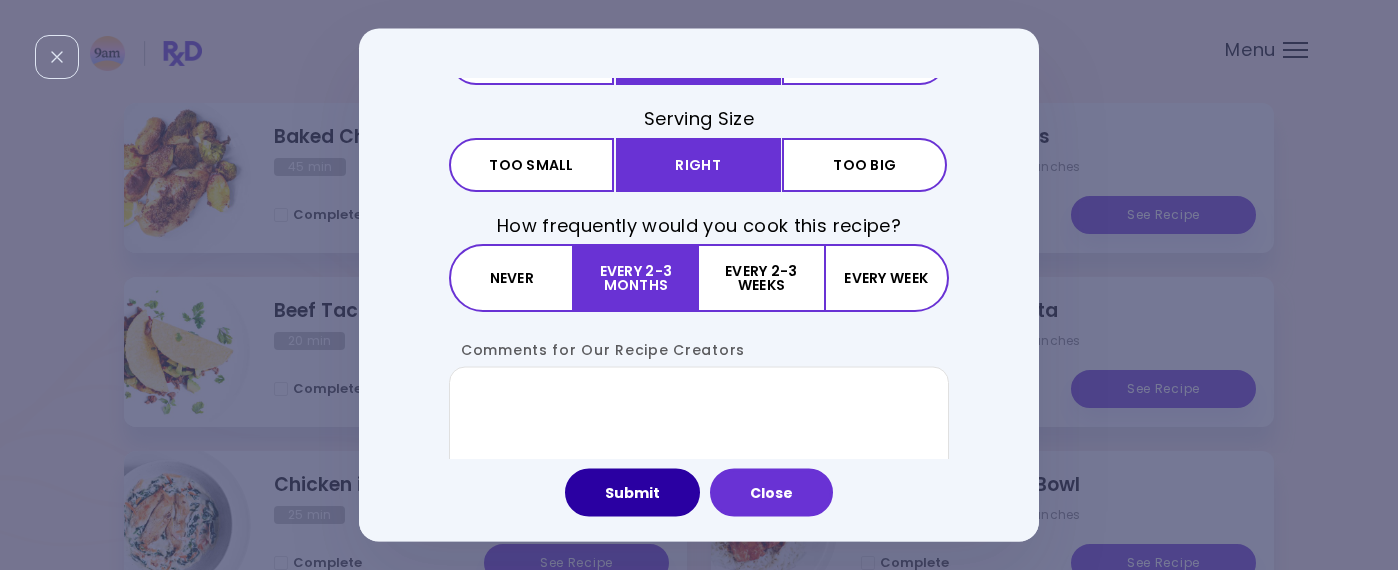 click on "Submit" at bounding box center (632, 493) 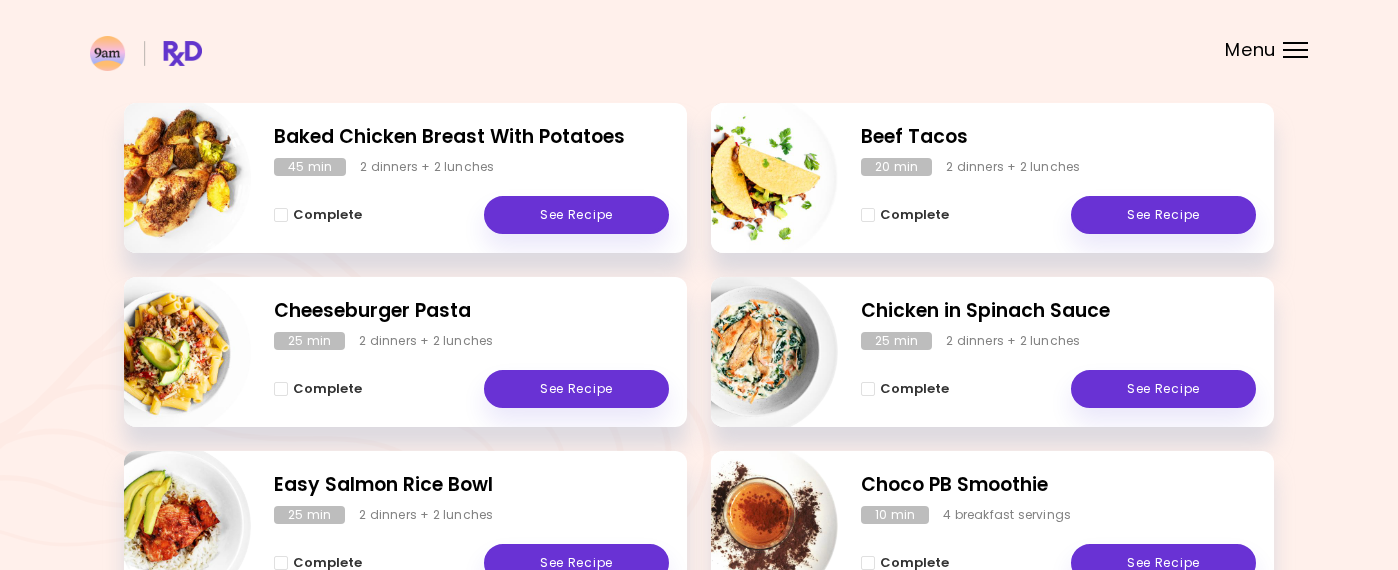 scroll, scrollTop: 0, scrollLeft: 0, axis: both 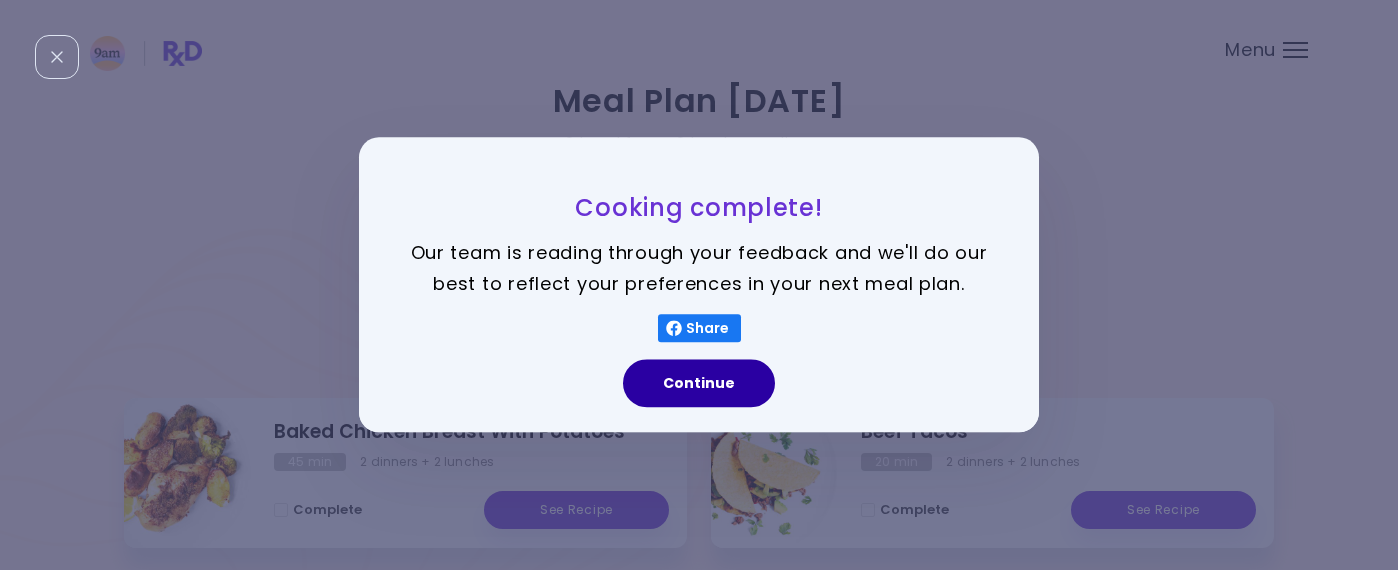 click on "Continue" at bounding box center [699, 384] 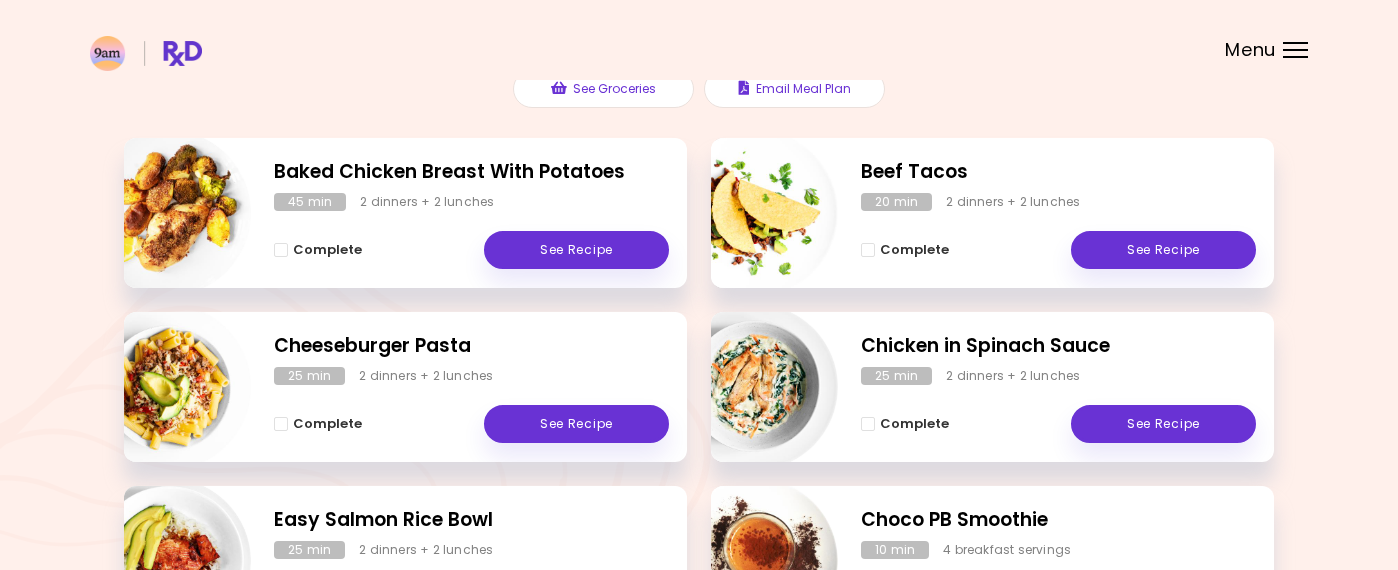 scroll, scrollTop: 258, scrollLeft: 0, axis: vertical 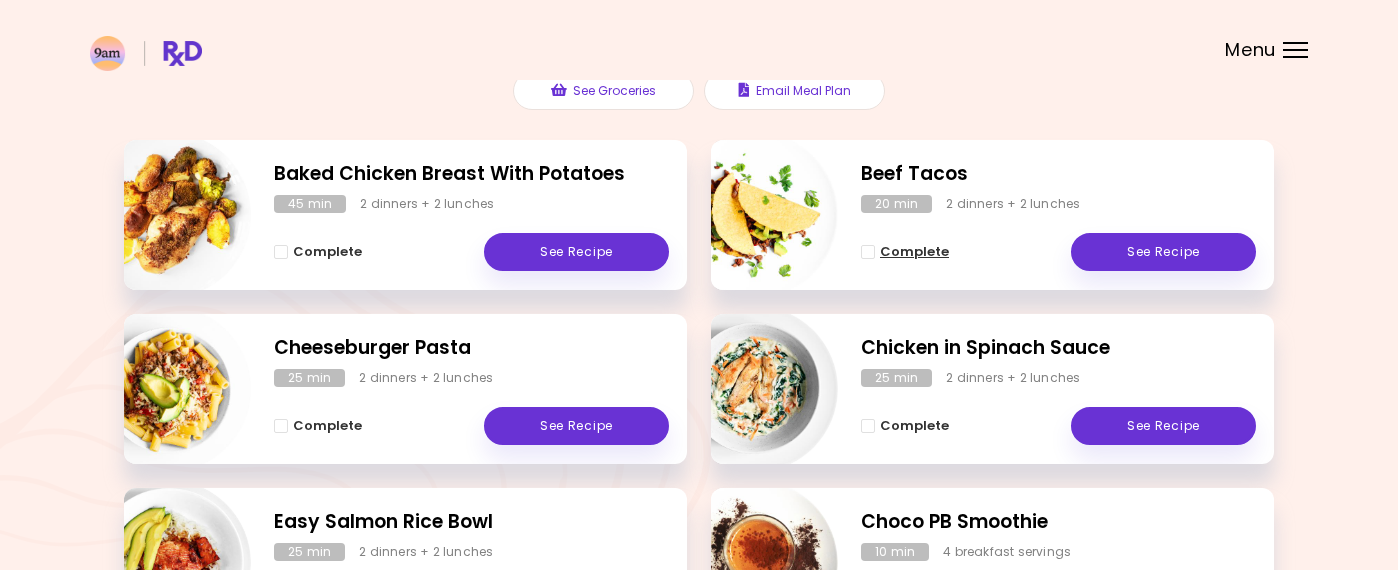 click at bounding box center (868, 252) 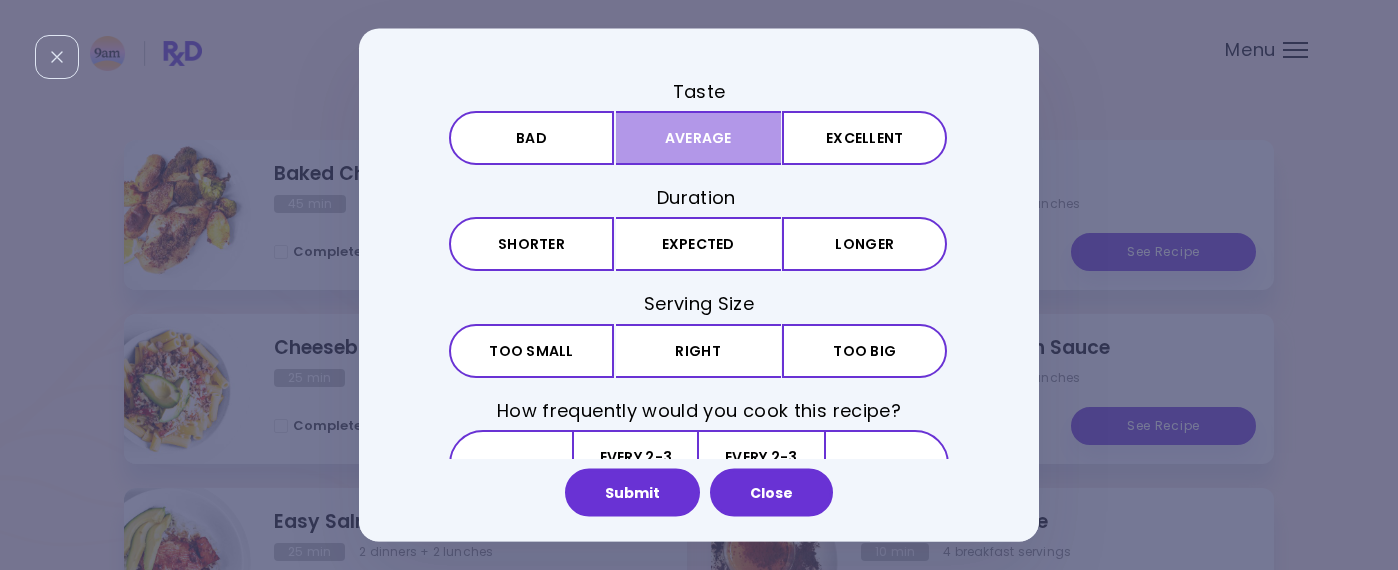 click on "Average" at bounding box center (698, 138) 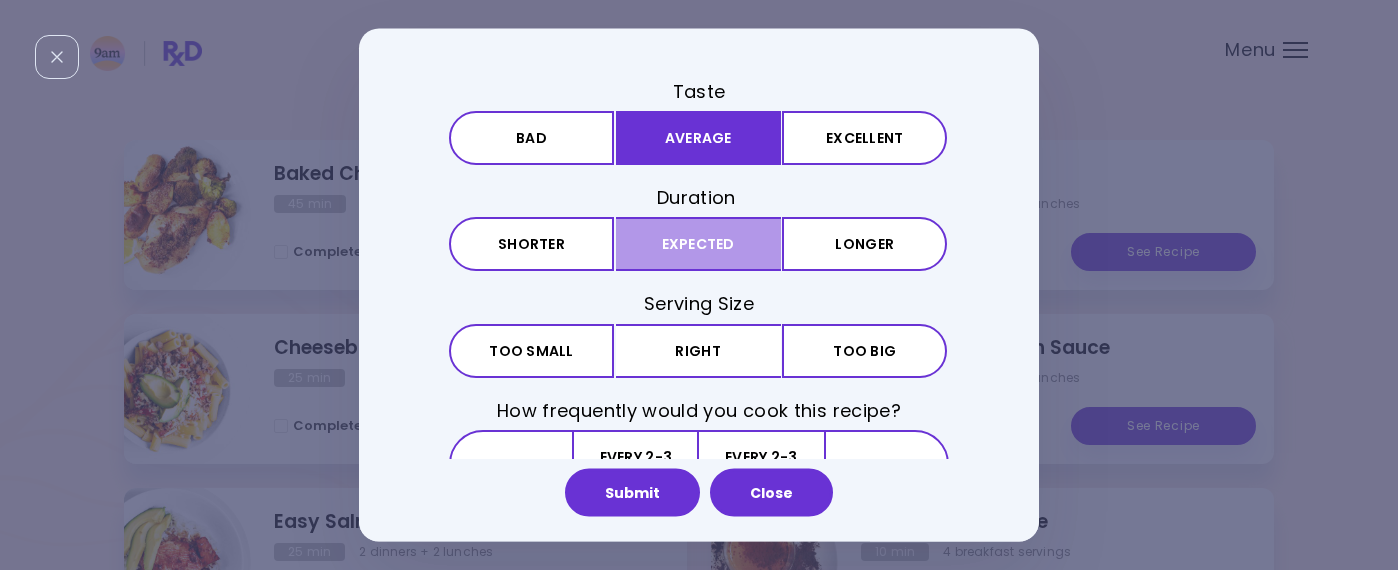 click on "Expected" at bounding box center [698, 244] 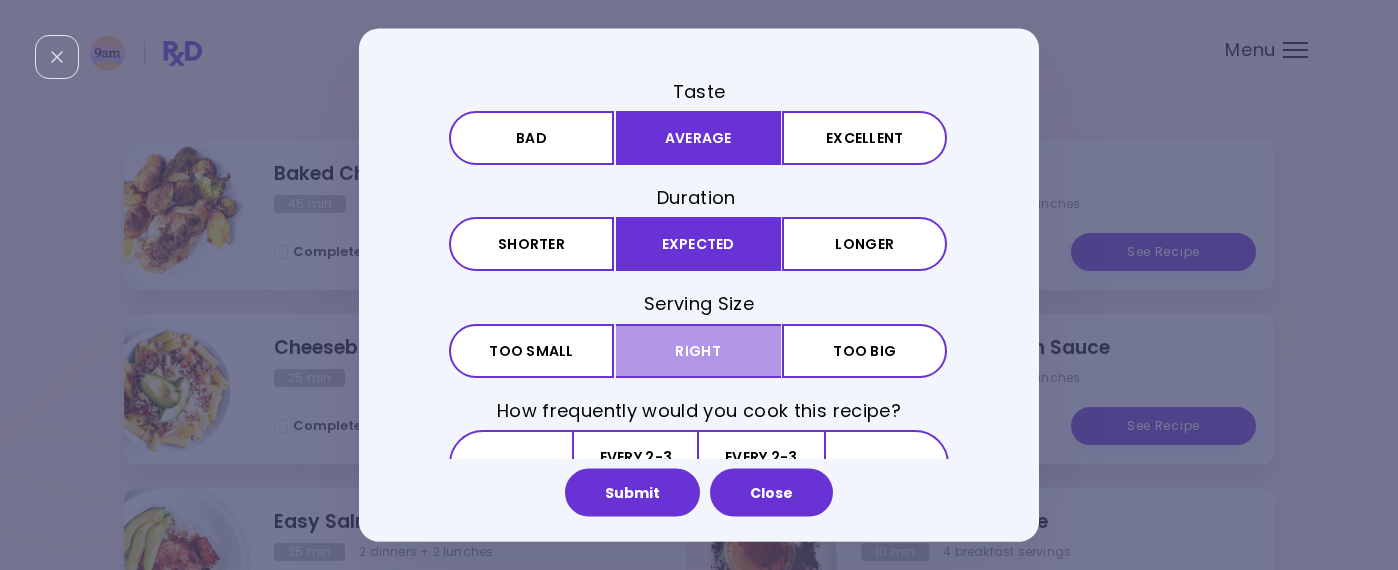 click on "Right" at bounding box center (698, 350) 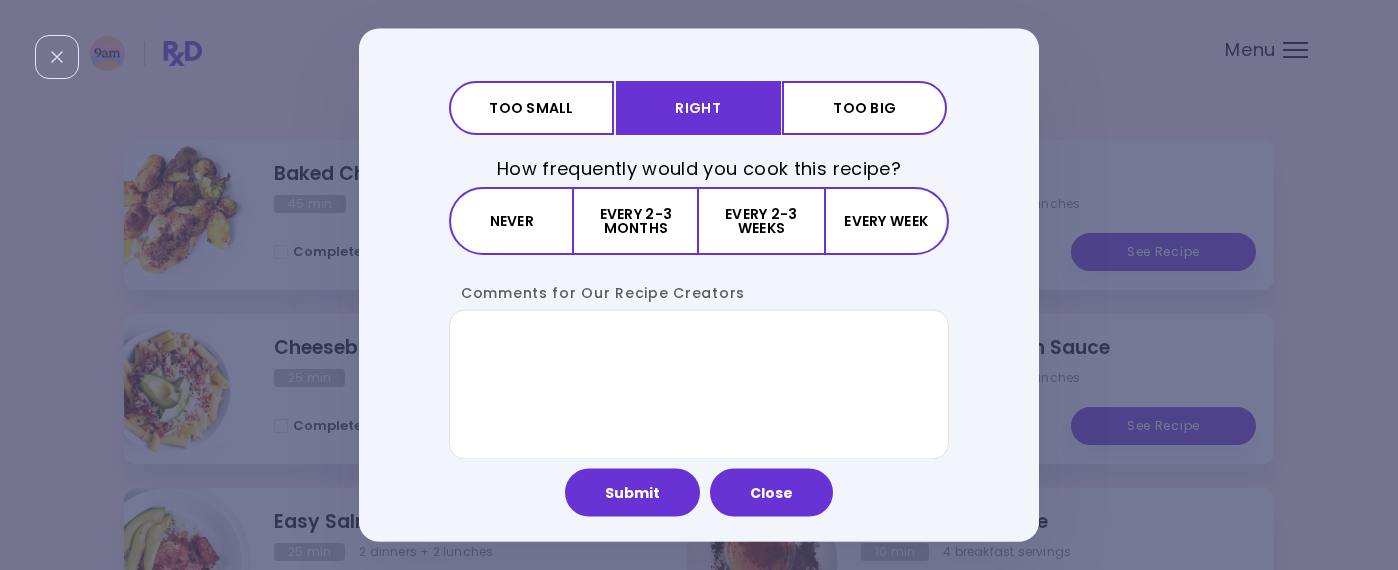 scroll, scrollTop: 249, scrollLeft: 0, axis: vertical 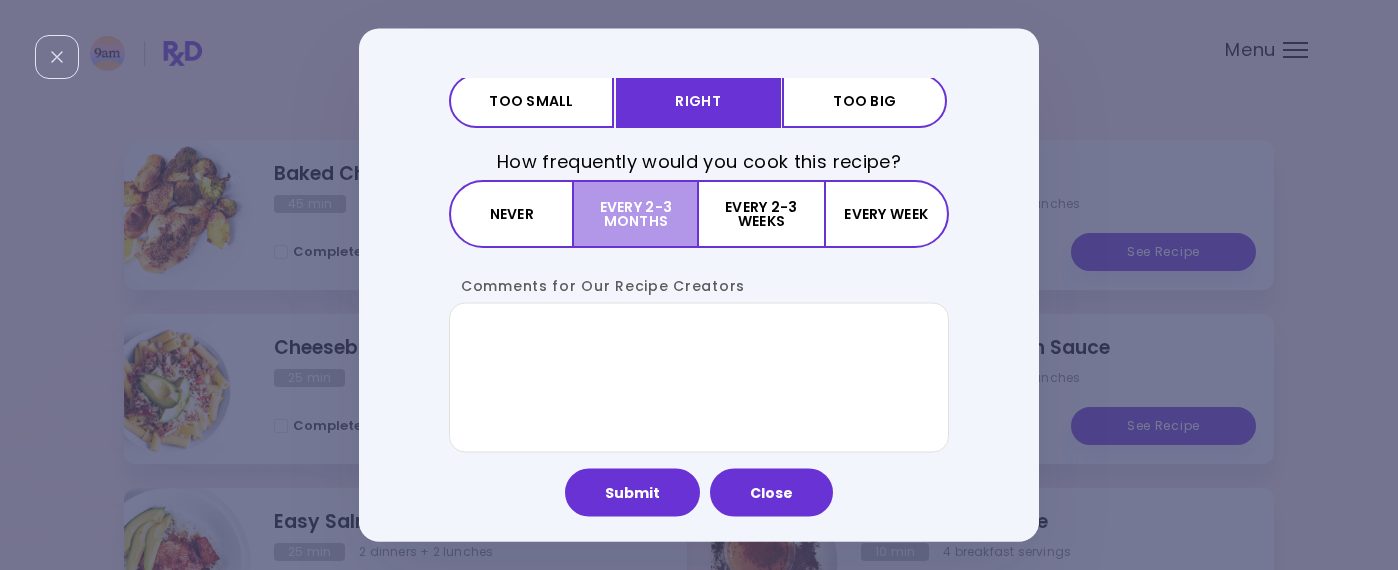 click on "Every 2-3 months" at bounding box center (636, 214) 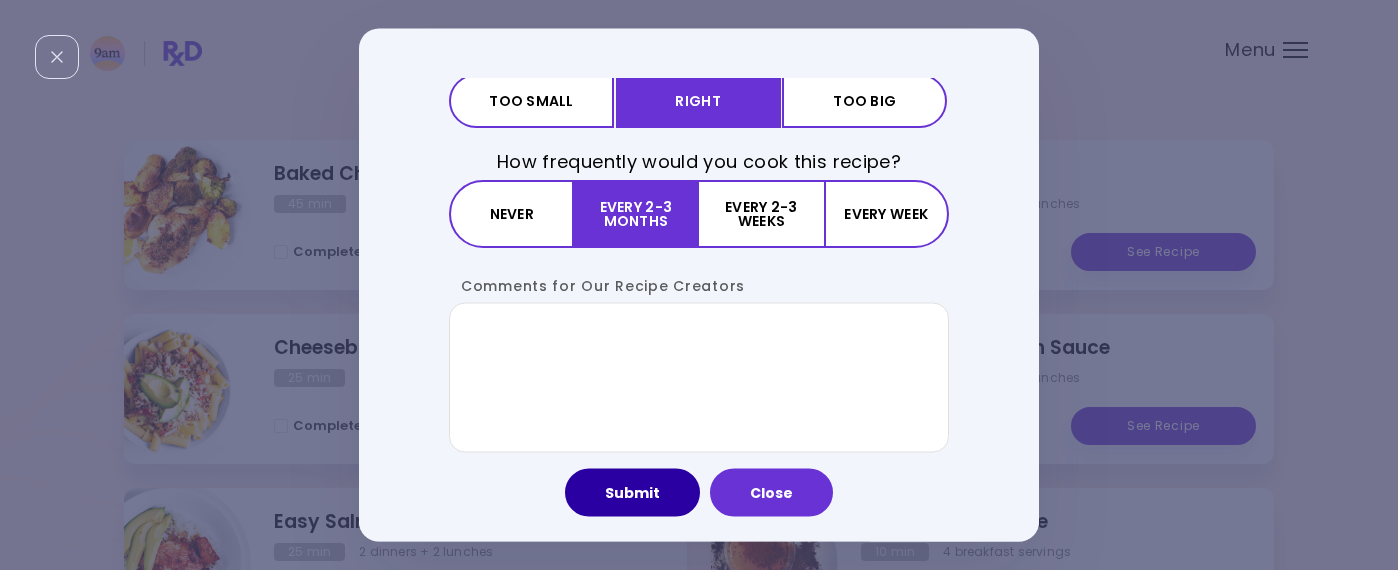 click on "Submit" at bounding box center [632, 493] 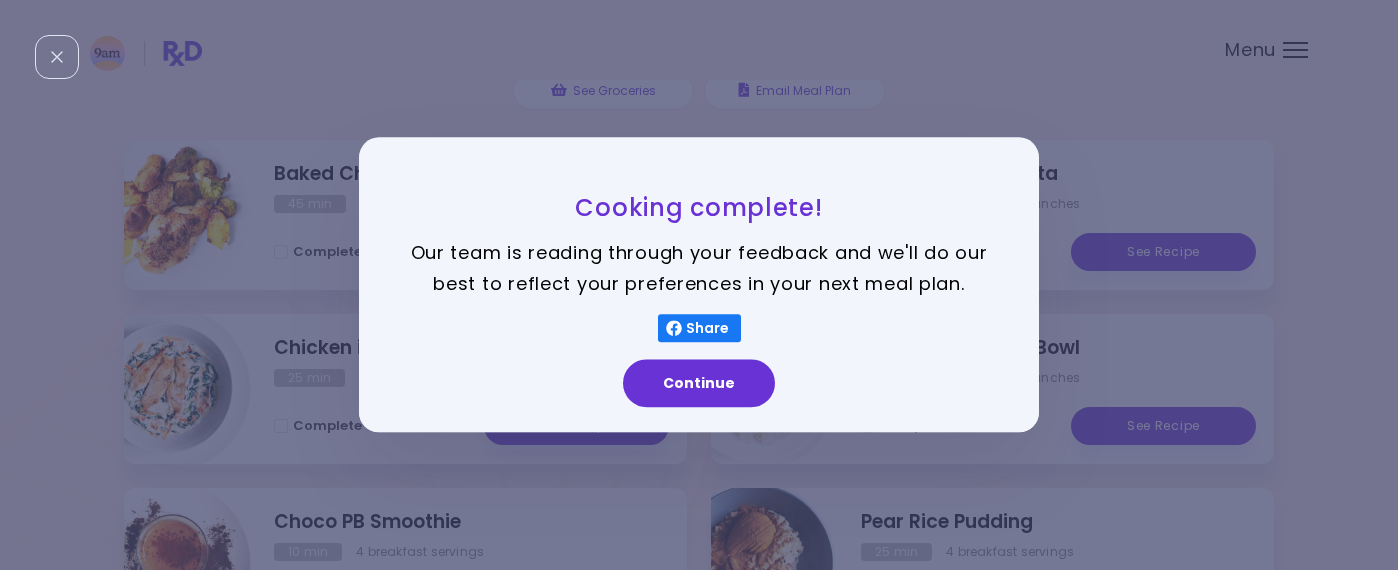 scroll, scrollTop: 0, scrollLeft: 0, axis: both 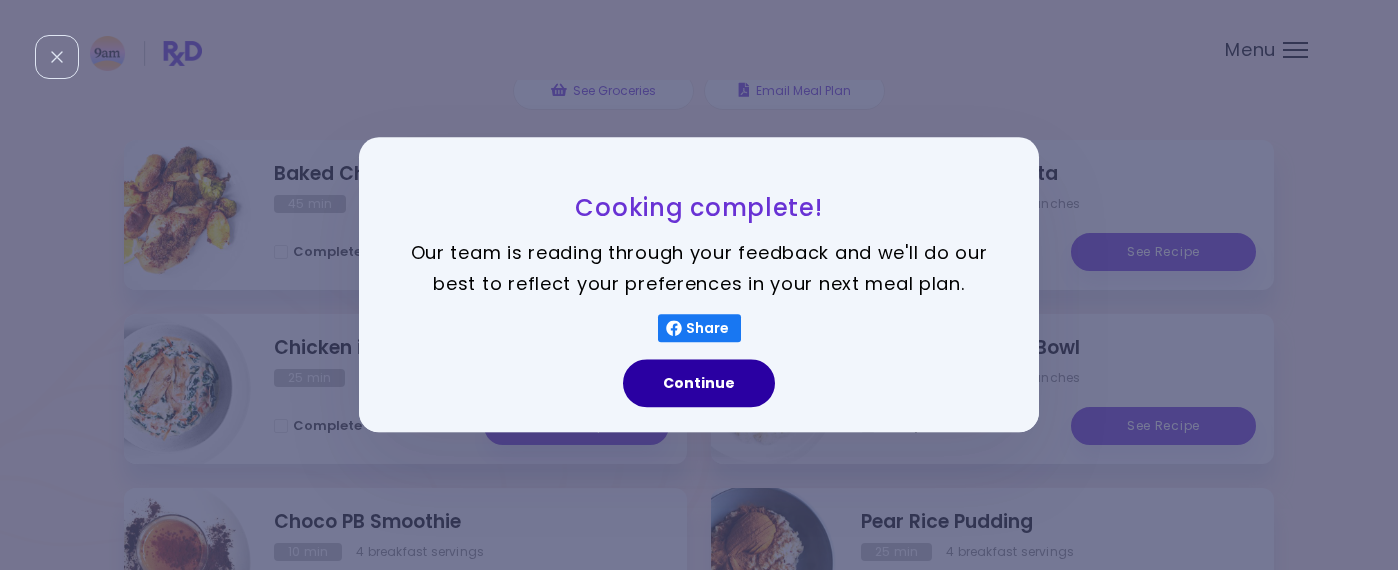 click on "Continue" at bounding box center (699, 384) 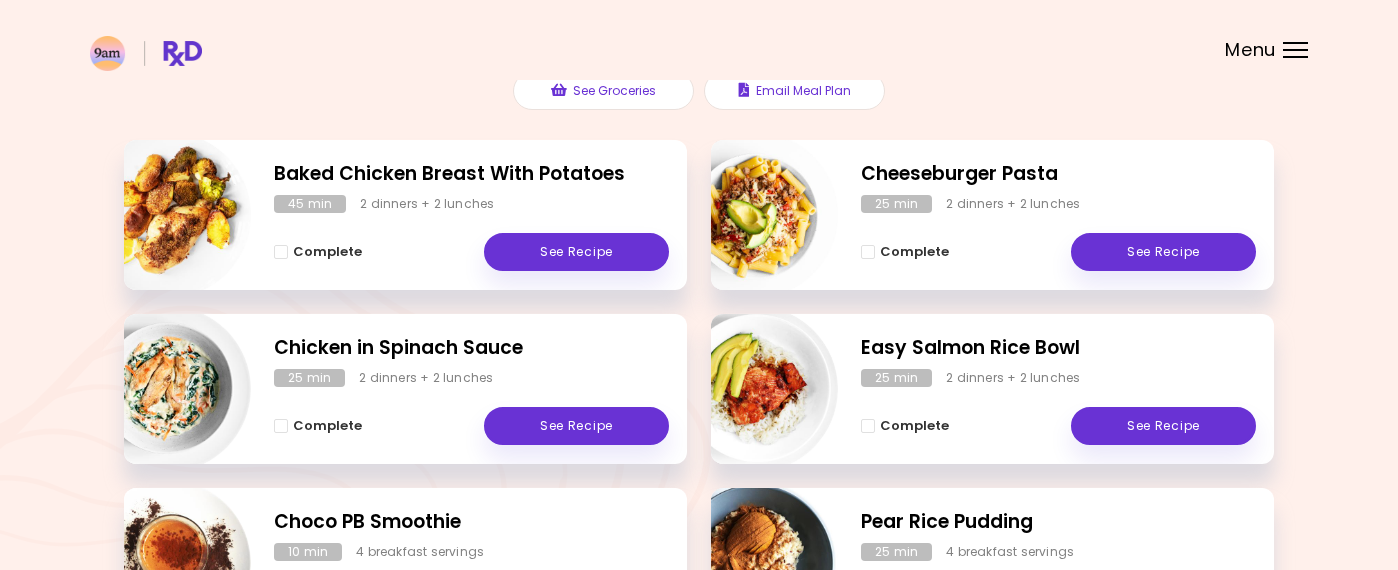 scroll, scrollTop: 269, scrollLeft: 0, axis: vertical 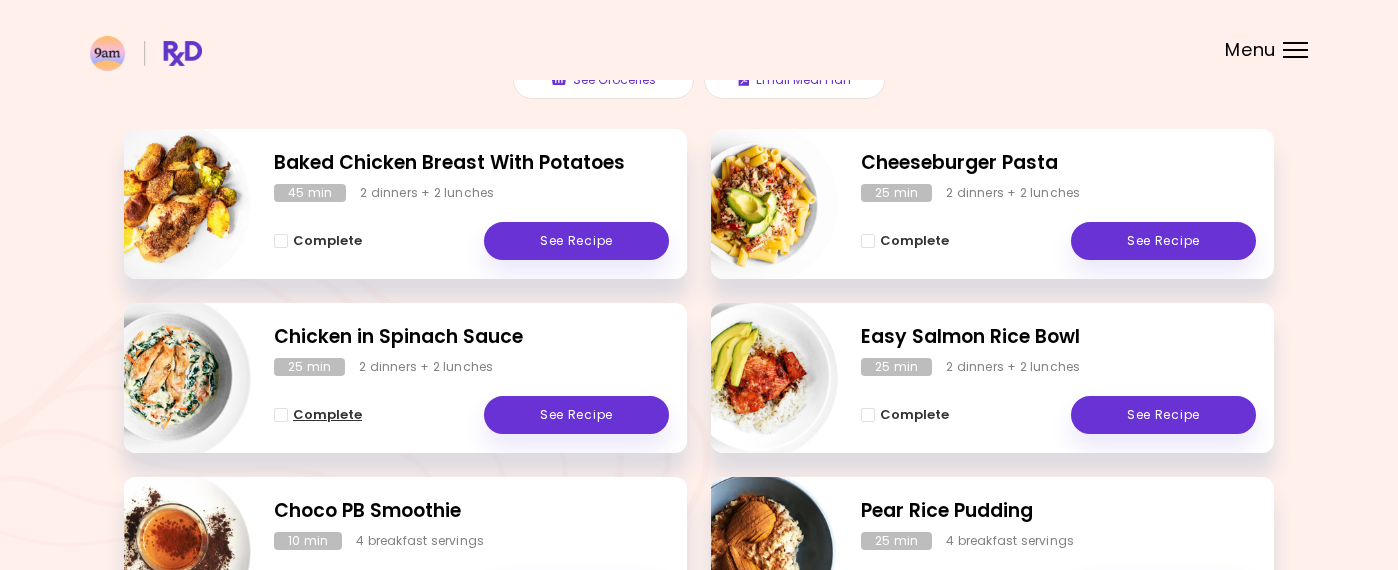 click at bounding box center [281, 415] 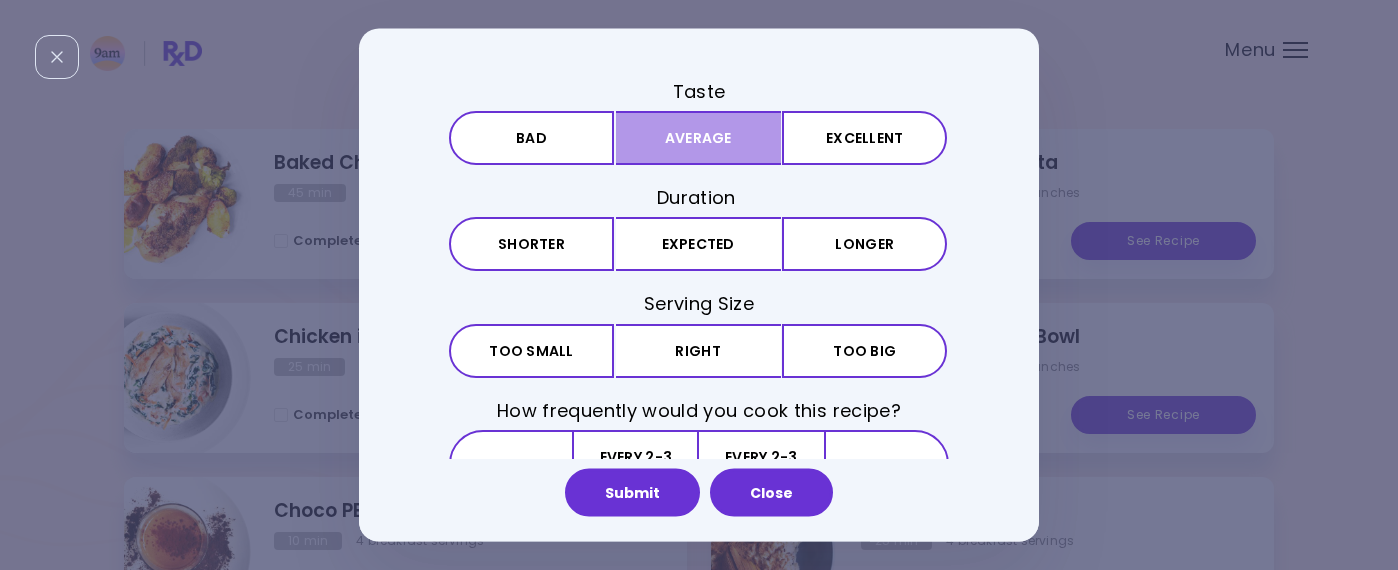 click on "Average" at bounding box center (698, 138) 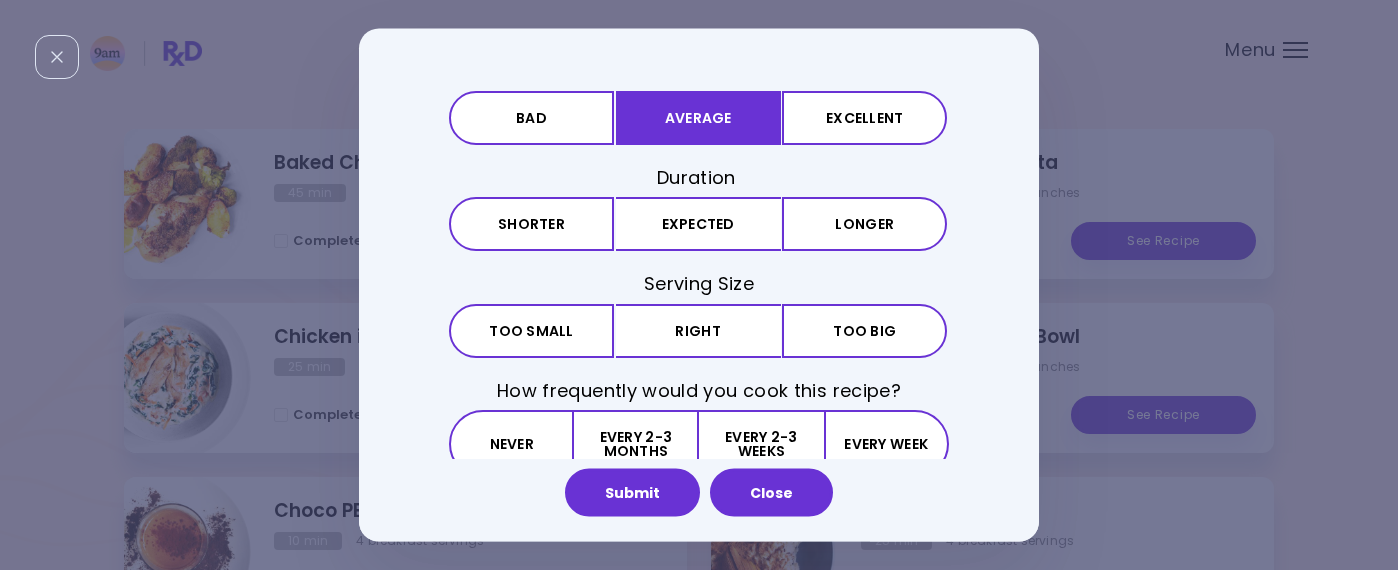 scroll, scrollTop: 24, scrollLeft: 0, axis: vertical 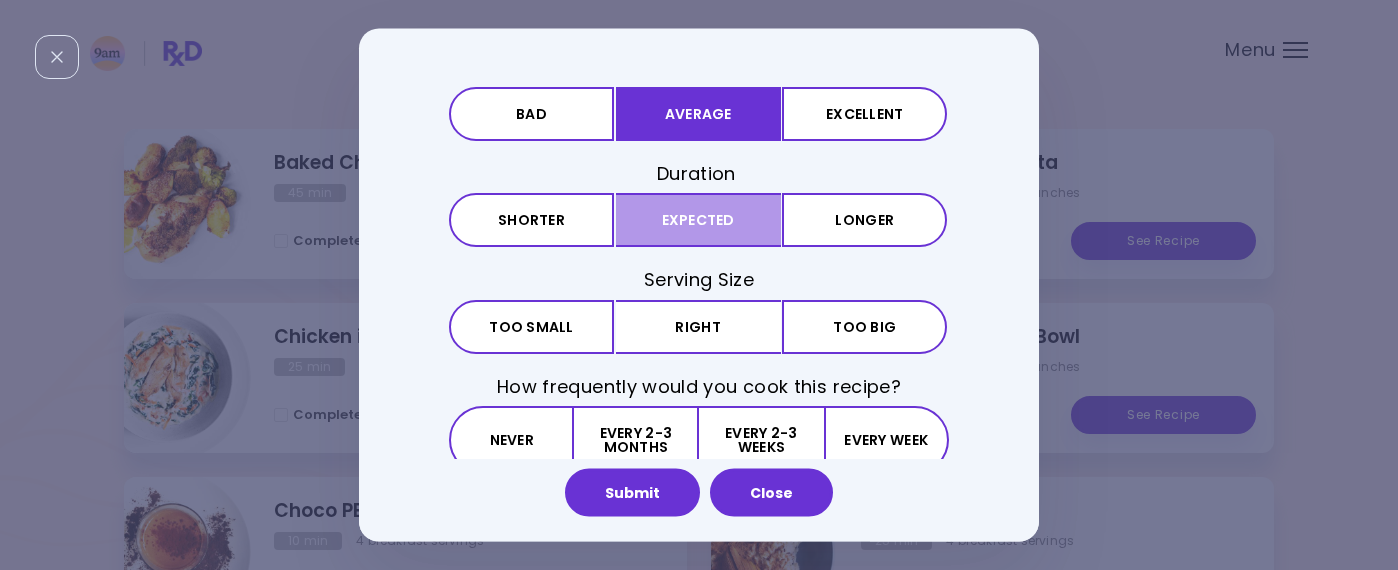 click on "Expected" at bounding box center (698, 220) 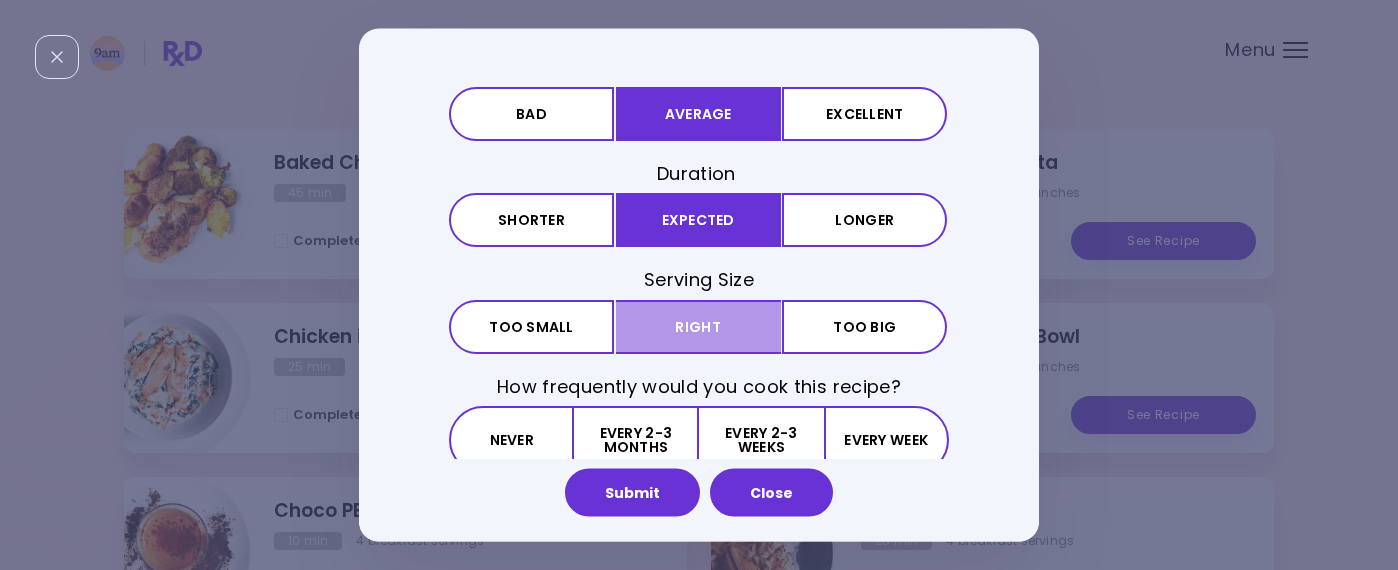 click on "Right" at bounding box center (698, 326) 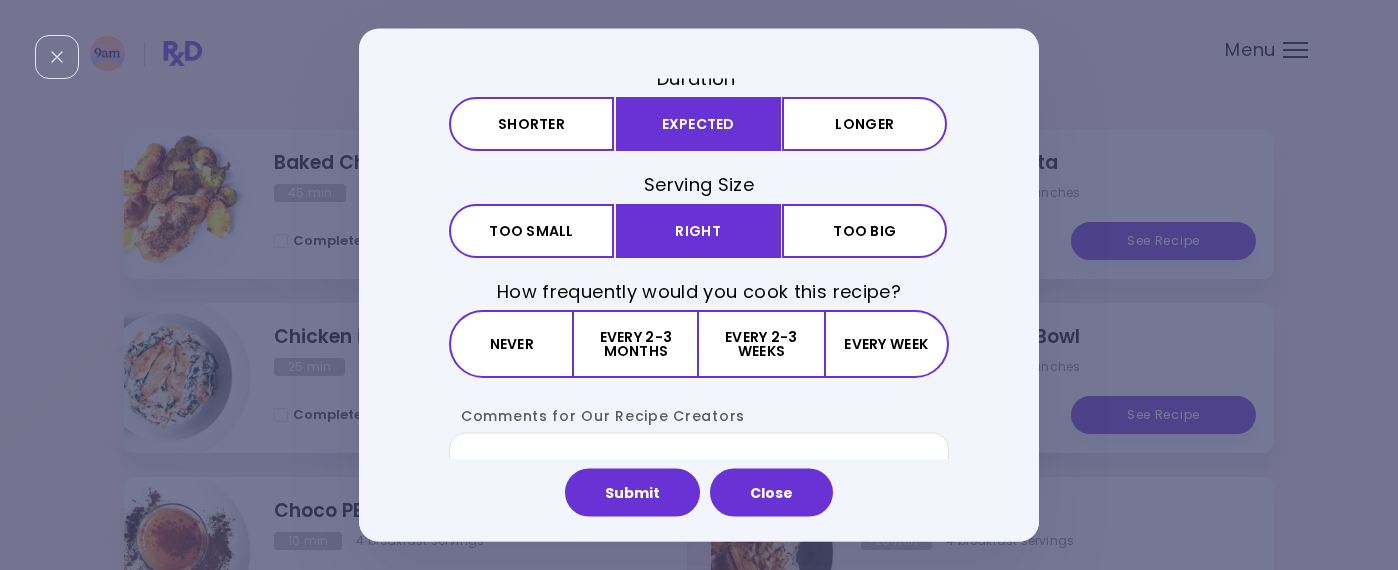 scroll, scrollTop: 141, scrollLeft: 0, axis: vertical 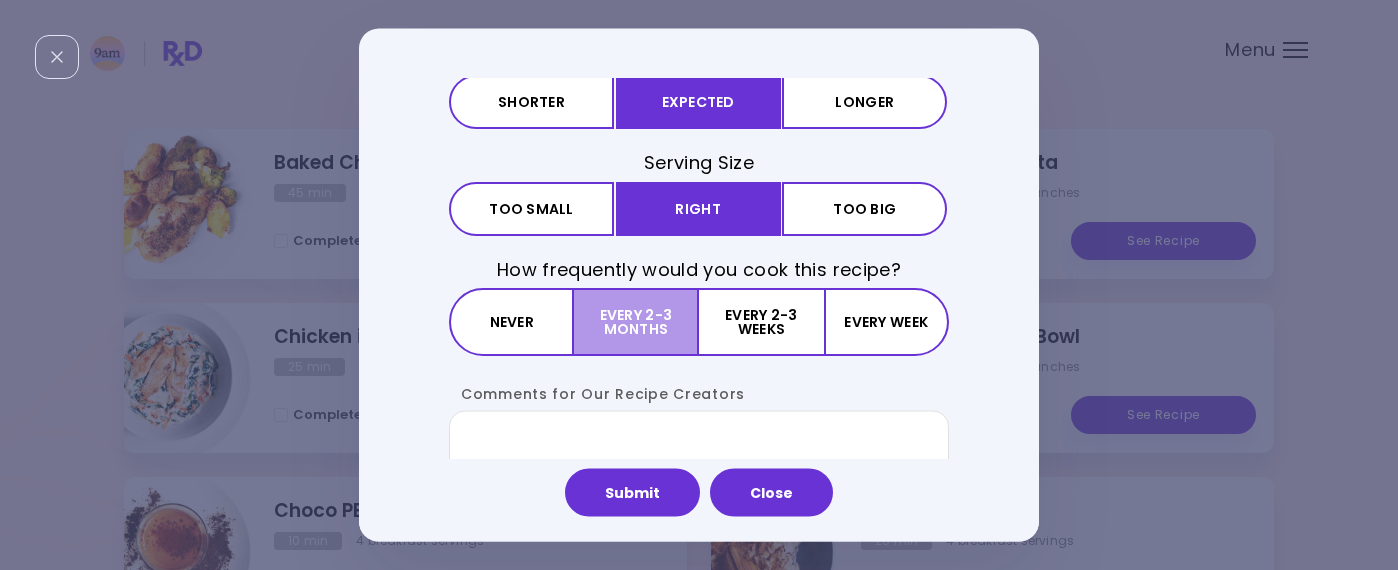click on "Every 2-3 months" at bounding box center [636, 322] 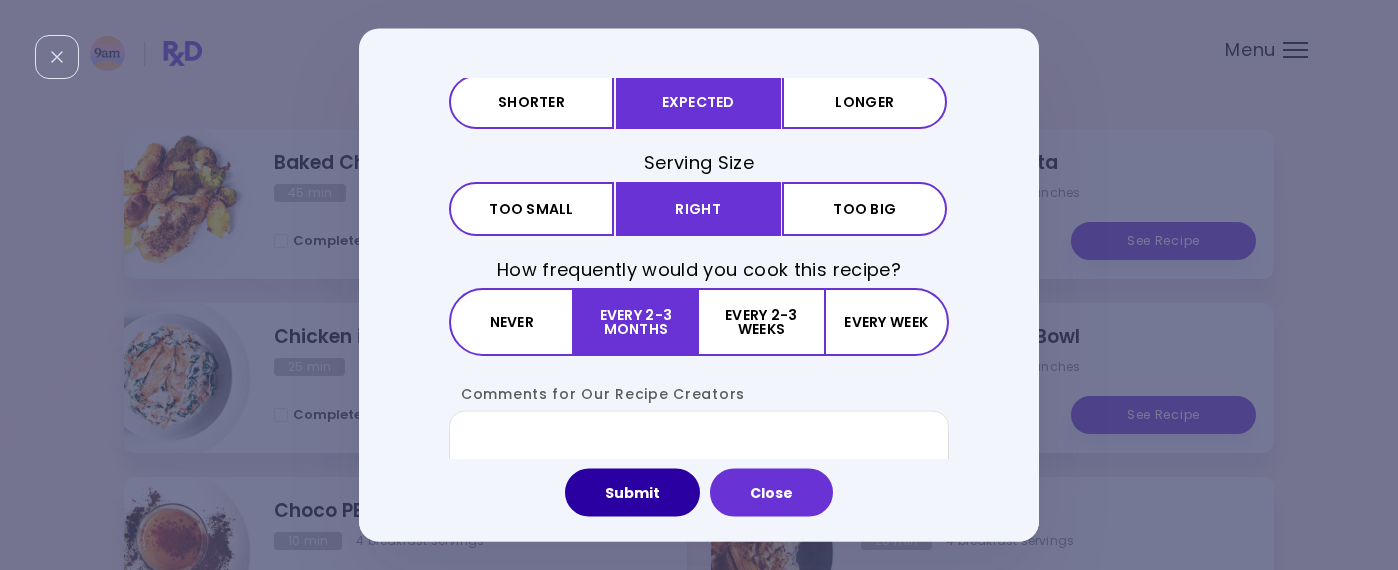 click on "Submit" at bounding box center (632, 493) 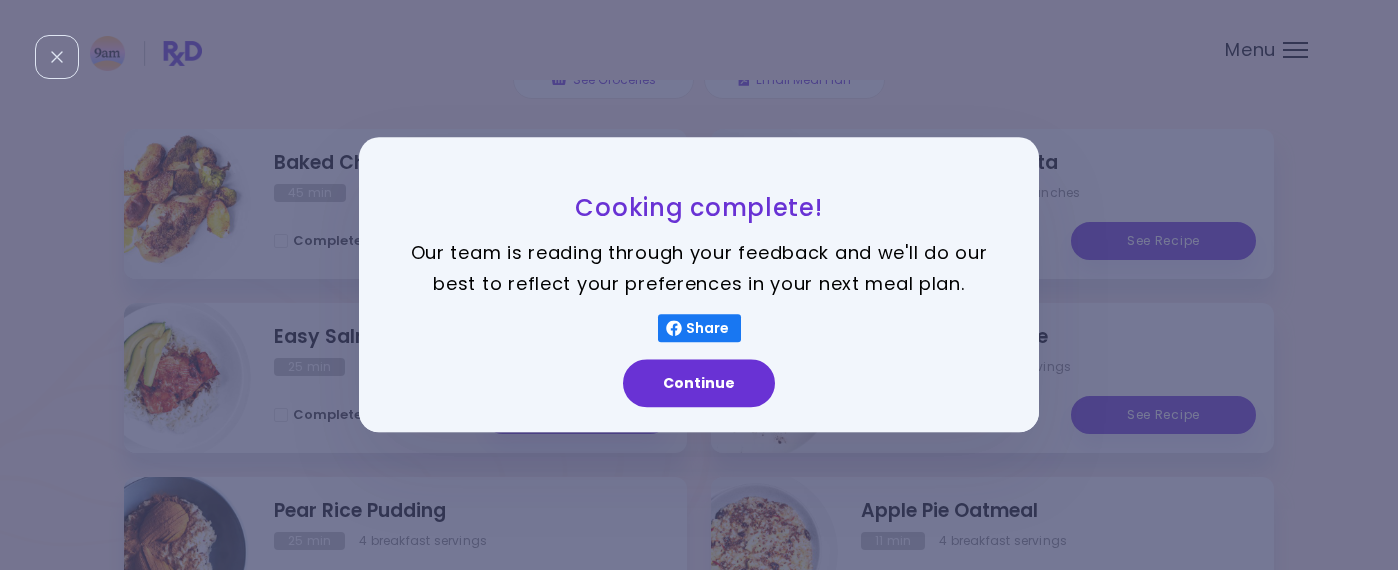scroll, scrollTop: 0, scrollLeft: 0, axis: both 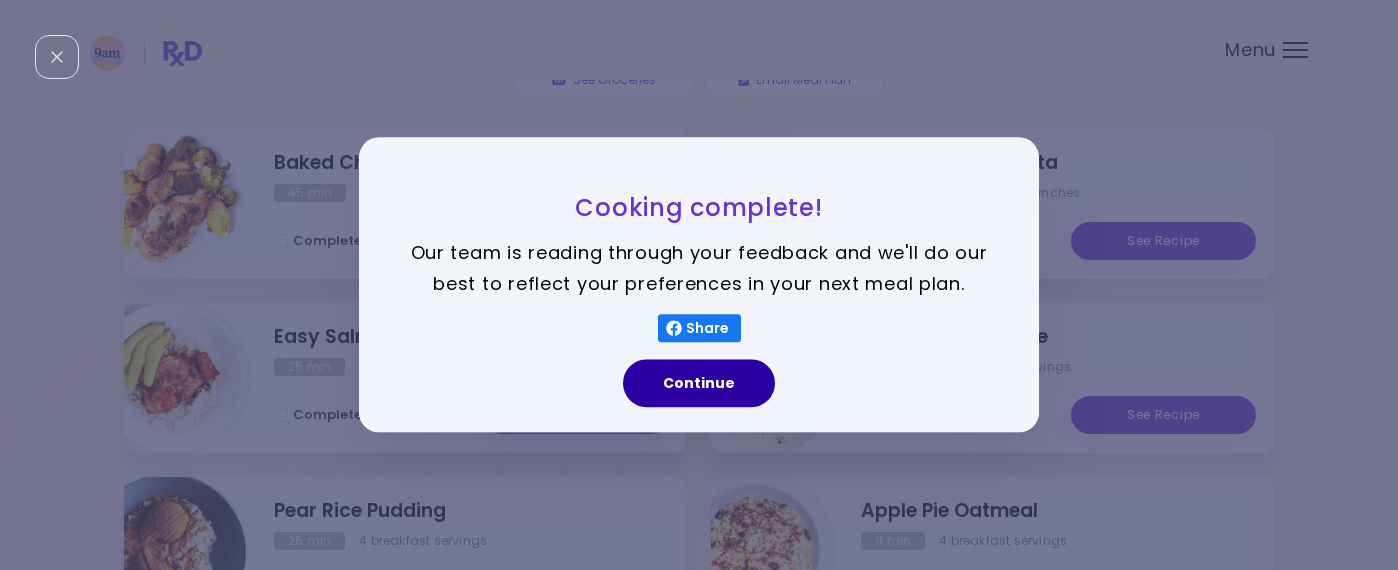 click on "Continue" at bounding box center [699, 384] 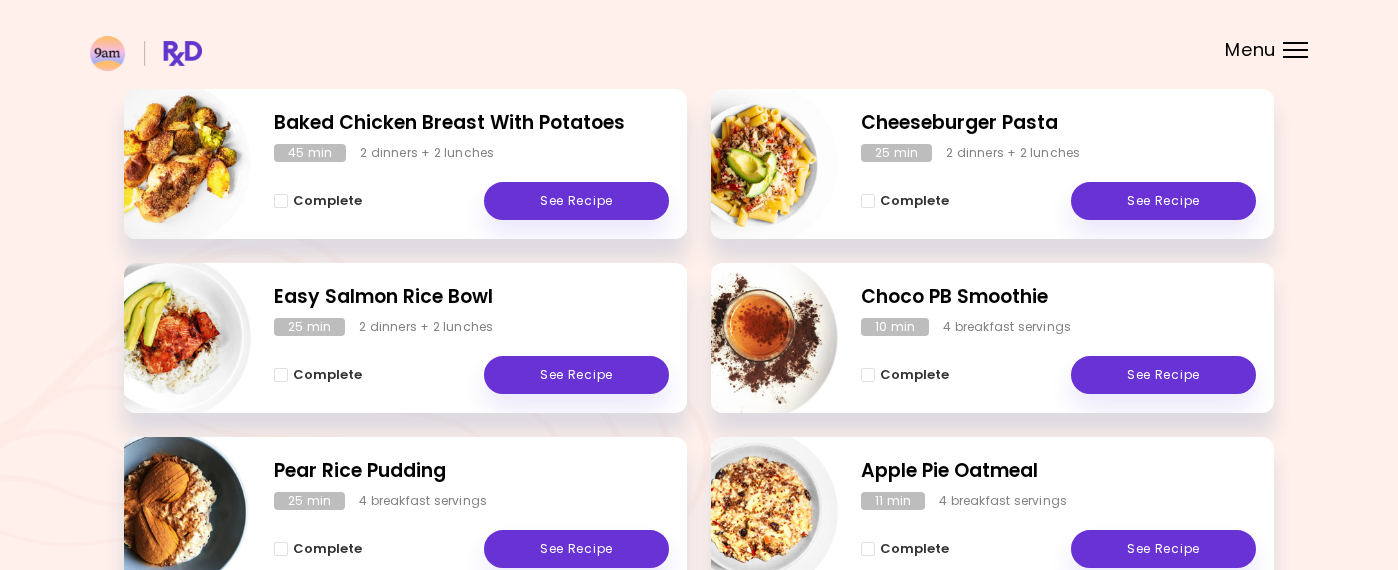 scroll, scrollTop: 311, scrollLeft: 0, axis: vertical 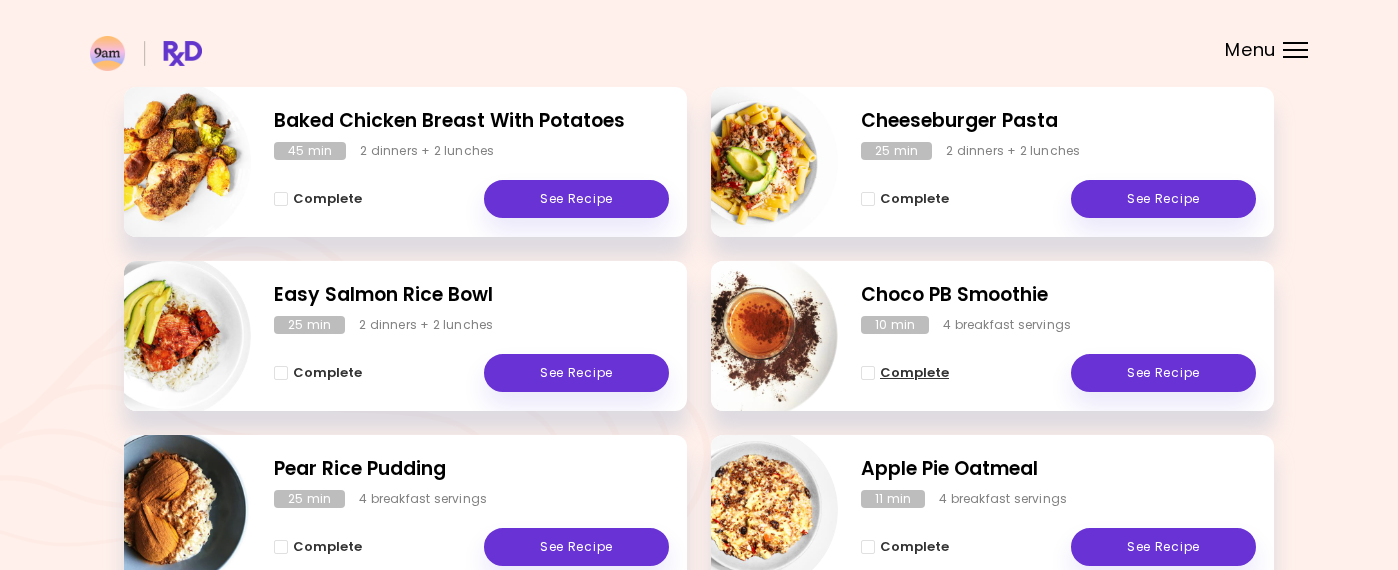 click at bounding box center [868, 373] 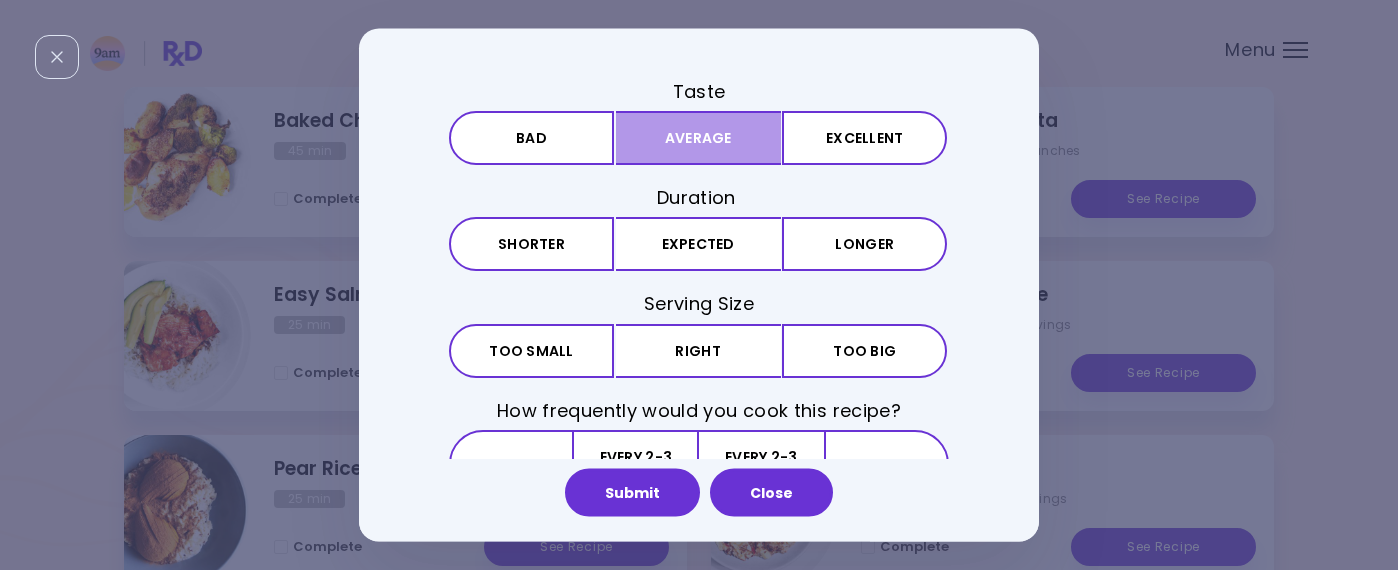 click on "Average" at bounding box center [698, 138] 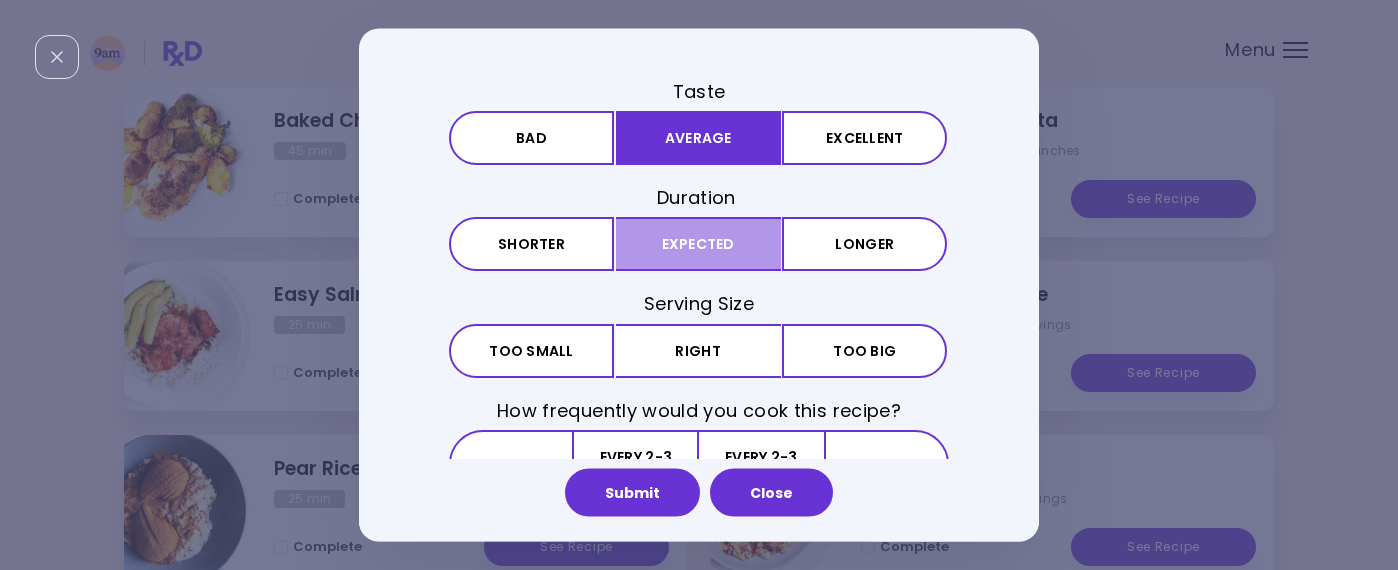 click on "Expected" at bounding box center [698, 244] 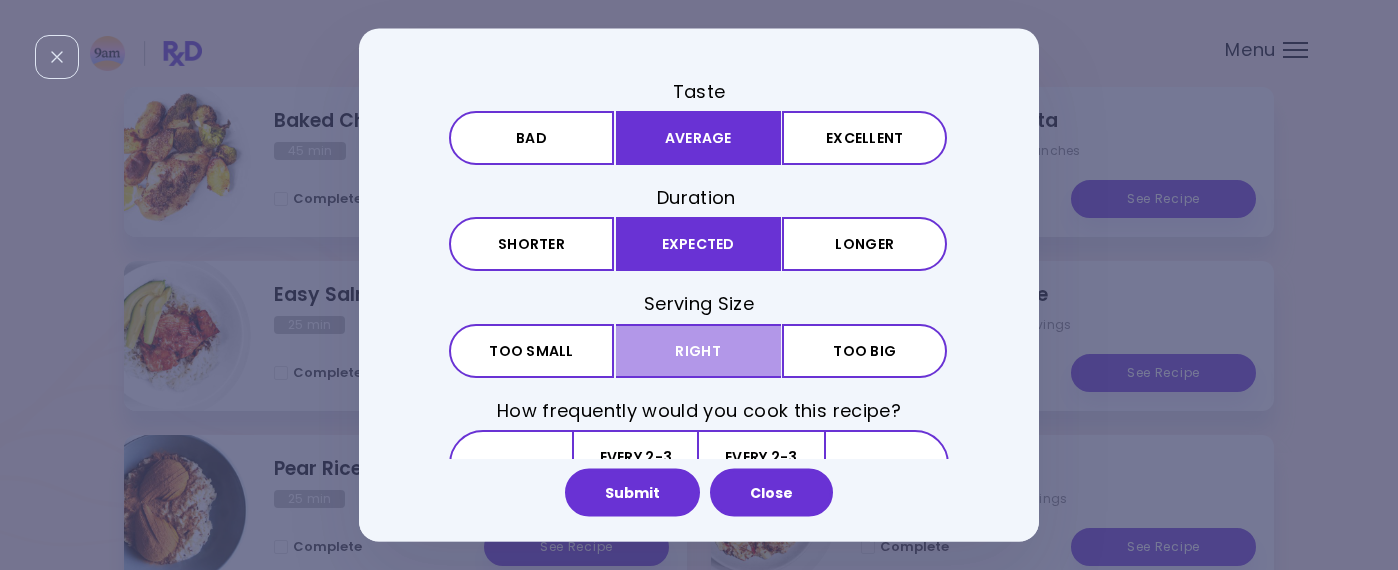 click on "Right" at bounding box center [698, 350] 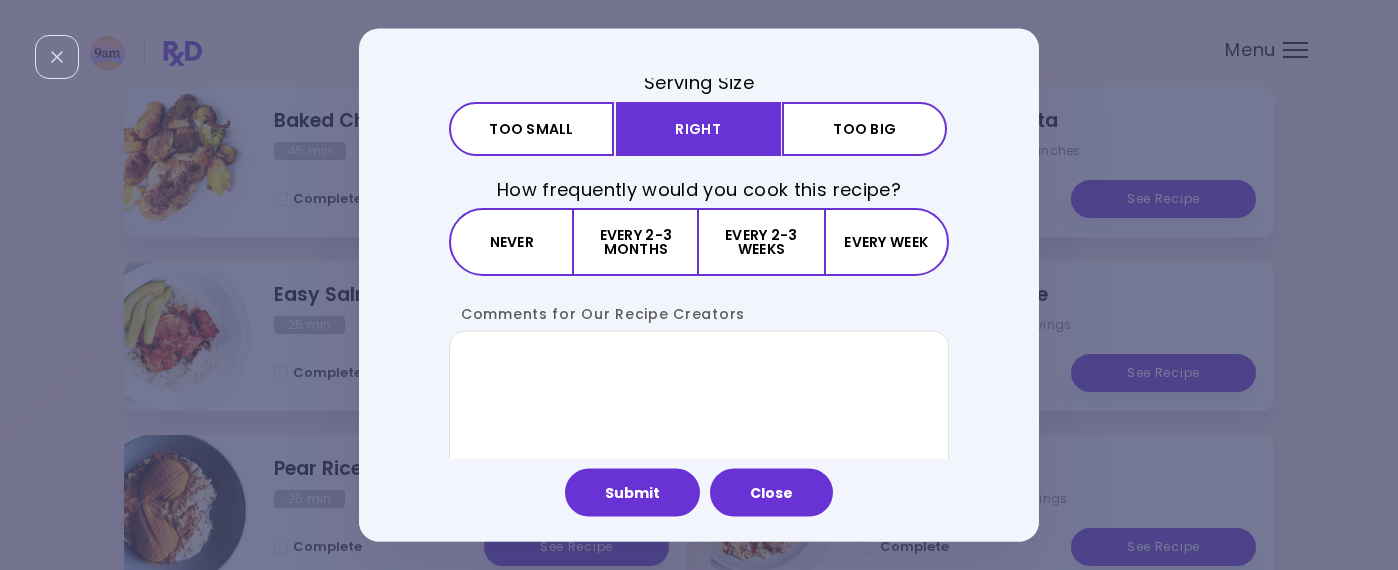 scroll, scrollTop: 227, scrollLeft: 0, axis: vertical 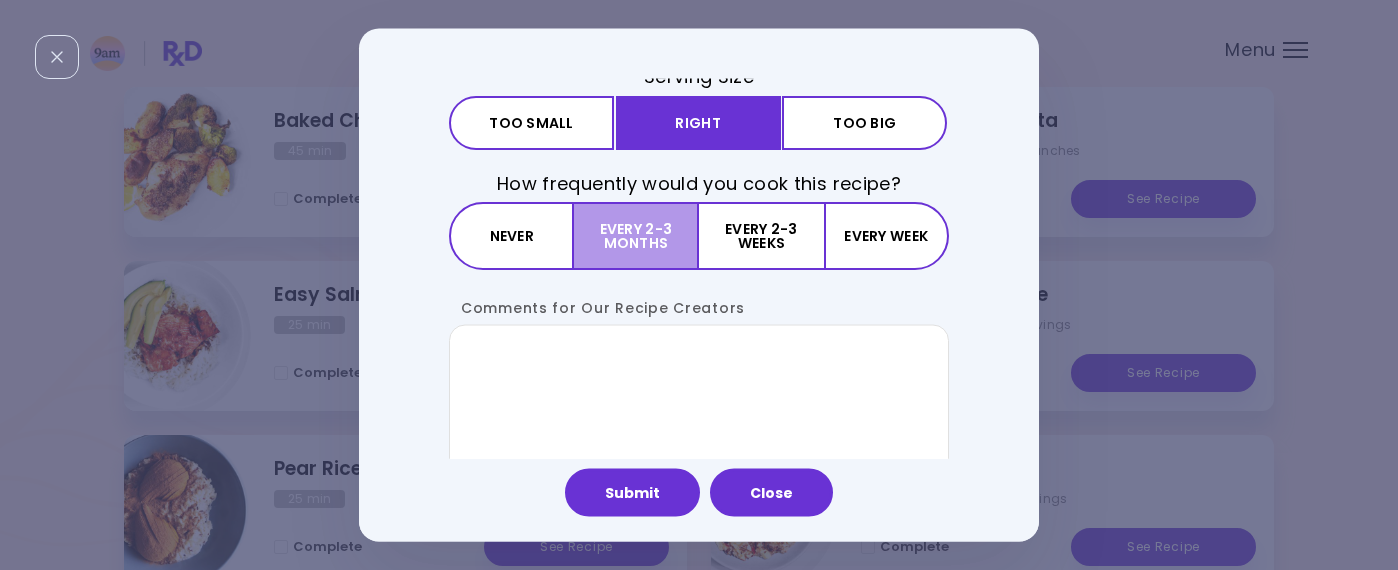 click on "Every 2-3 months" at bounding box center [636, 236] 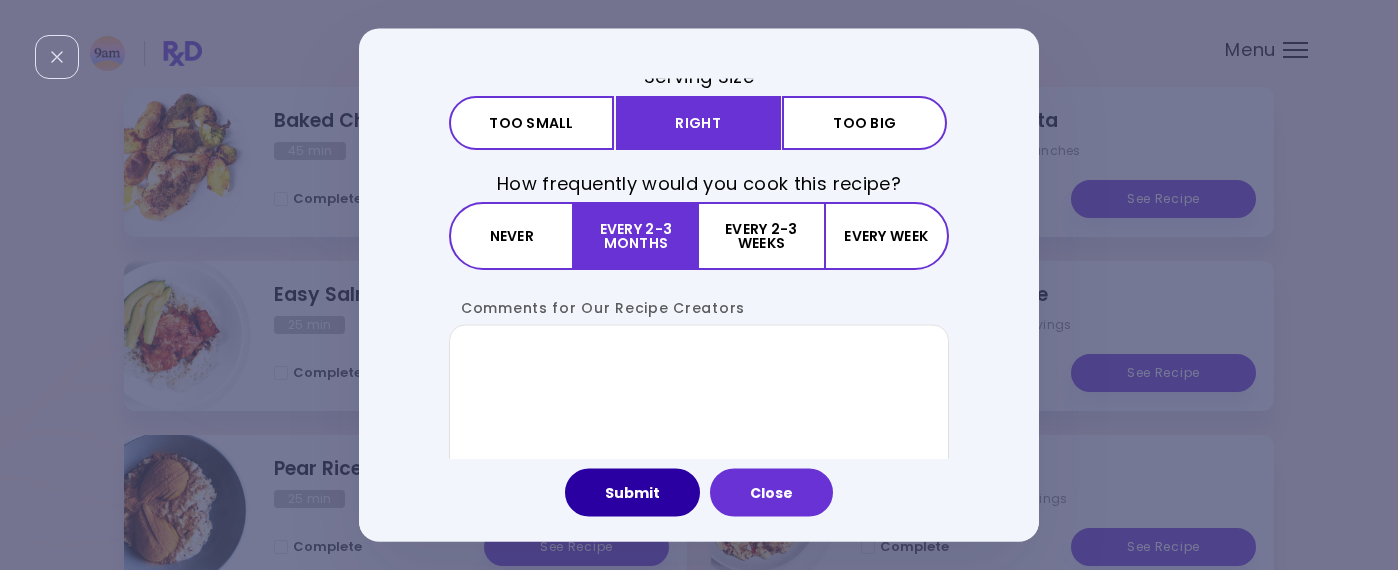 click on "Submit" at bounding box center [632, 493] 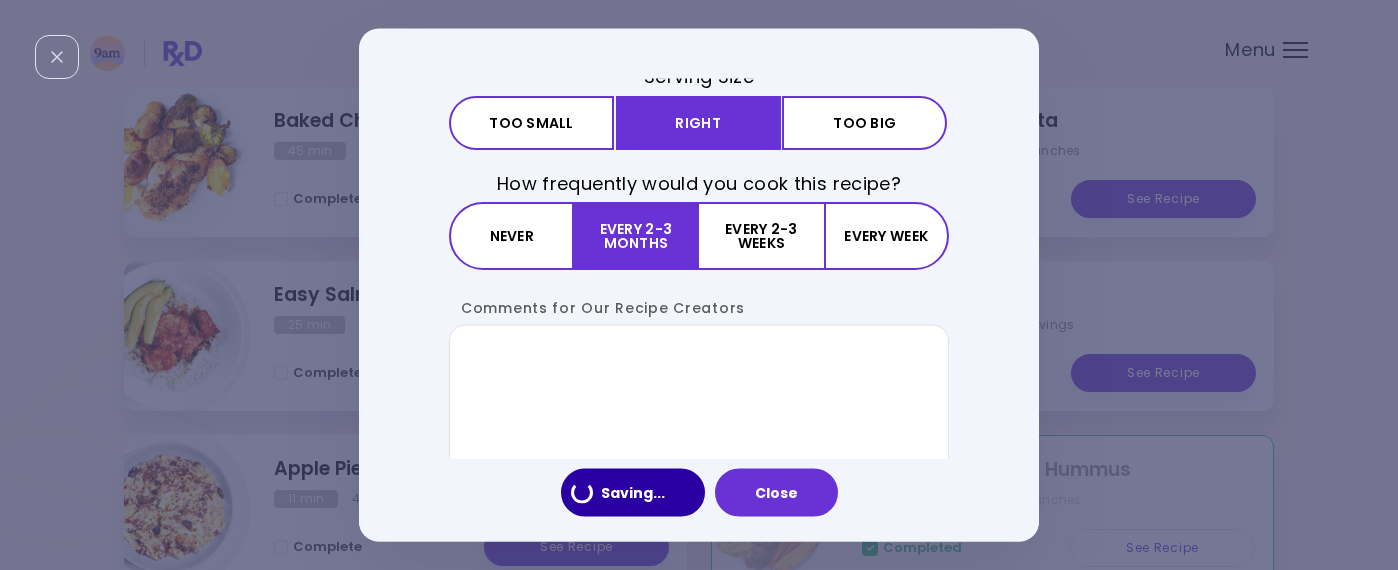scroll, scrollTop: 0, scrollLeft: 0, axis: both 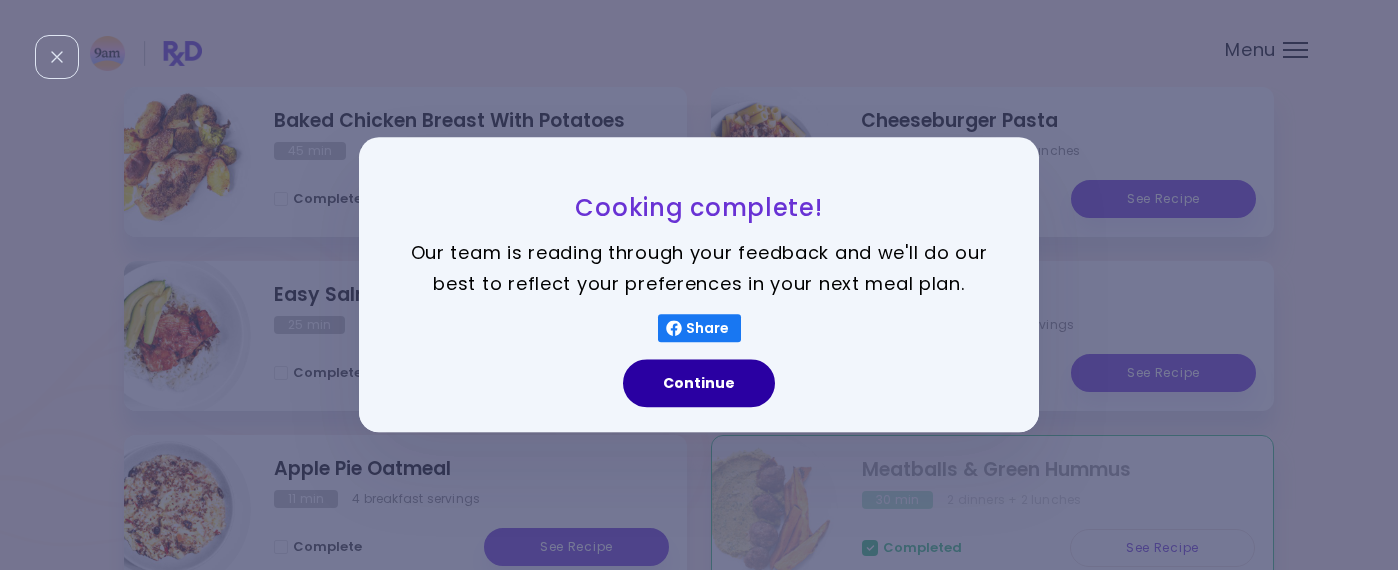 click on "Continue" at bounding box center (699, 384) 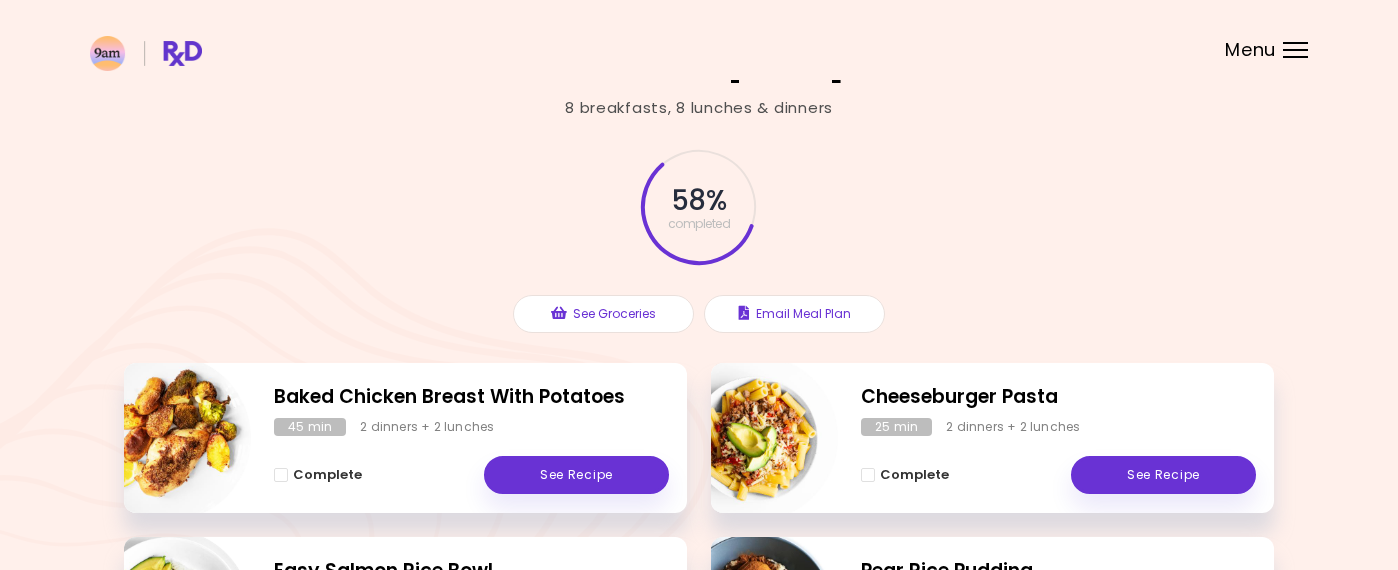 scroll, scrollTop: 0, scrollLeft: 0, axis: both 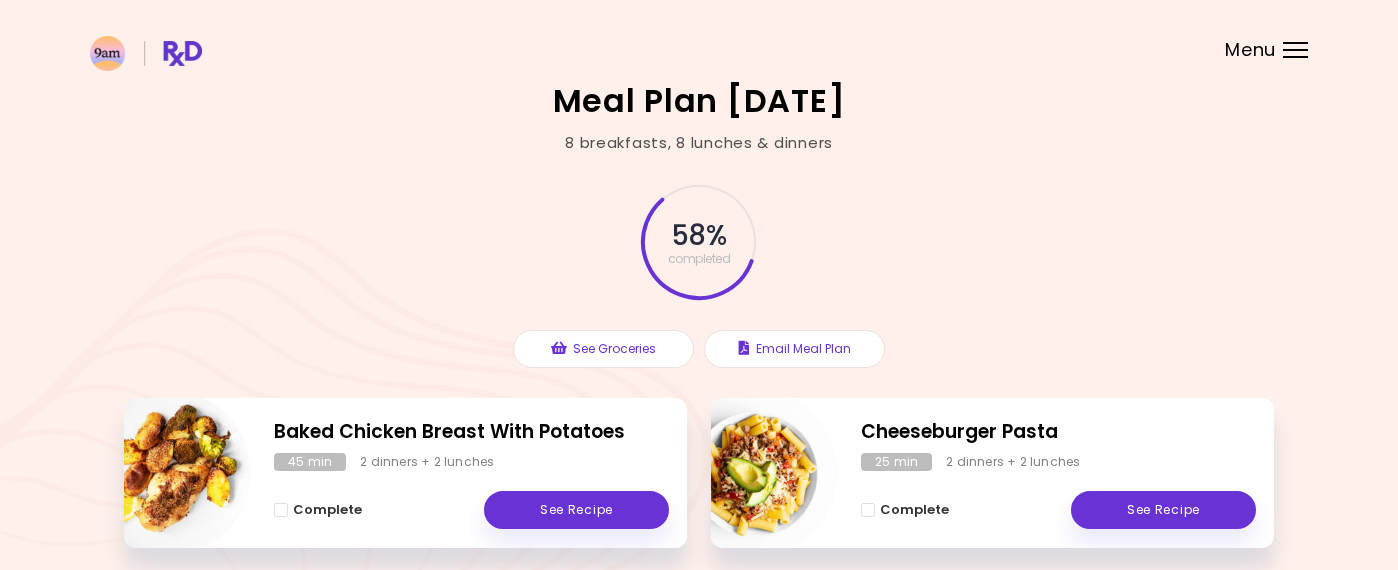 click on "Menu" at bounding box center (1295, 50) 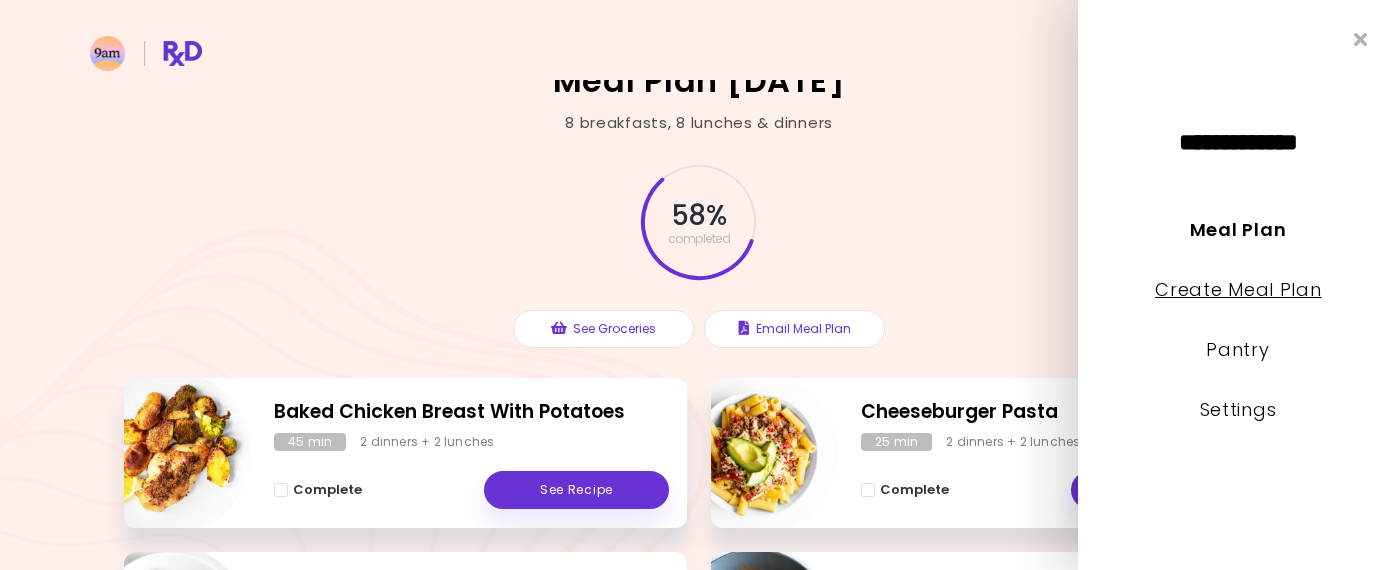 scroll, scrollTop: 24, scrollLeft: 0, axis: vertical 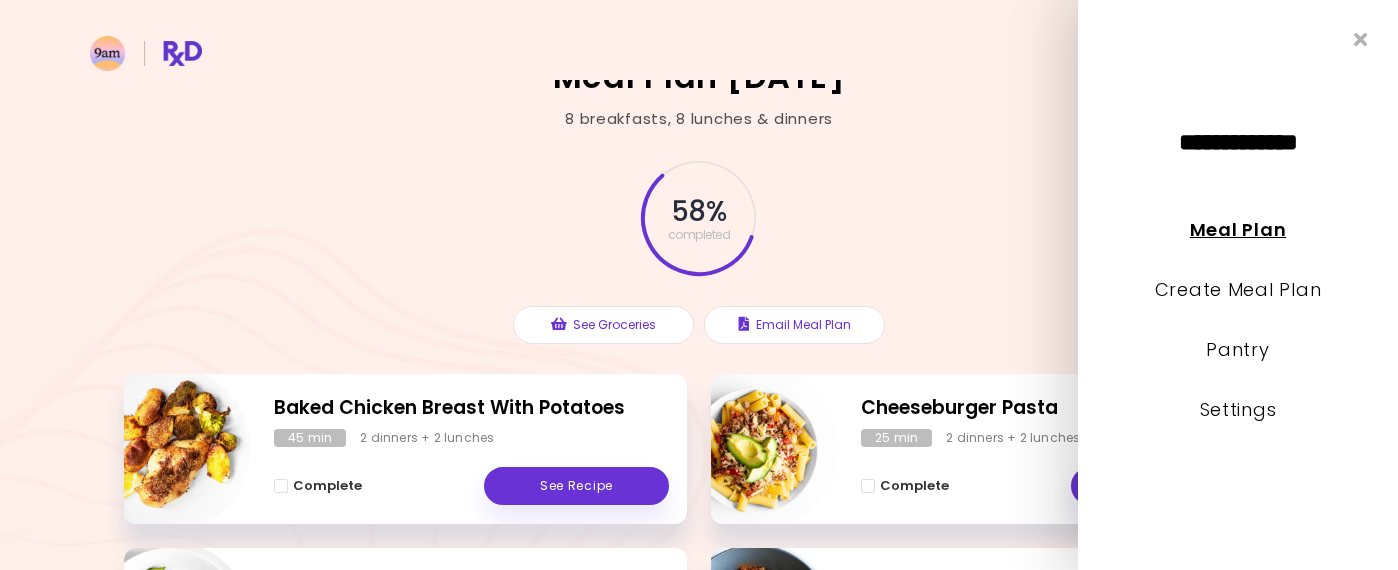click on "Meal Plan" at bounding box center [1238, 229] 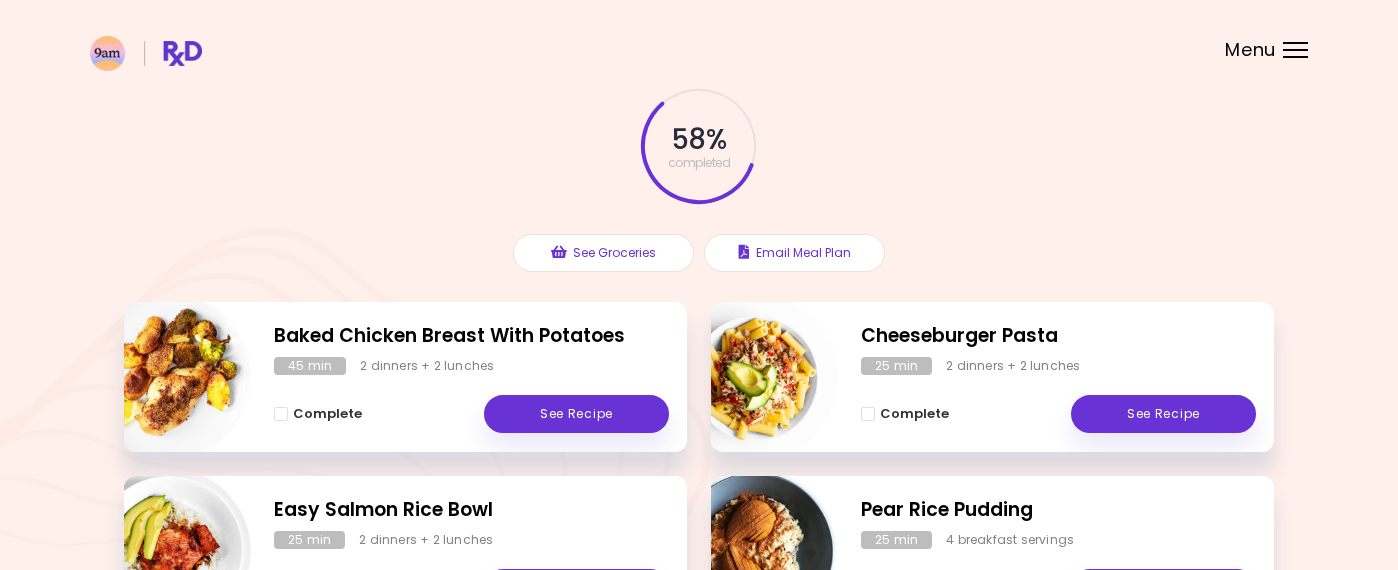 scroll, scrollTop: 0, scrollLeft: 0, axis: both 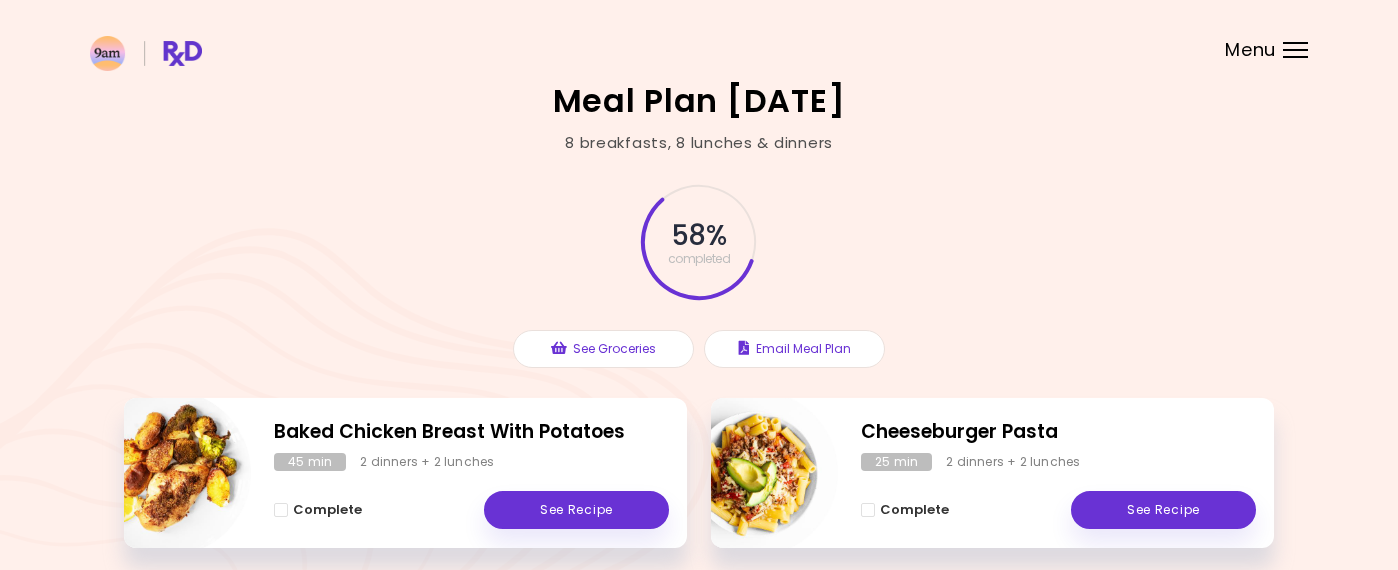 click at bounding box center [146, 53] 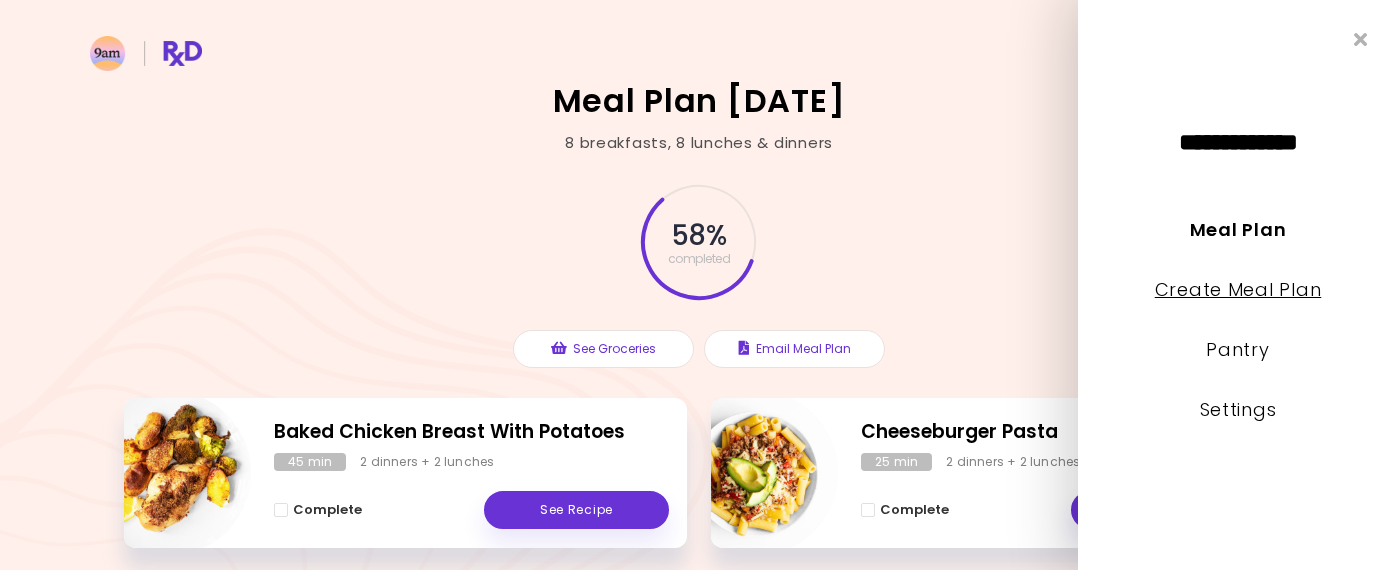 click on "Create Meal Plan" at bounding box center (1238, 289) 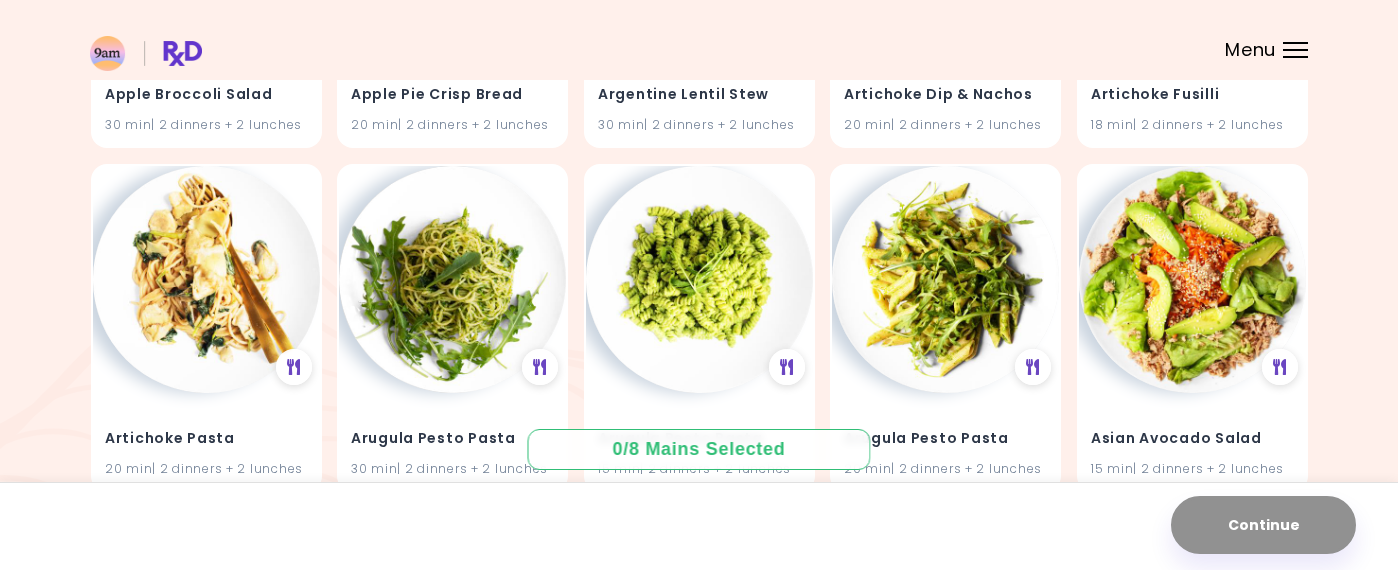 scroll, scrollTop: 0, scrollLeft: 0, axis: both 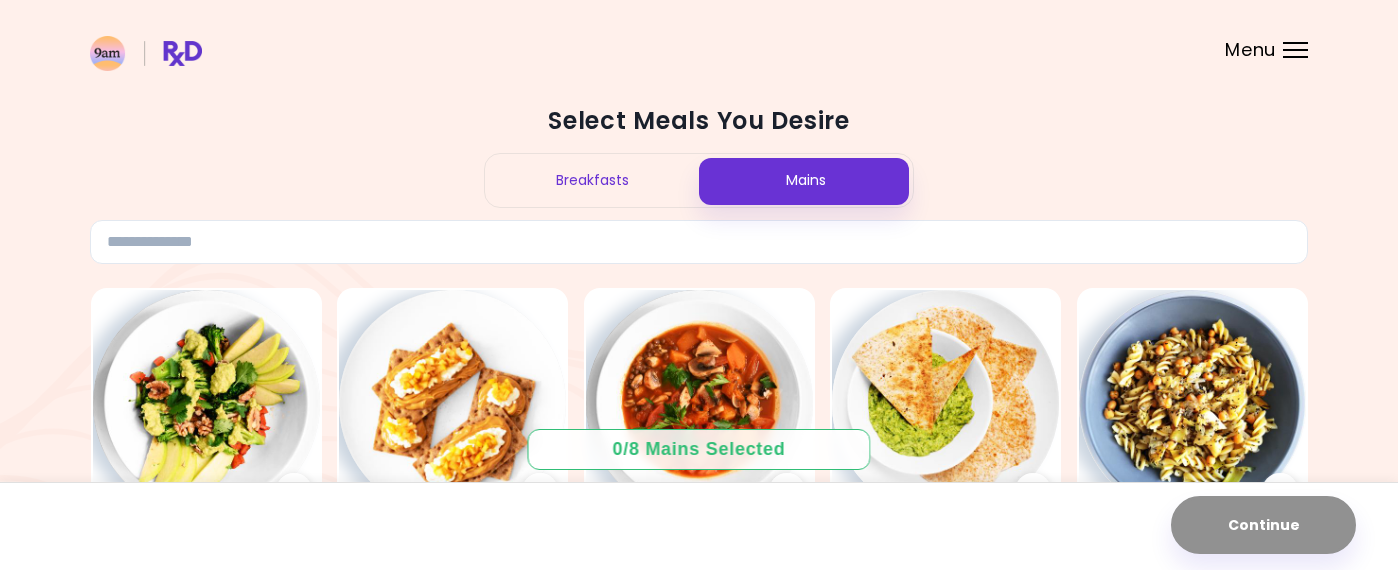 click on "Menu" at bounding box center [1250, 50] 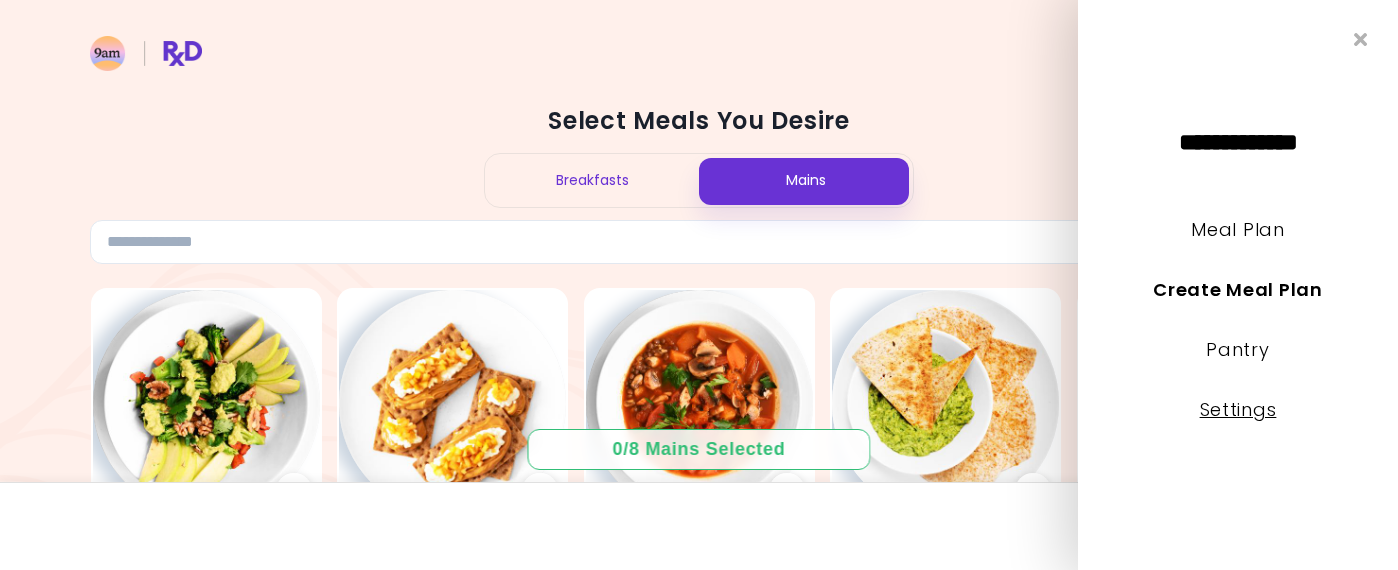 click on "Settings" at bounding box center [1238, 409] 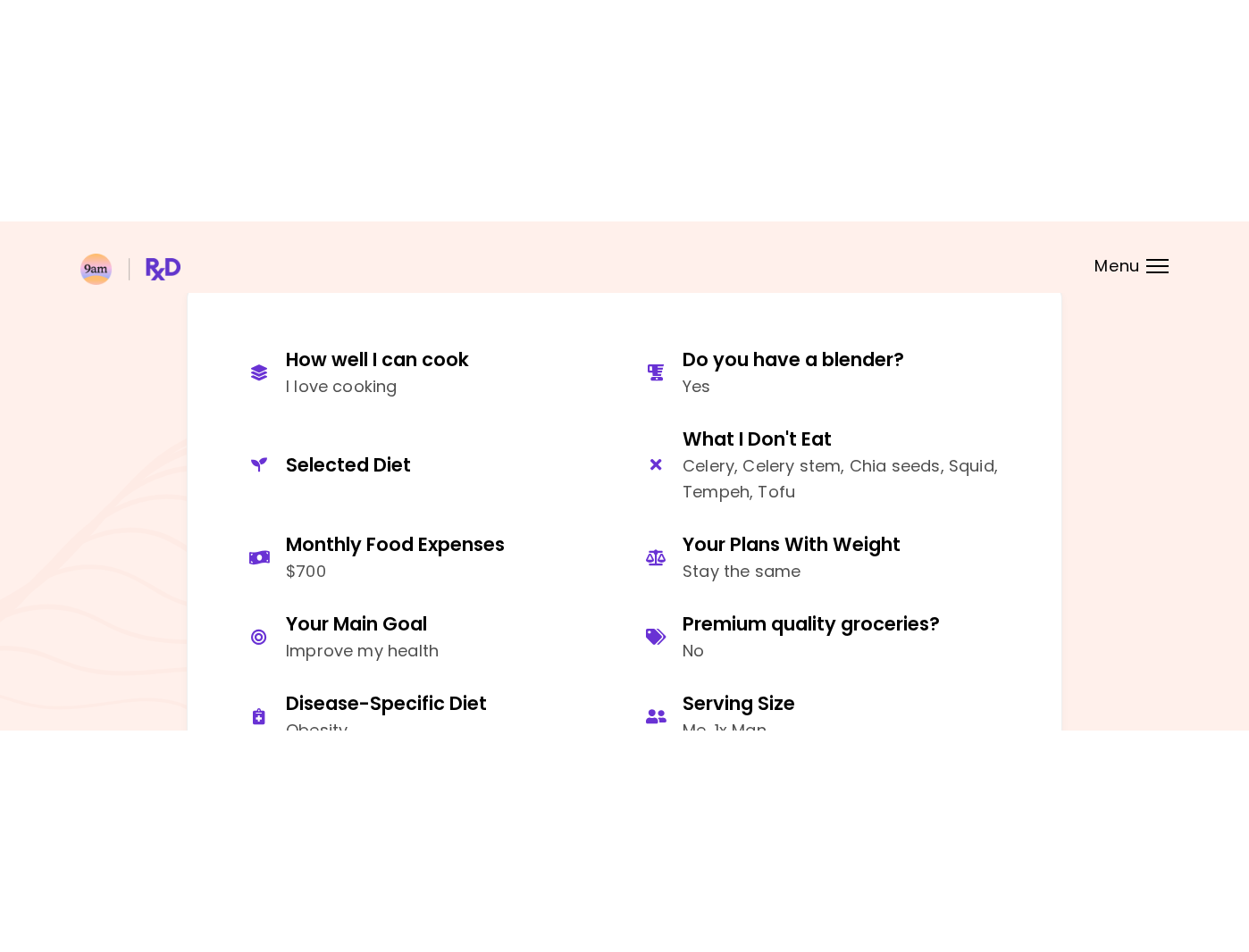 scroll, scrollTop: 835, scrollLeft: 0, axis: vertical 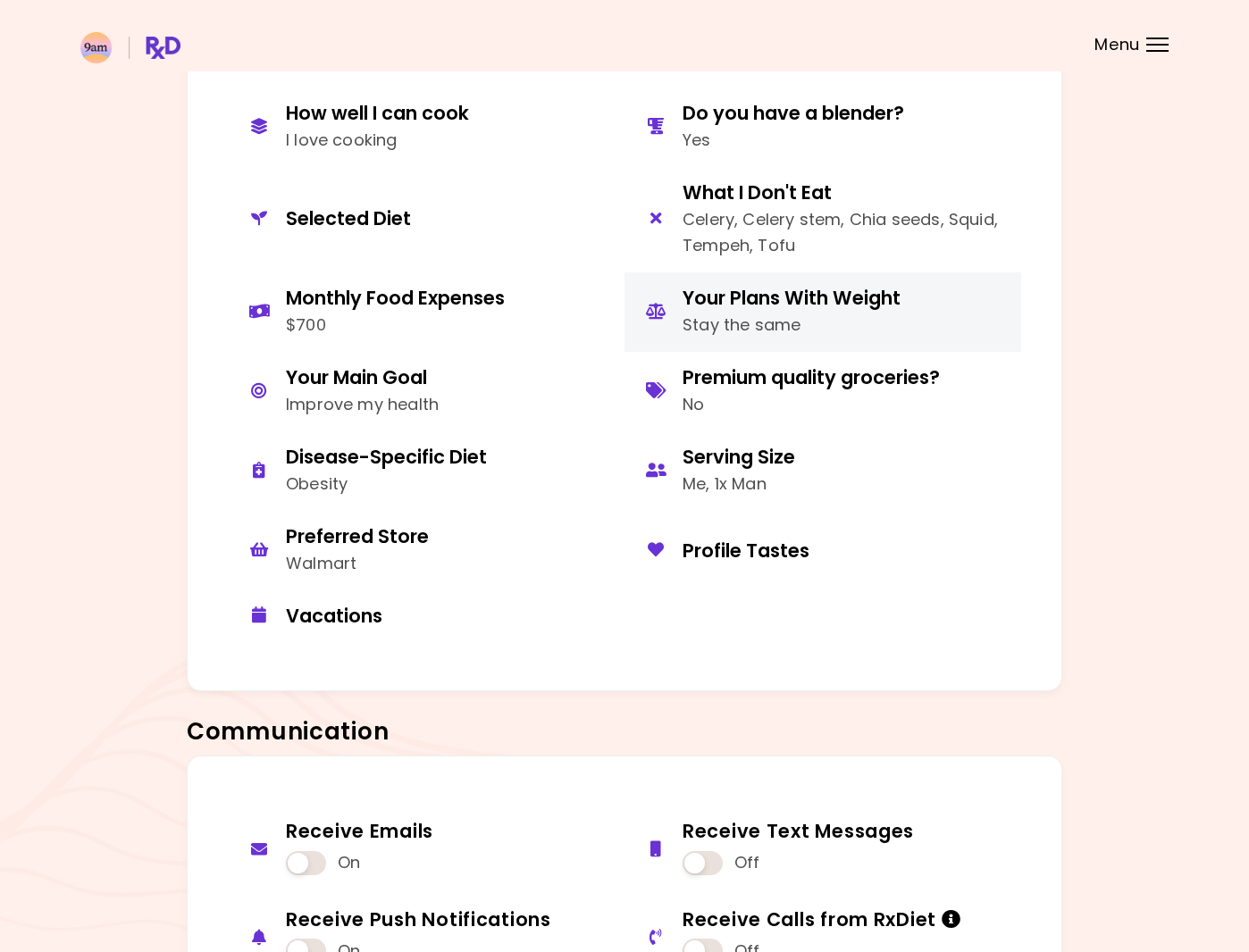 click on "Stay the same" at bounding box center (792, 325) 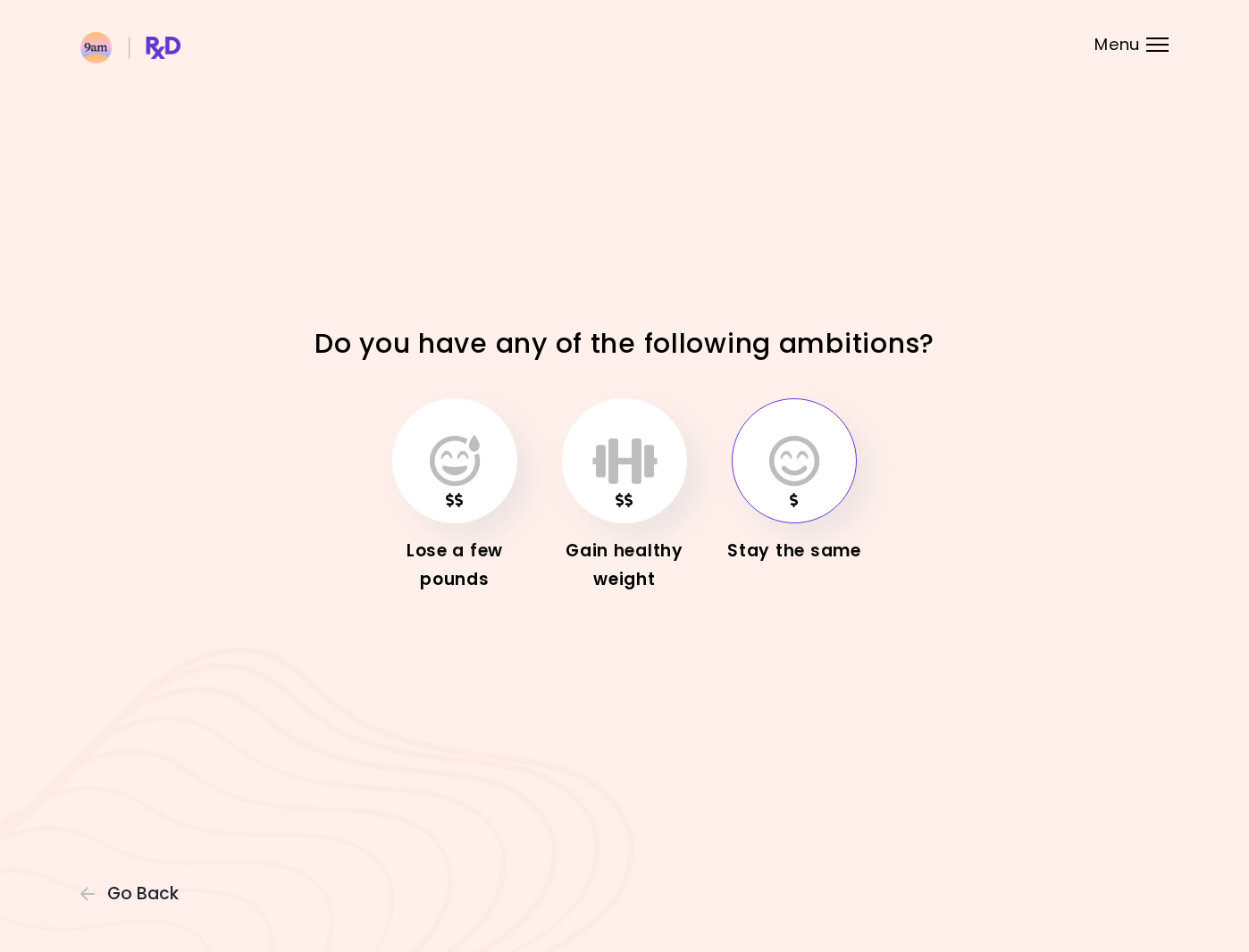 scroll, scrollTop: 0, scrollLeft: 0, axis: both 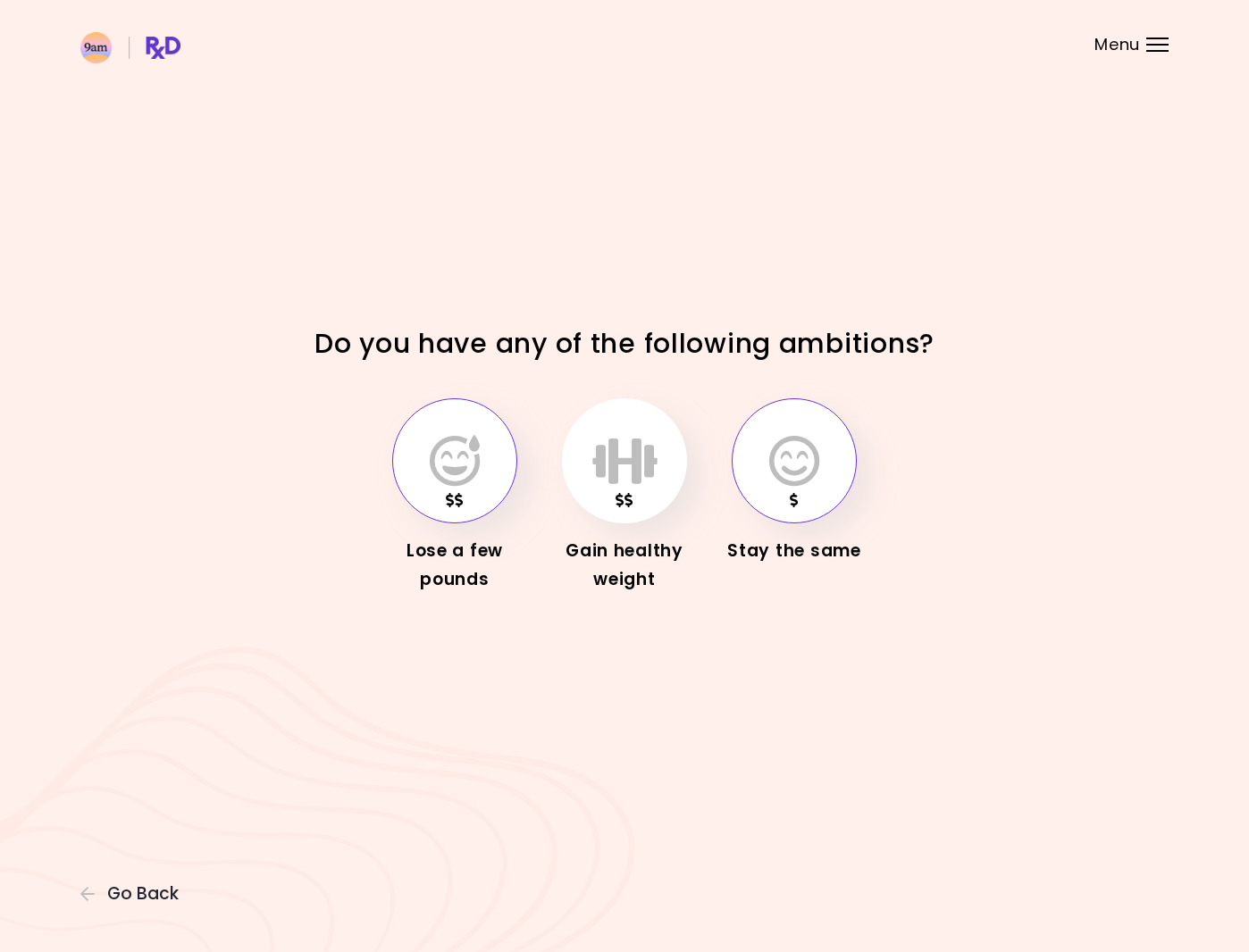 click at bounding box center (455, 461) 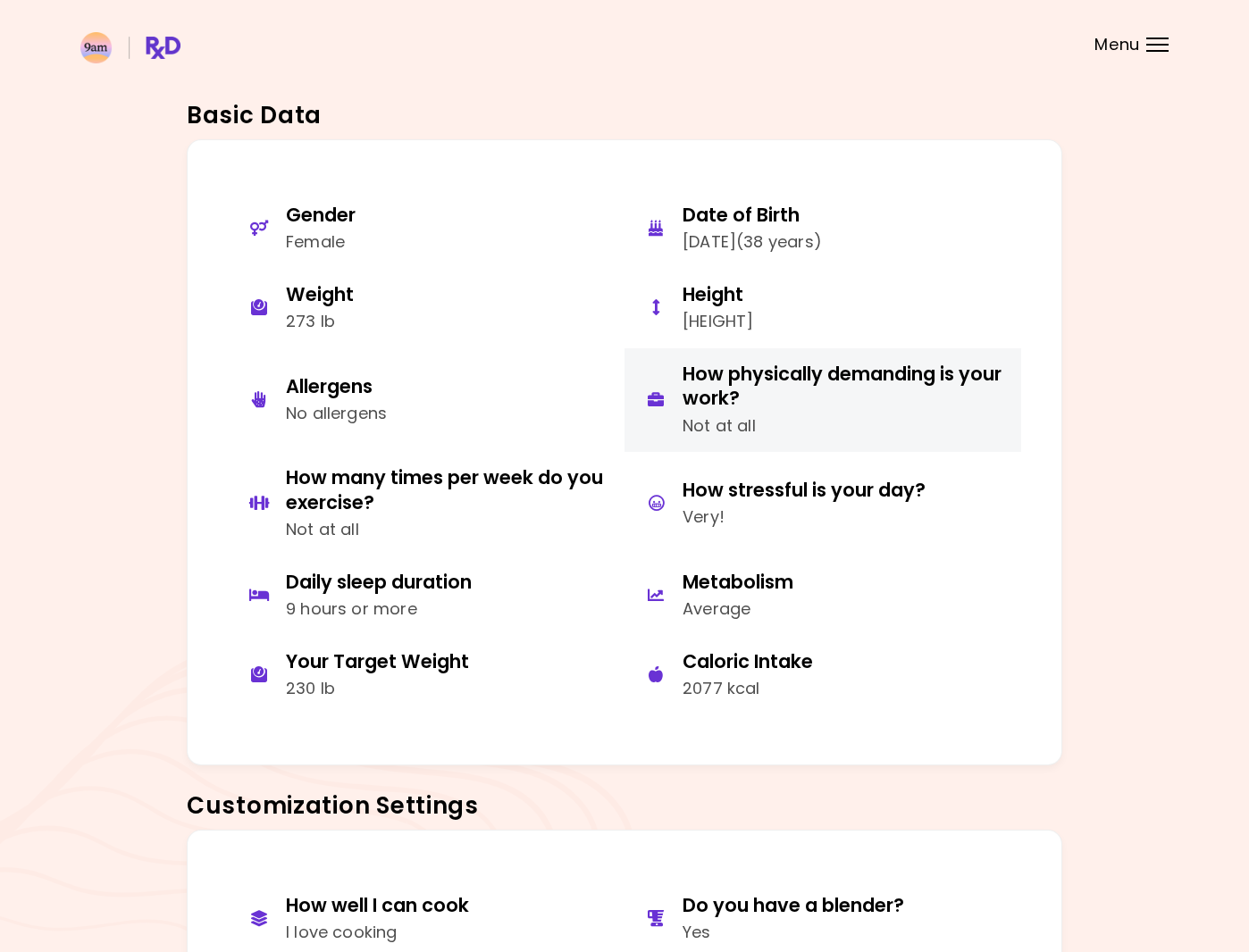 scroll, scrollTop: 0, scrollLeft: 0, axis: both 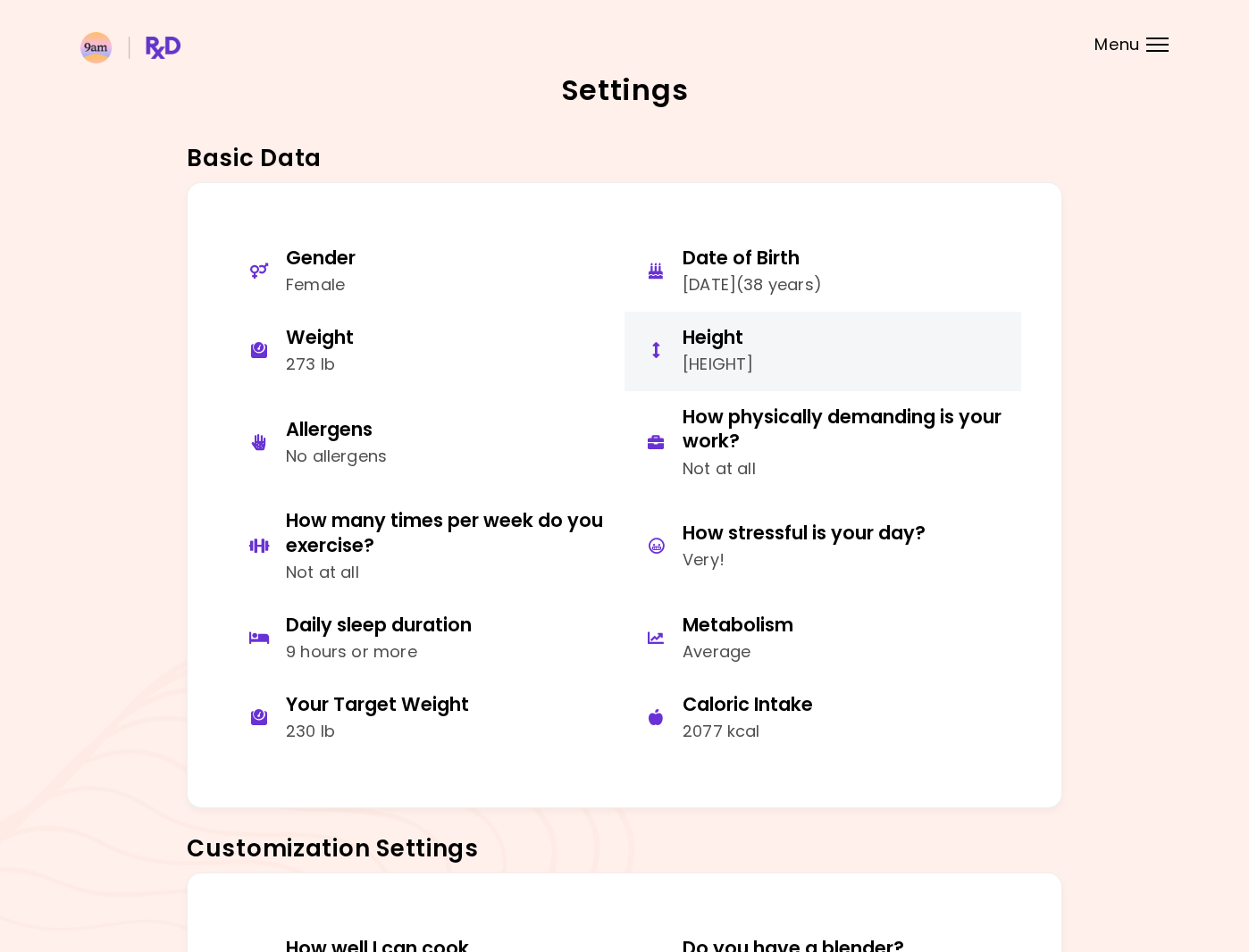 click on "Height" at bounding box center [717, 337] 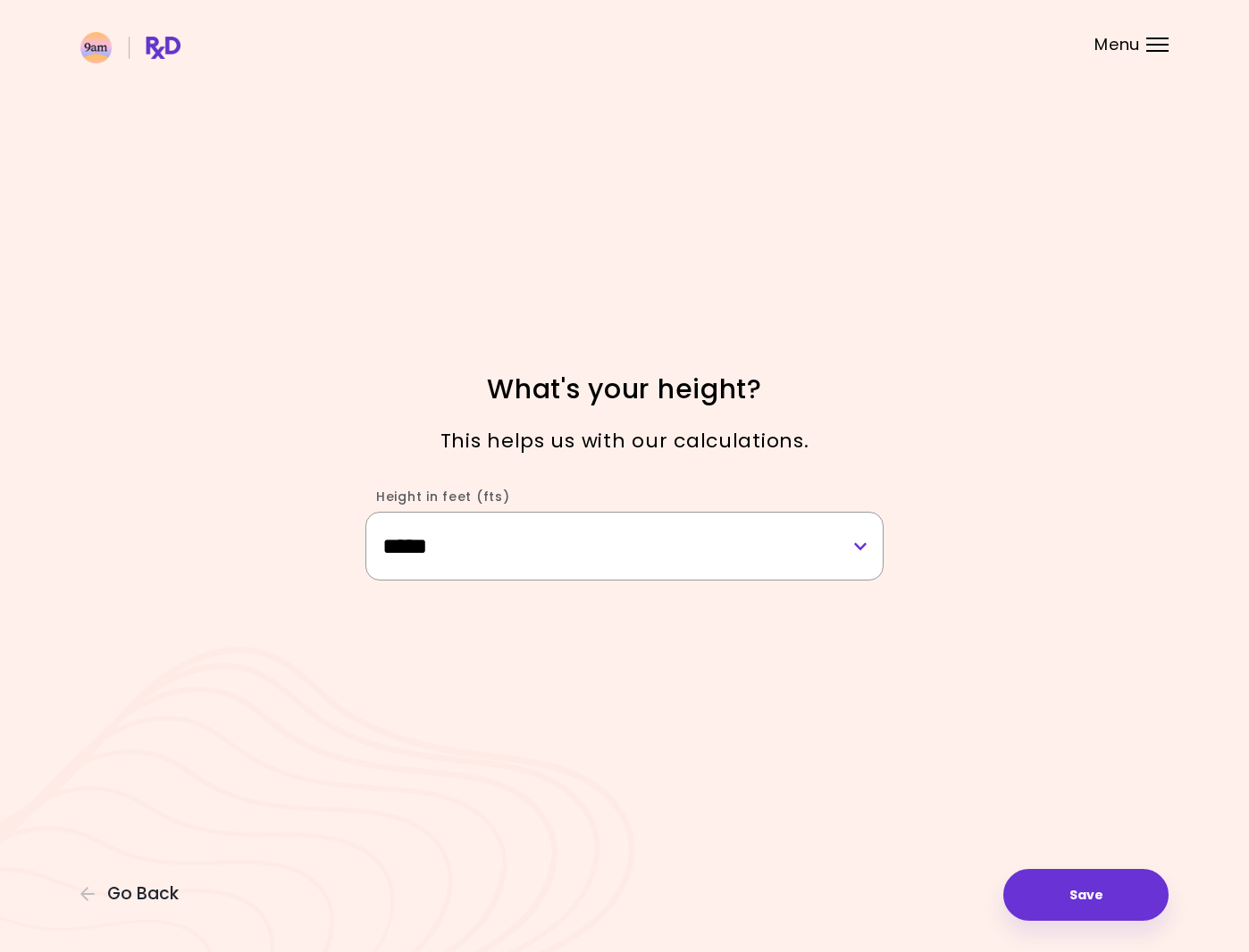 click on "**********" at bounding box center (624, 546) 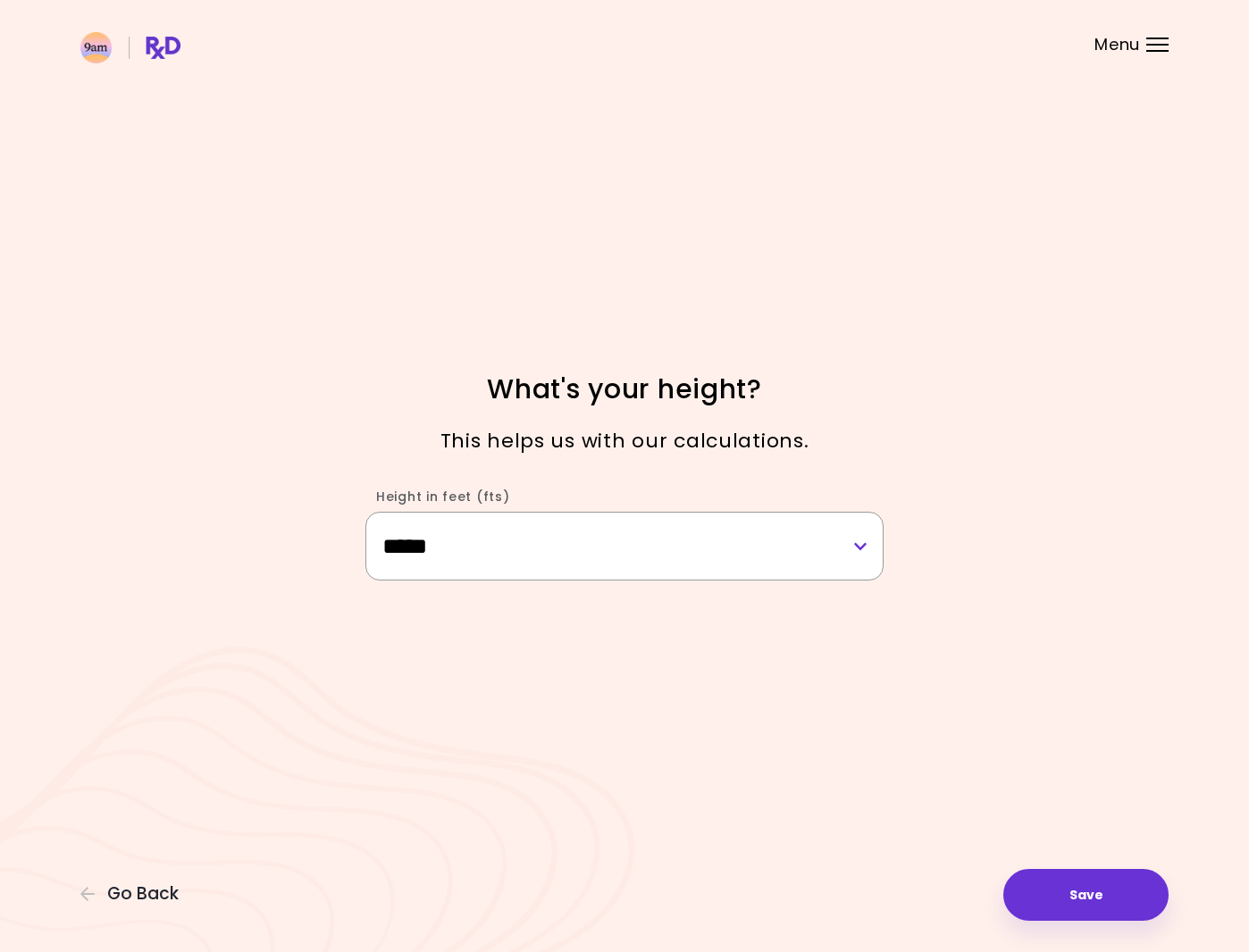 select on "****" 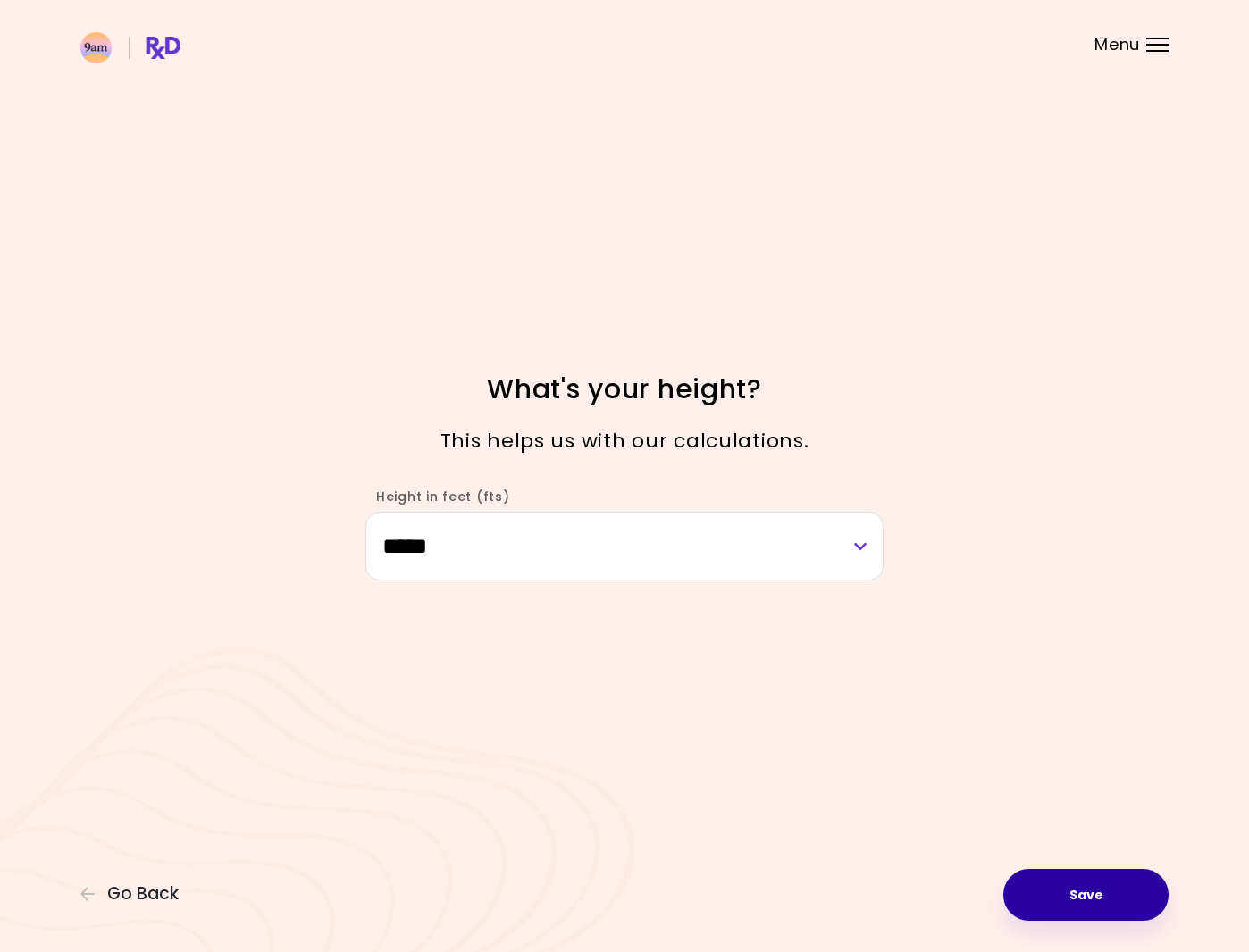 click on "Save" at bounding box center [1086, 895] 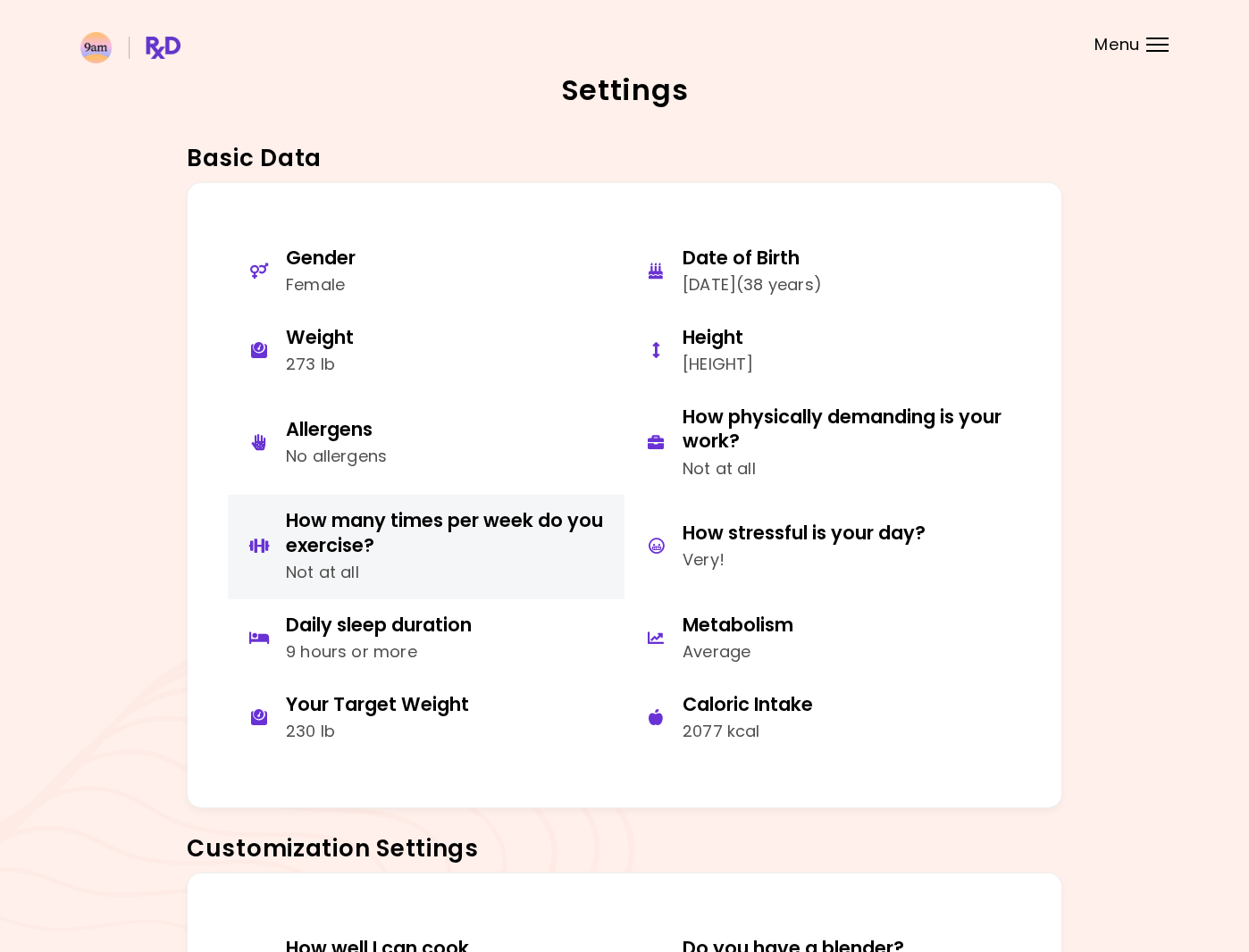 click on "Not at all" at bounding box center [448, 572] 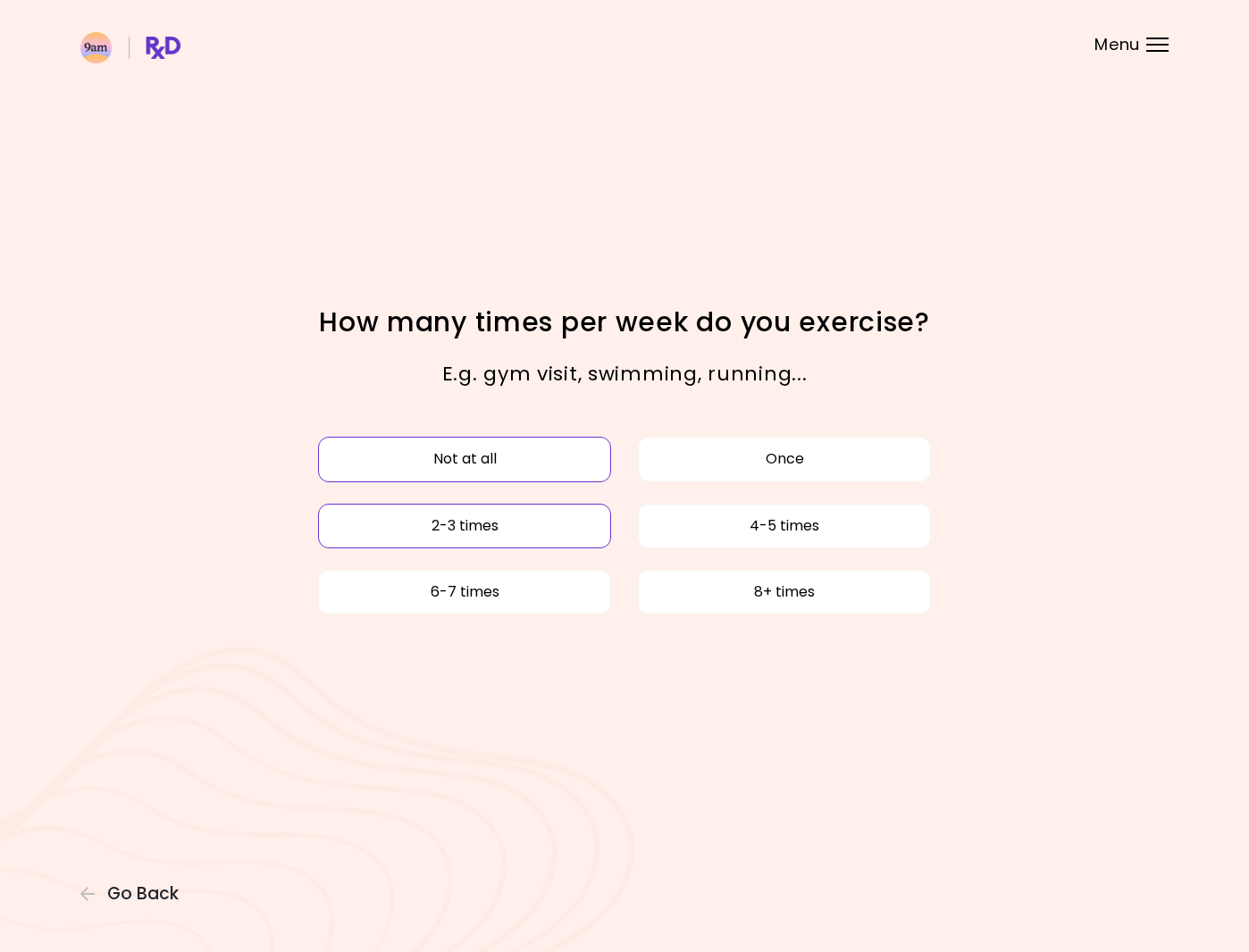 click on "2-3 times" at bounding box center (465, 526) 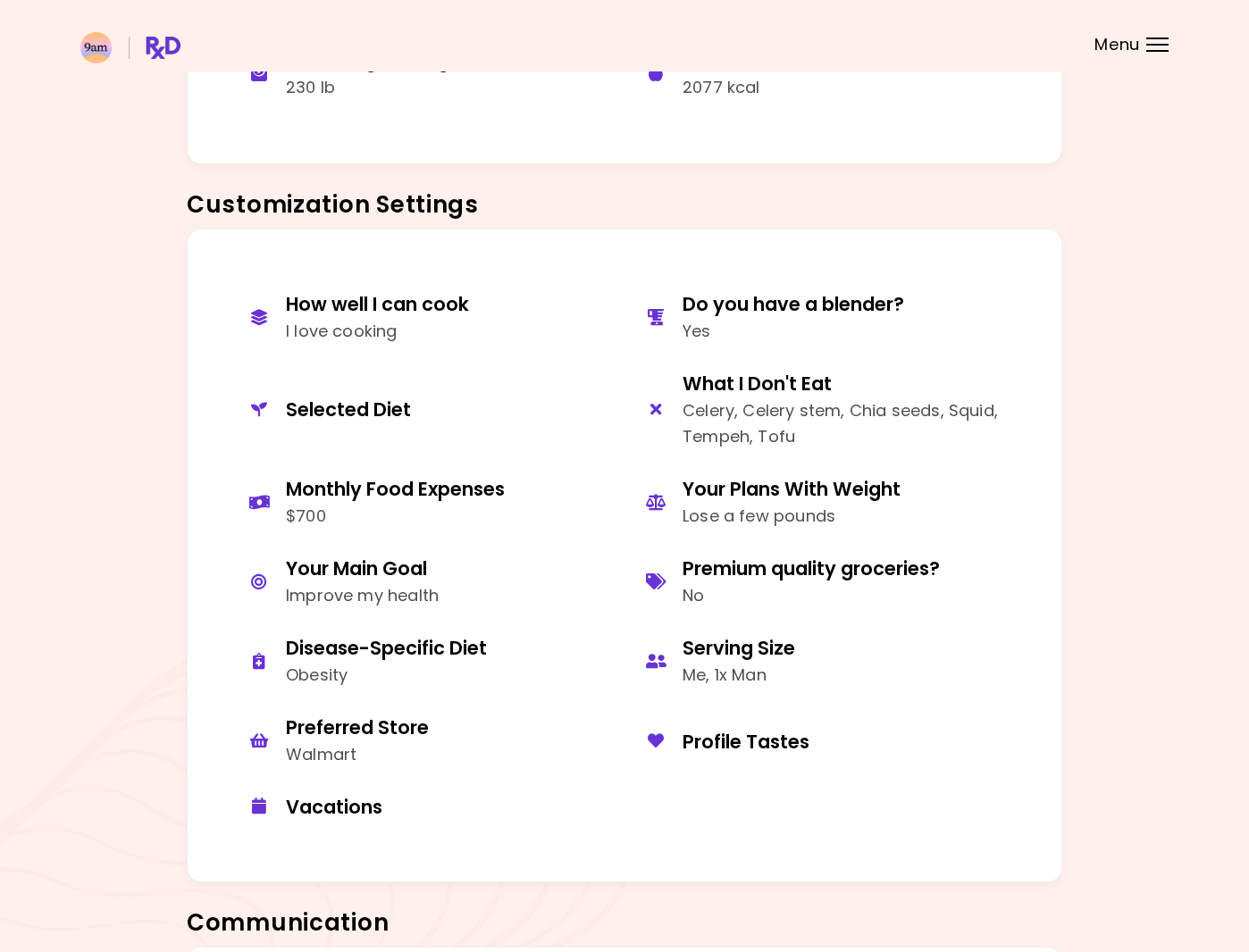 scroll, scrollTop: 643, scrollLeft: 0, axis: vertical 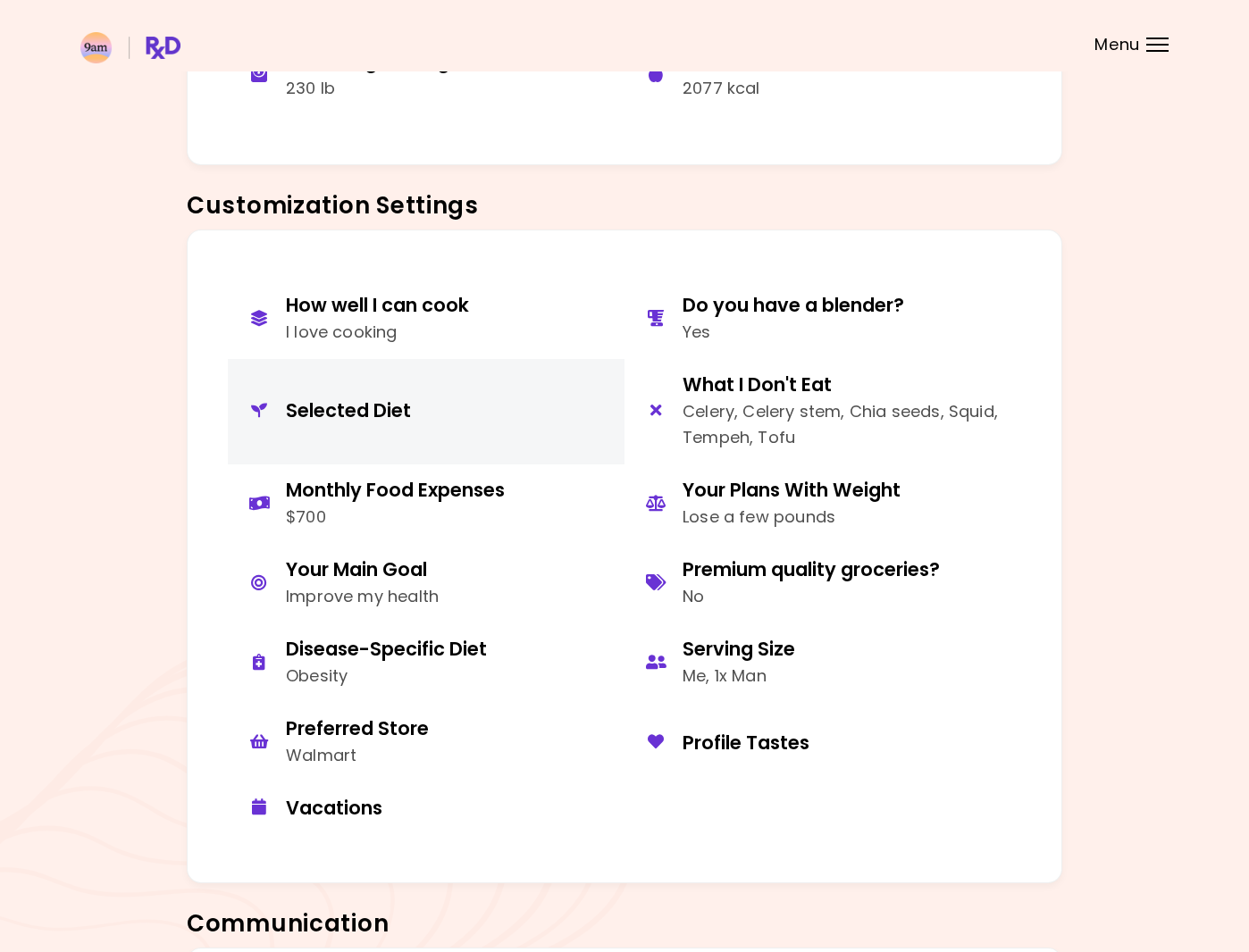 click on "Selected Diet" at bounding box center (348, 410) 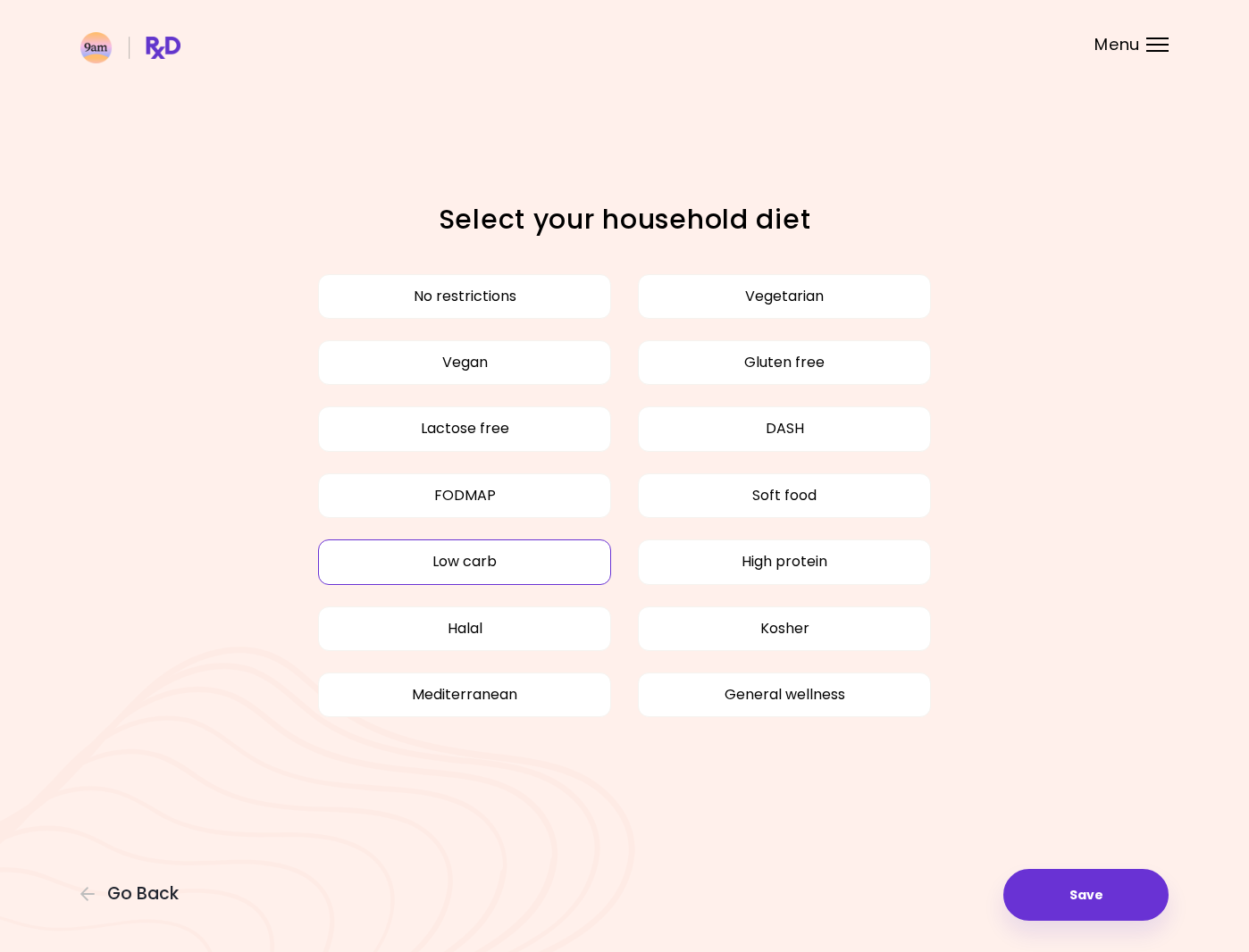 click on "Low carb" at bounding box center (465, 562) 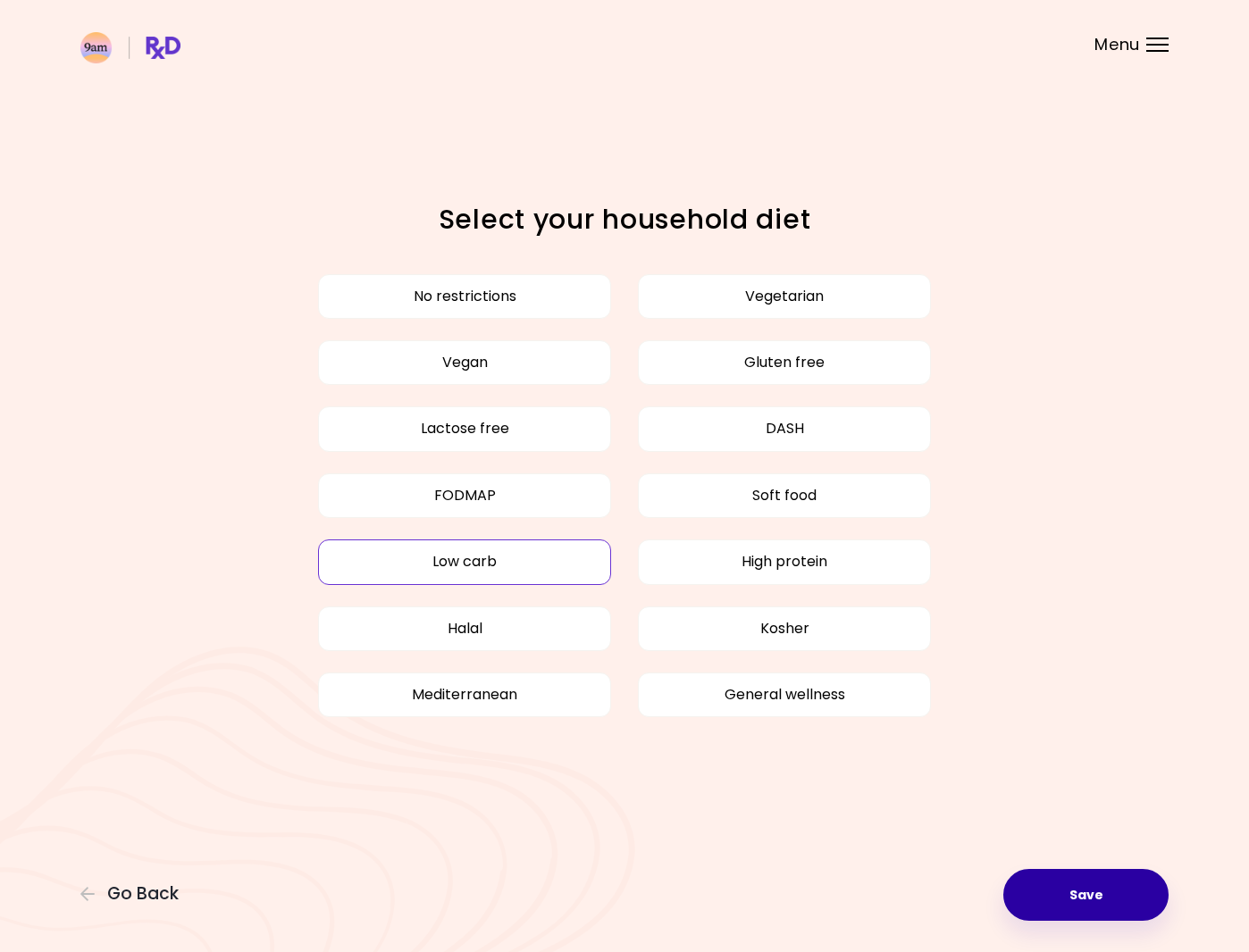 click on "Save" at bounding box center [1086, 895] 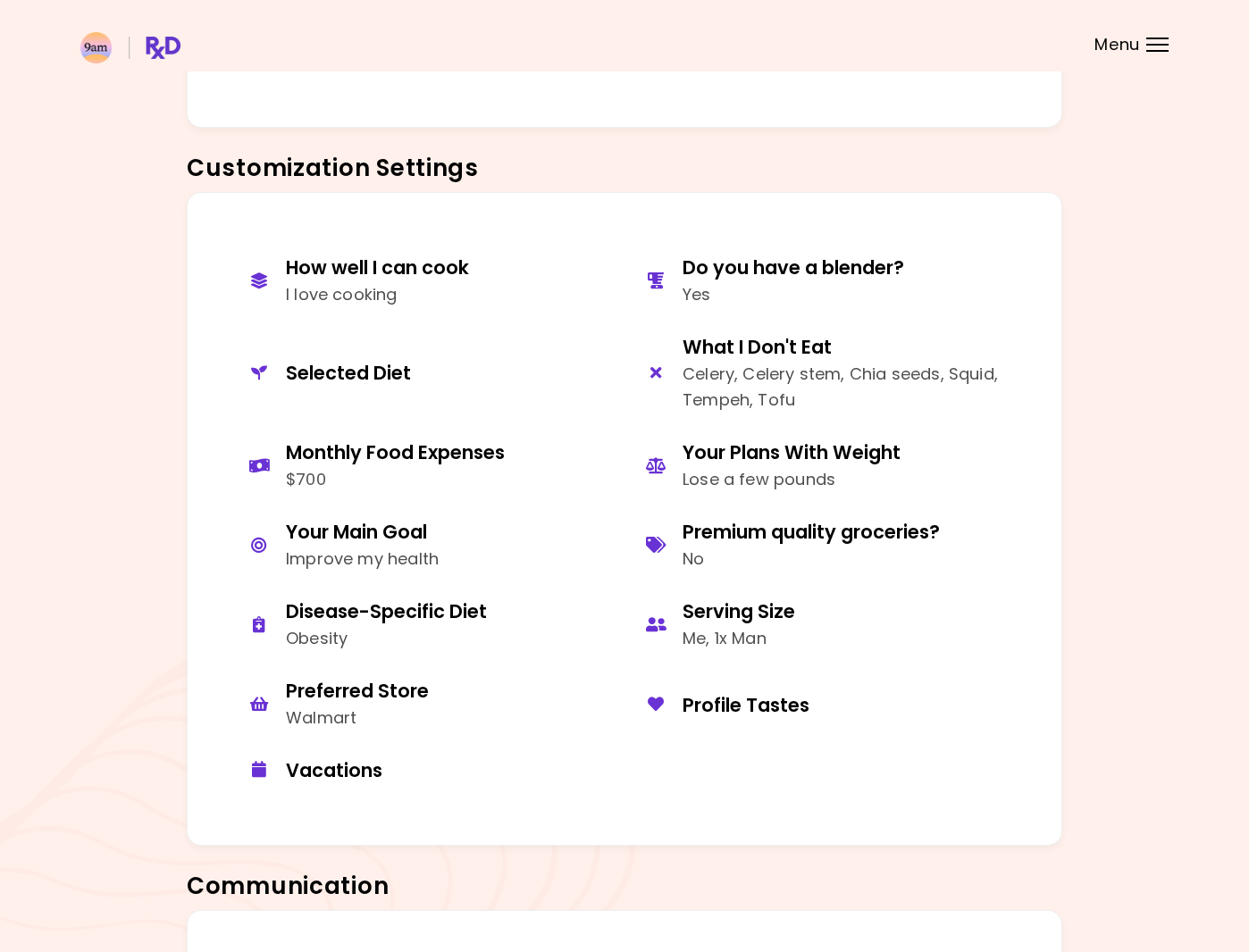 scroll, scrollTop: 682, scrollLeft: 0, axis: vertical 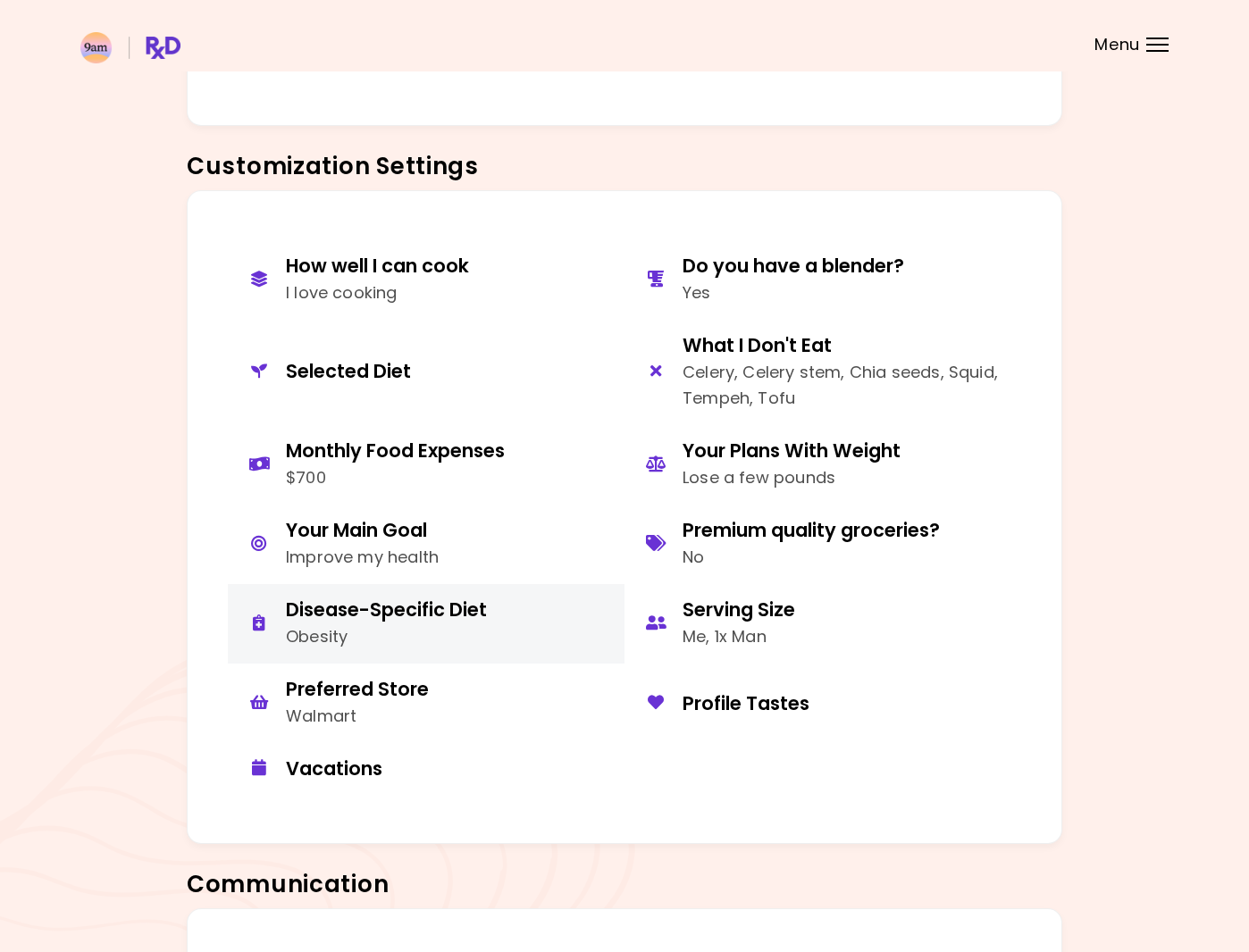 click on "Disease-Specific Diet" at bounding box center [386, 609] 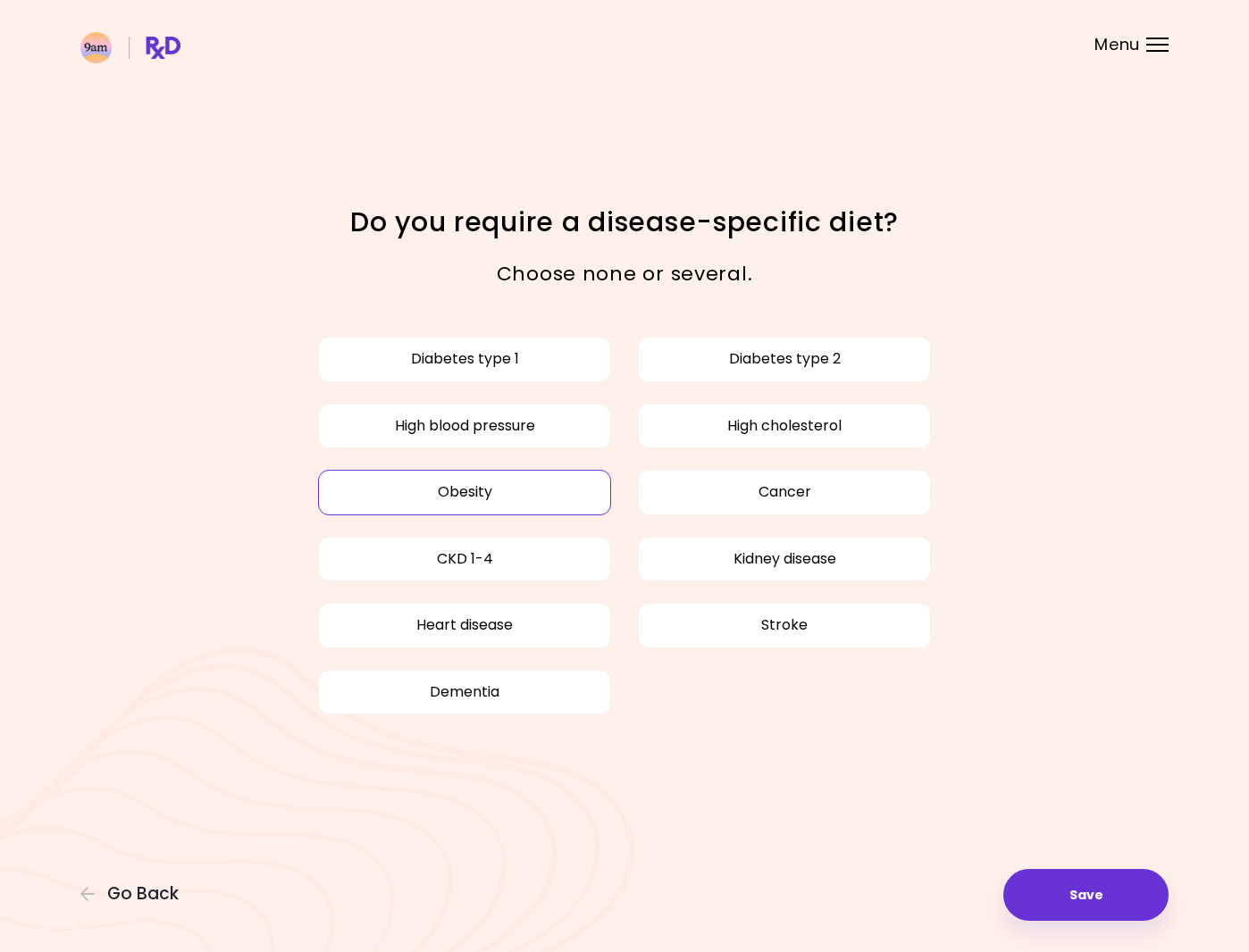 scroll, scrollTop: 0, scrollLeft: 0, axis: both 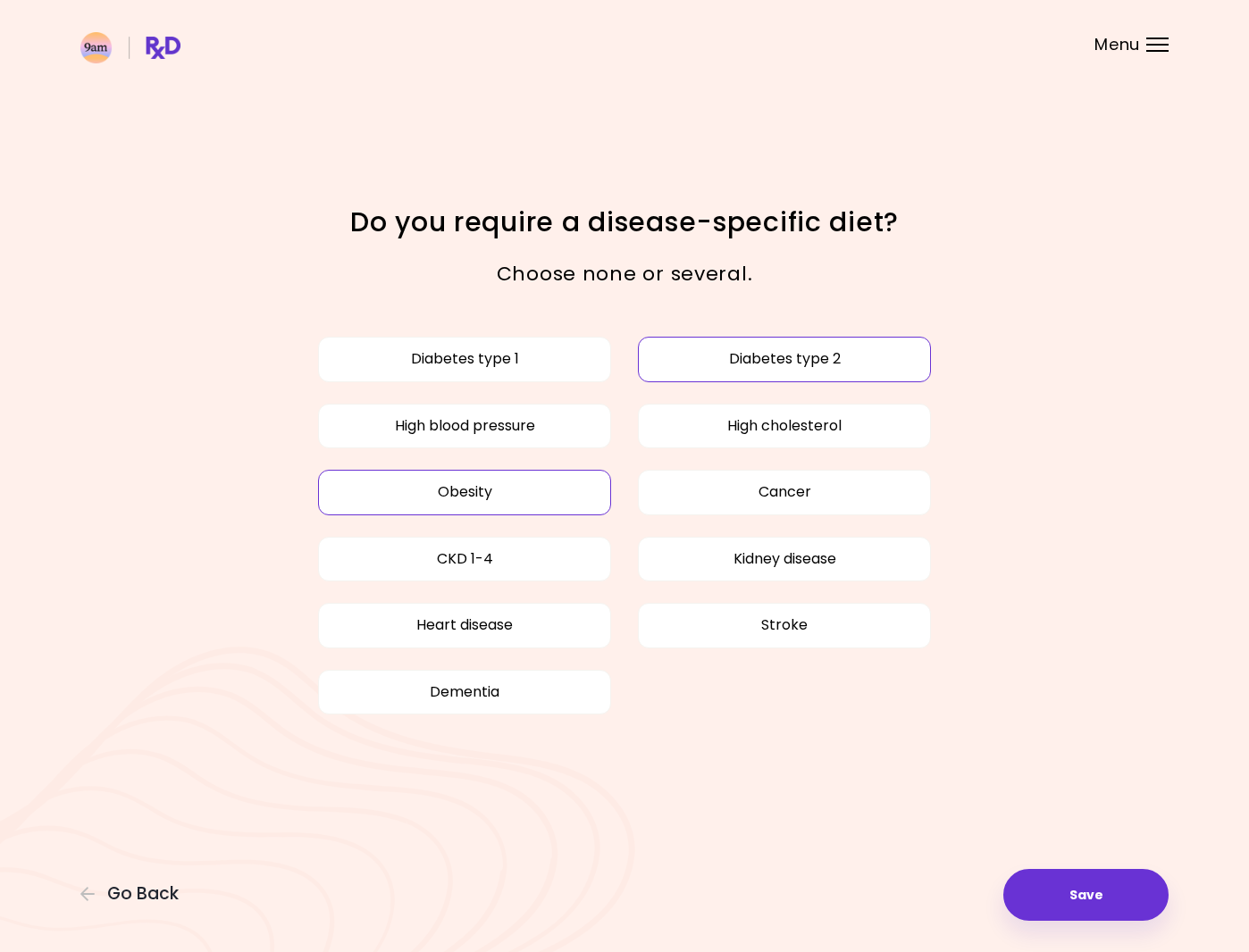 click on "Diabetes type 2" at bounding box center [784, 359] 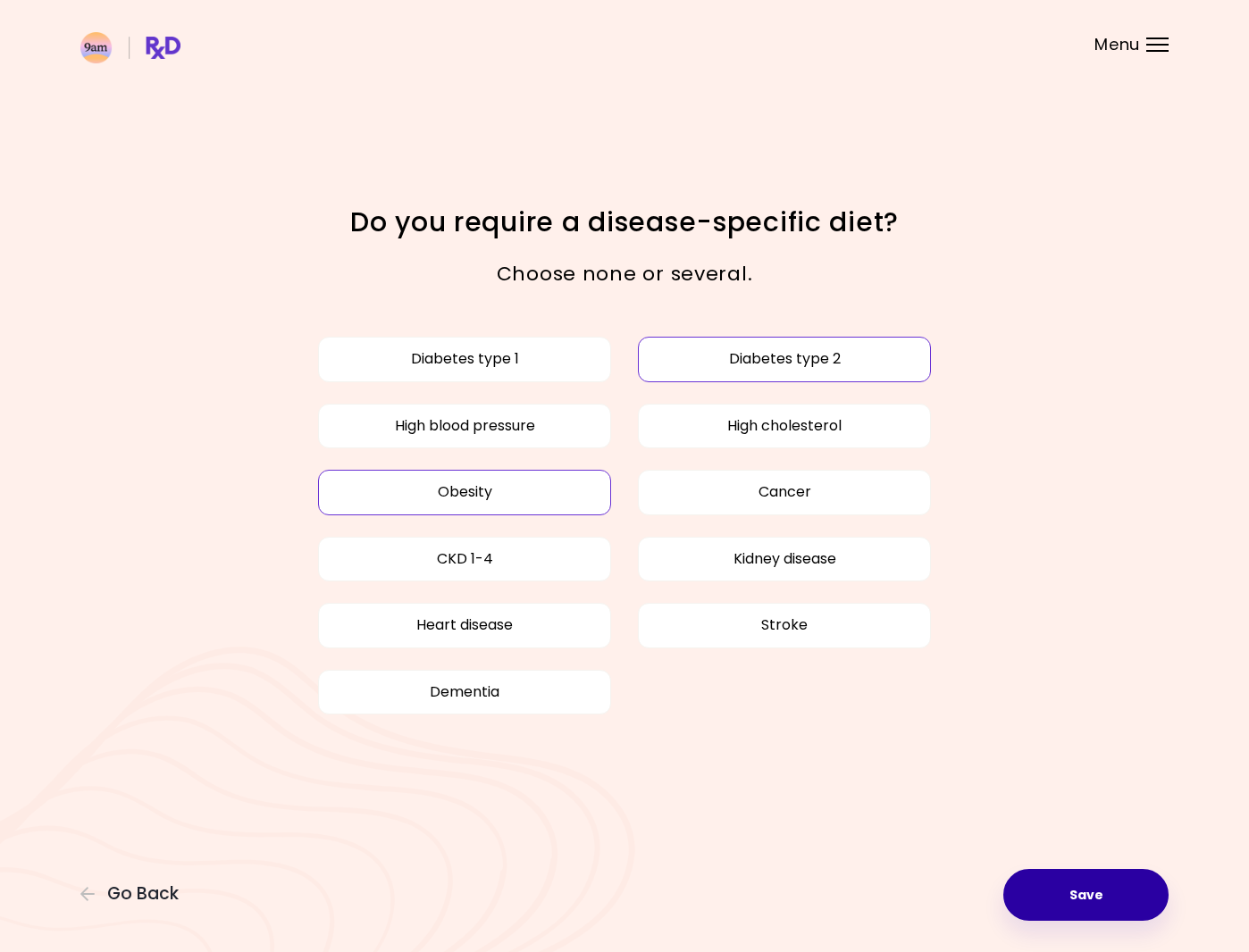 click on "Save" at bounding box center (1086, 895) 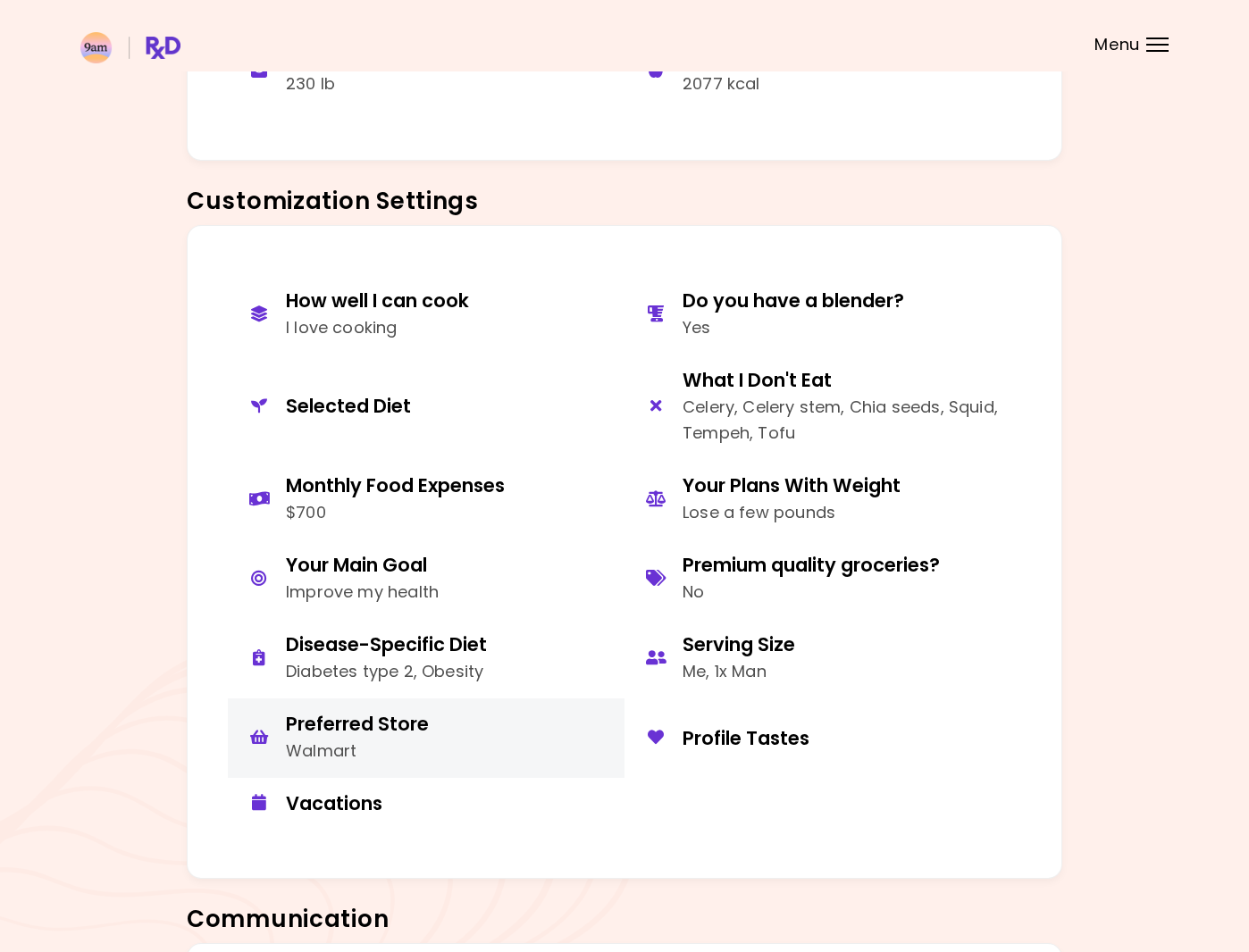 scroll, scrollTop: 648, scrollLeft: 0, axis: vertical 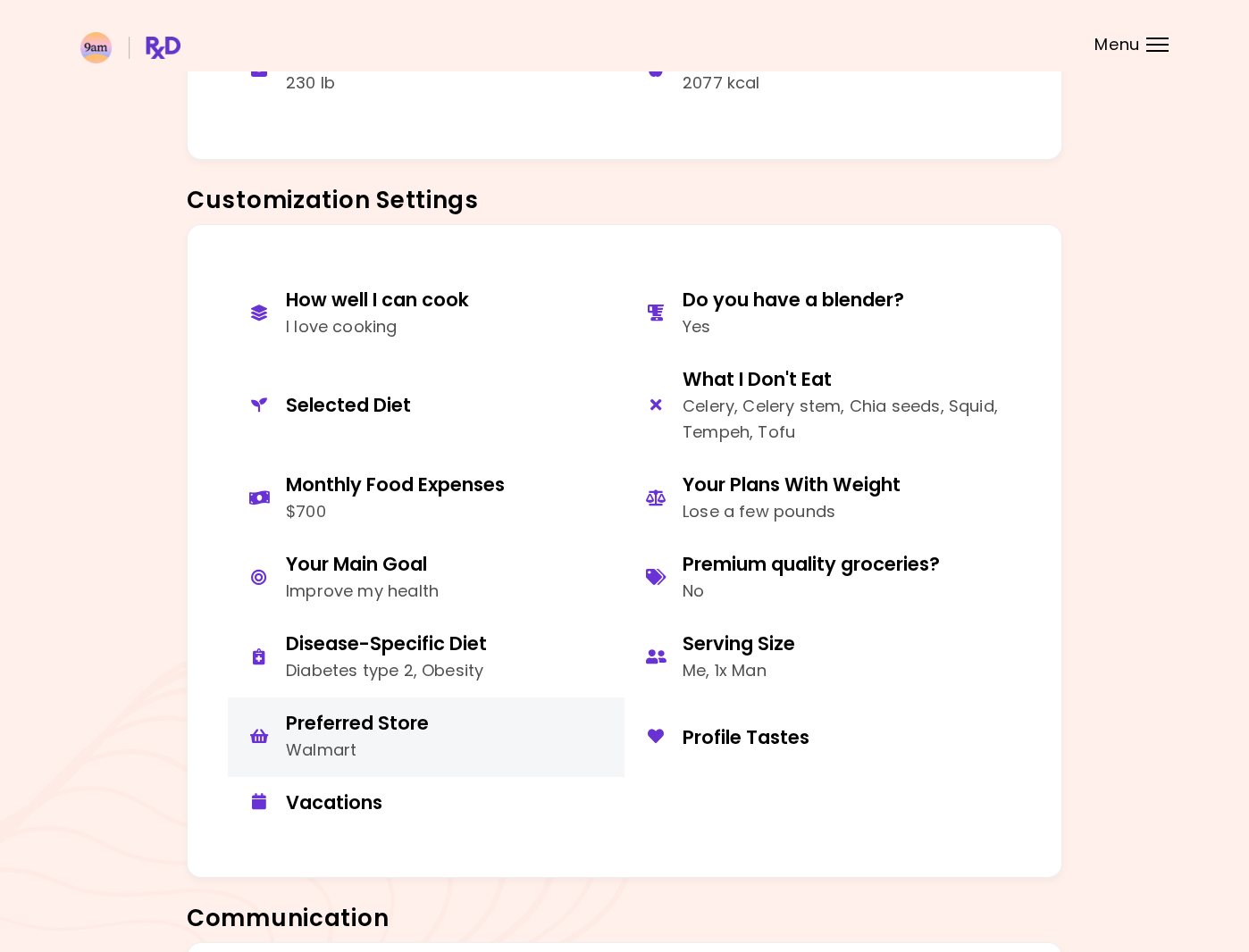 click on "Preferred Store" at bounding box center [357, 722] 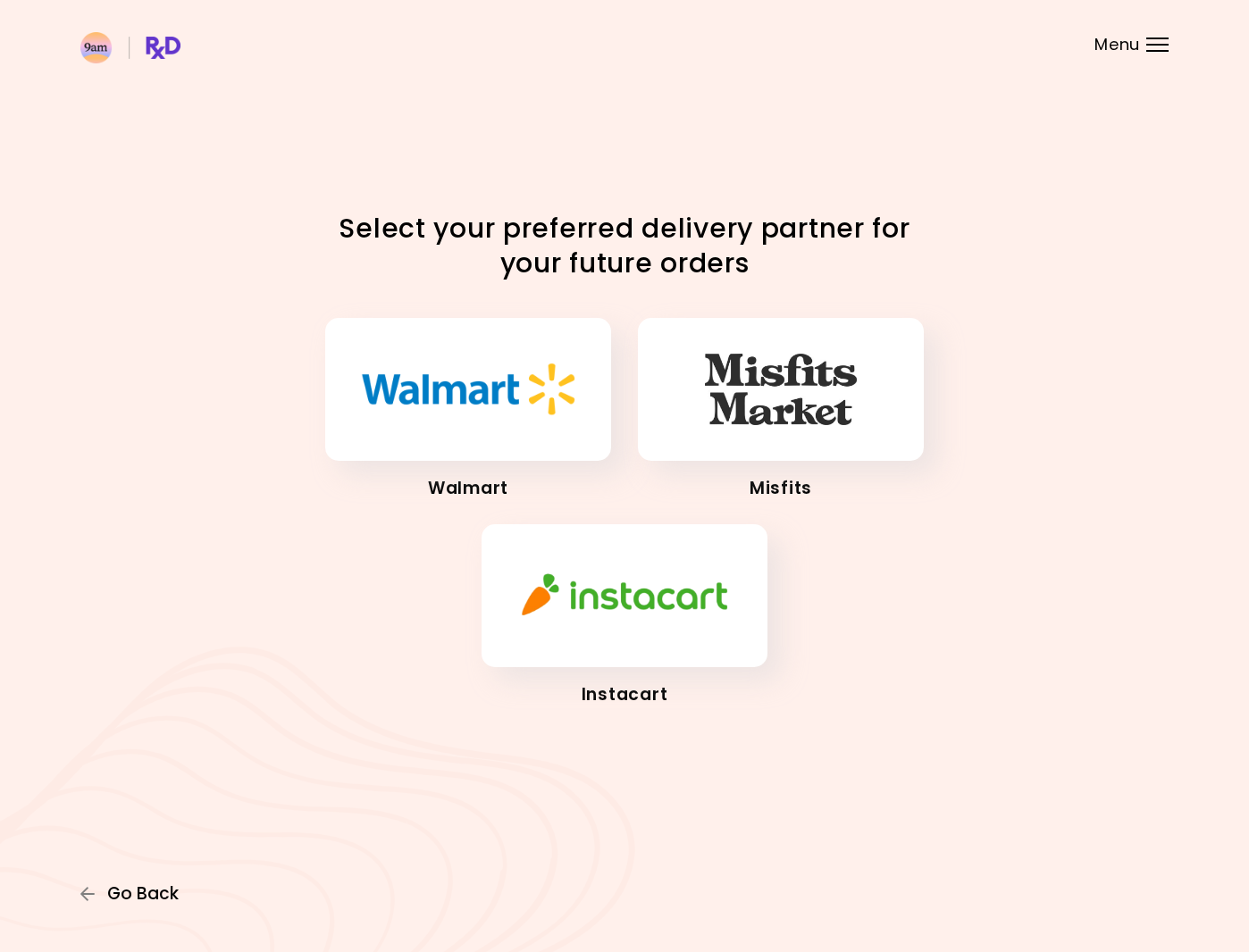 click on "Go Back" at bounding box center [143, 894] 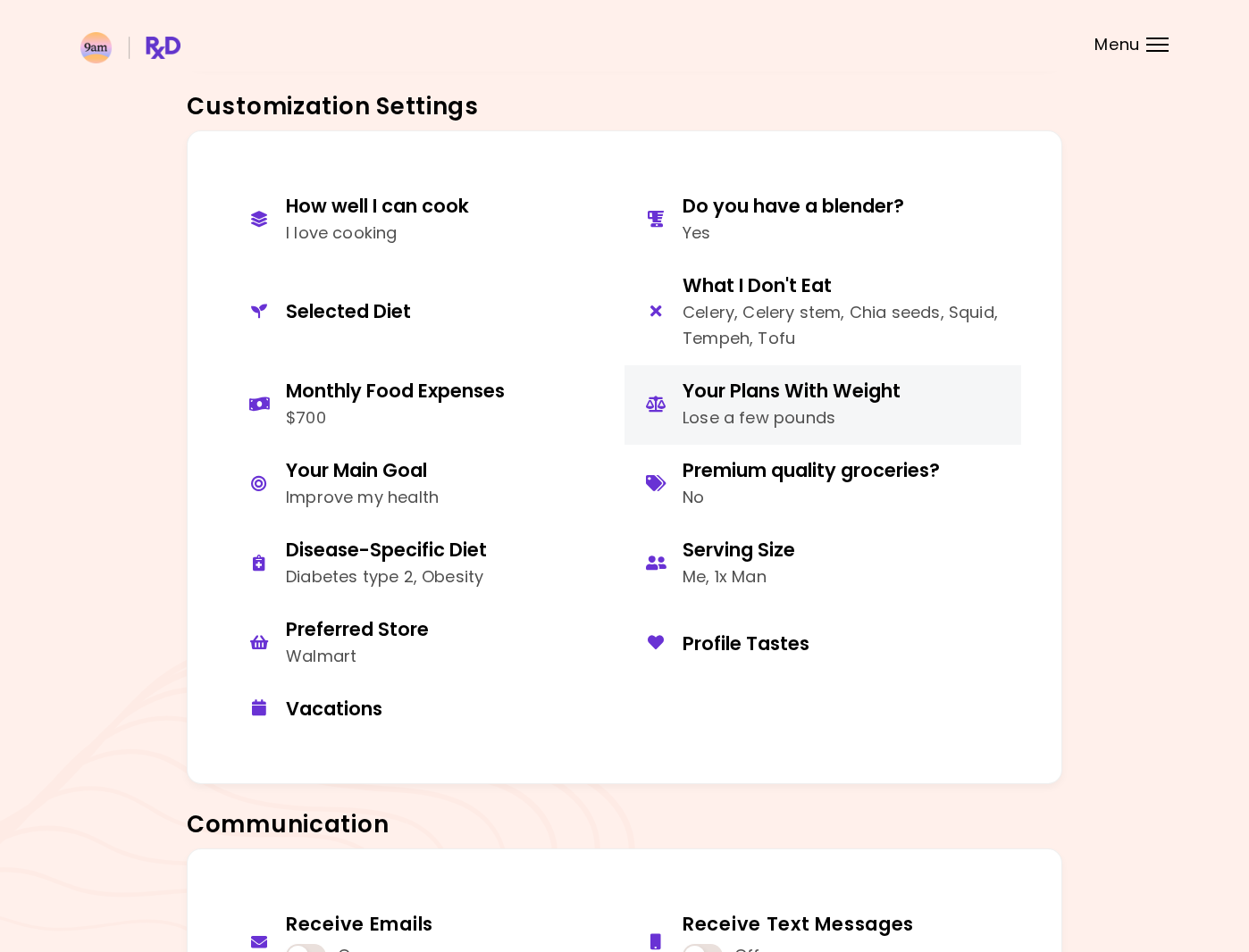 scroll, scrollTop: 745, scrollLeft: 0, axis: vertical 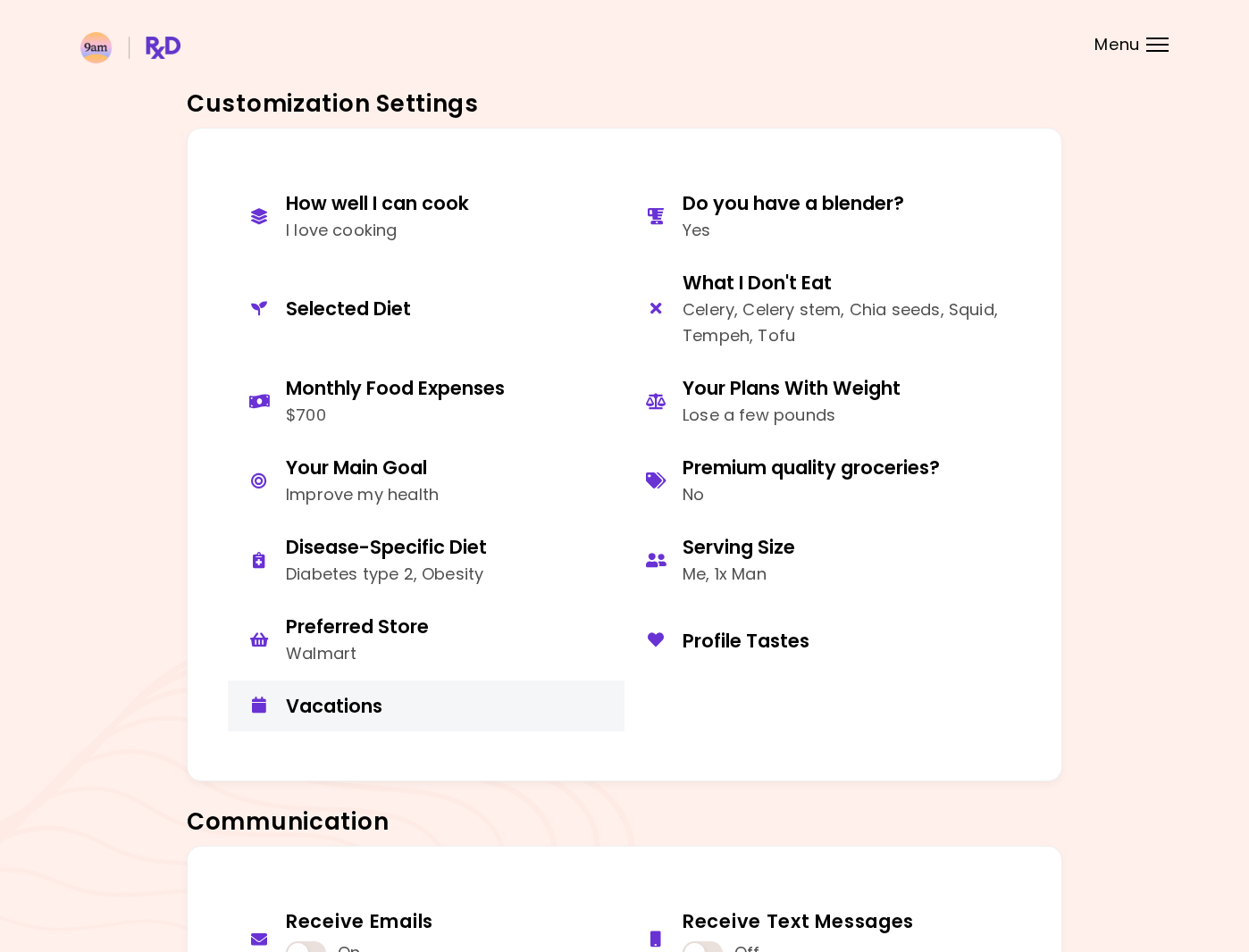 click on "Vacations" at bounding box center [448, 706] 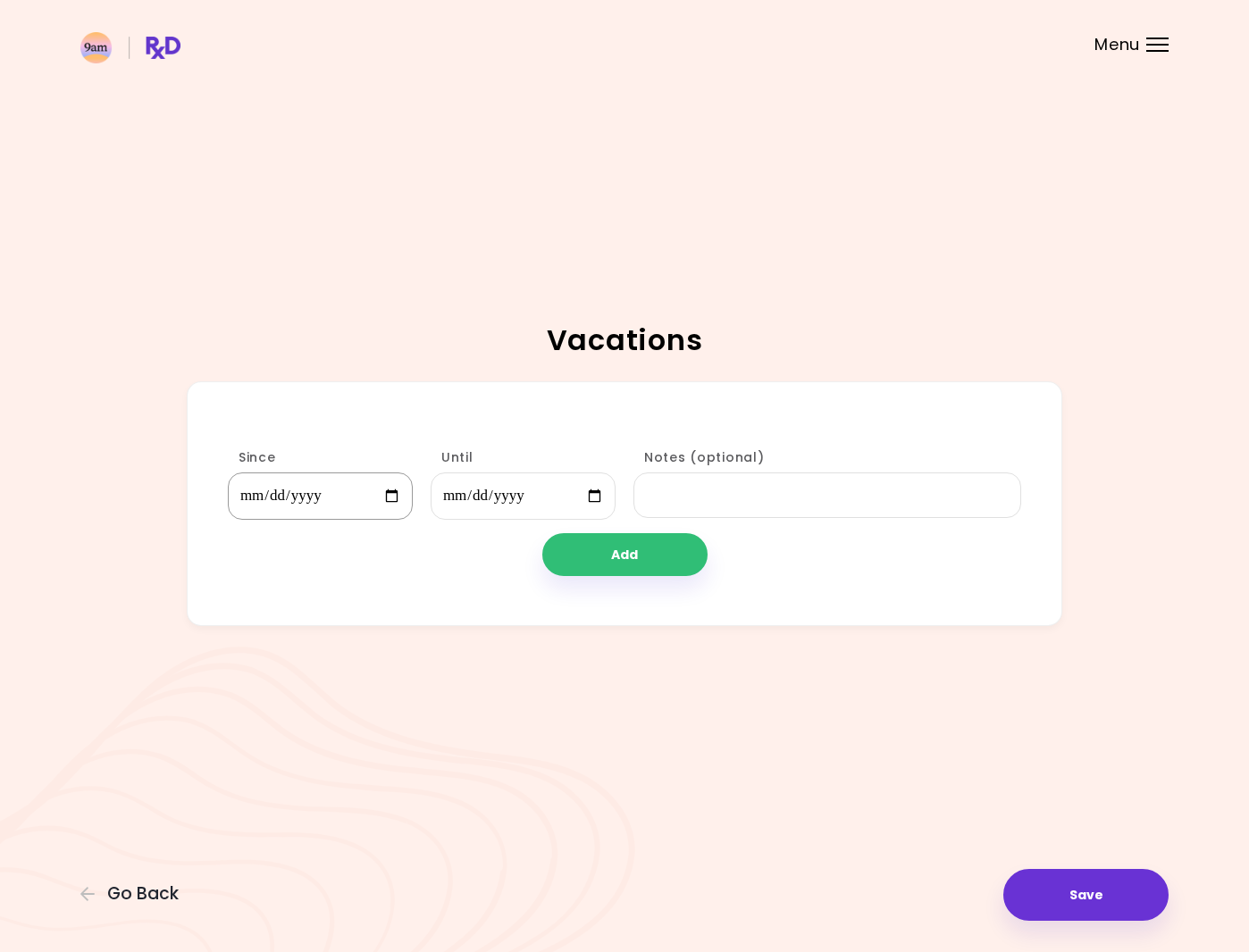 click on "Since" at bounding box center (320, 496) 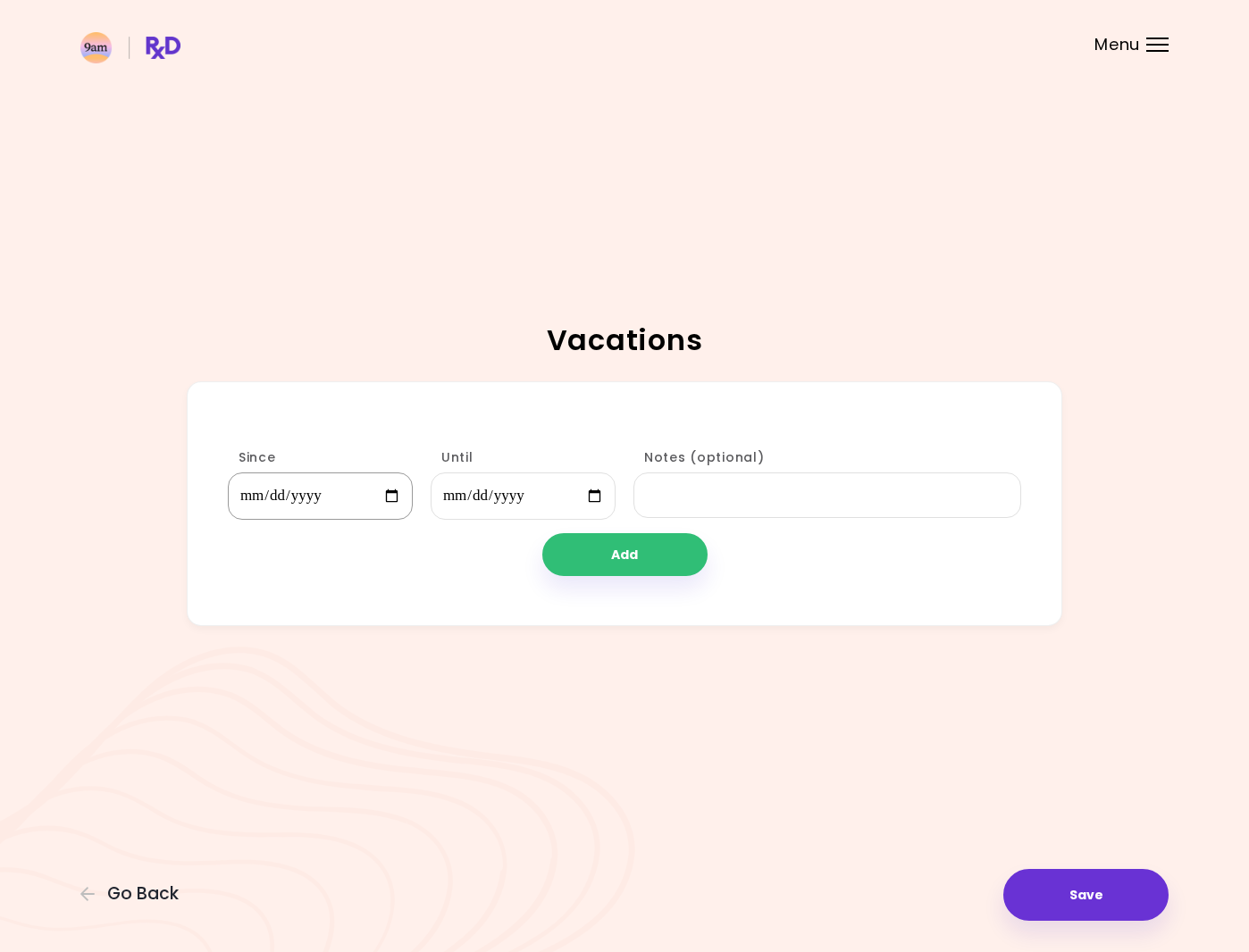 click on "Since" at bounding box center (320, 496) 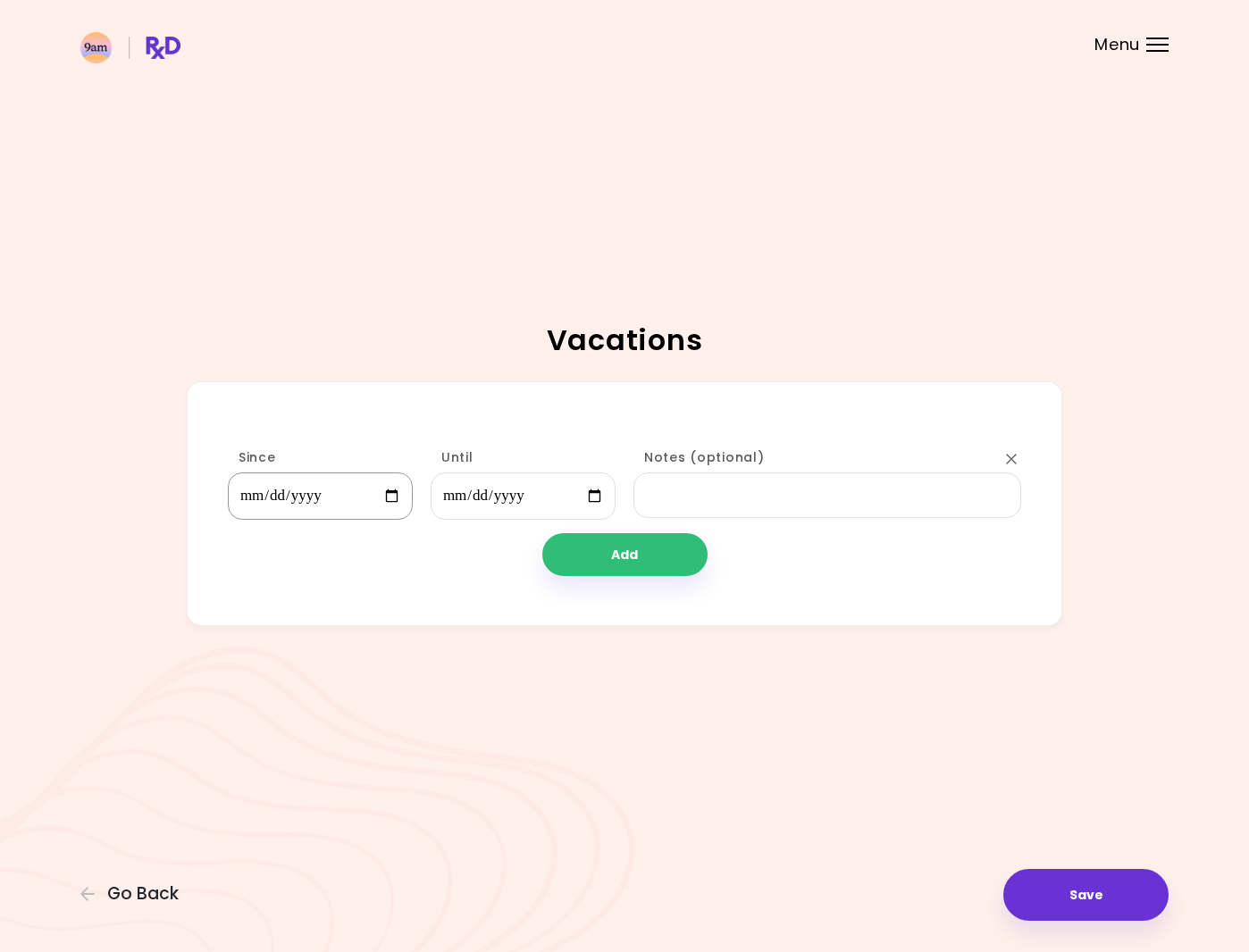 type on "**********" 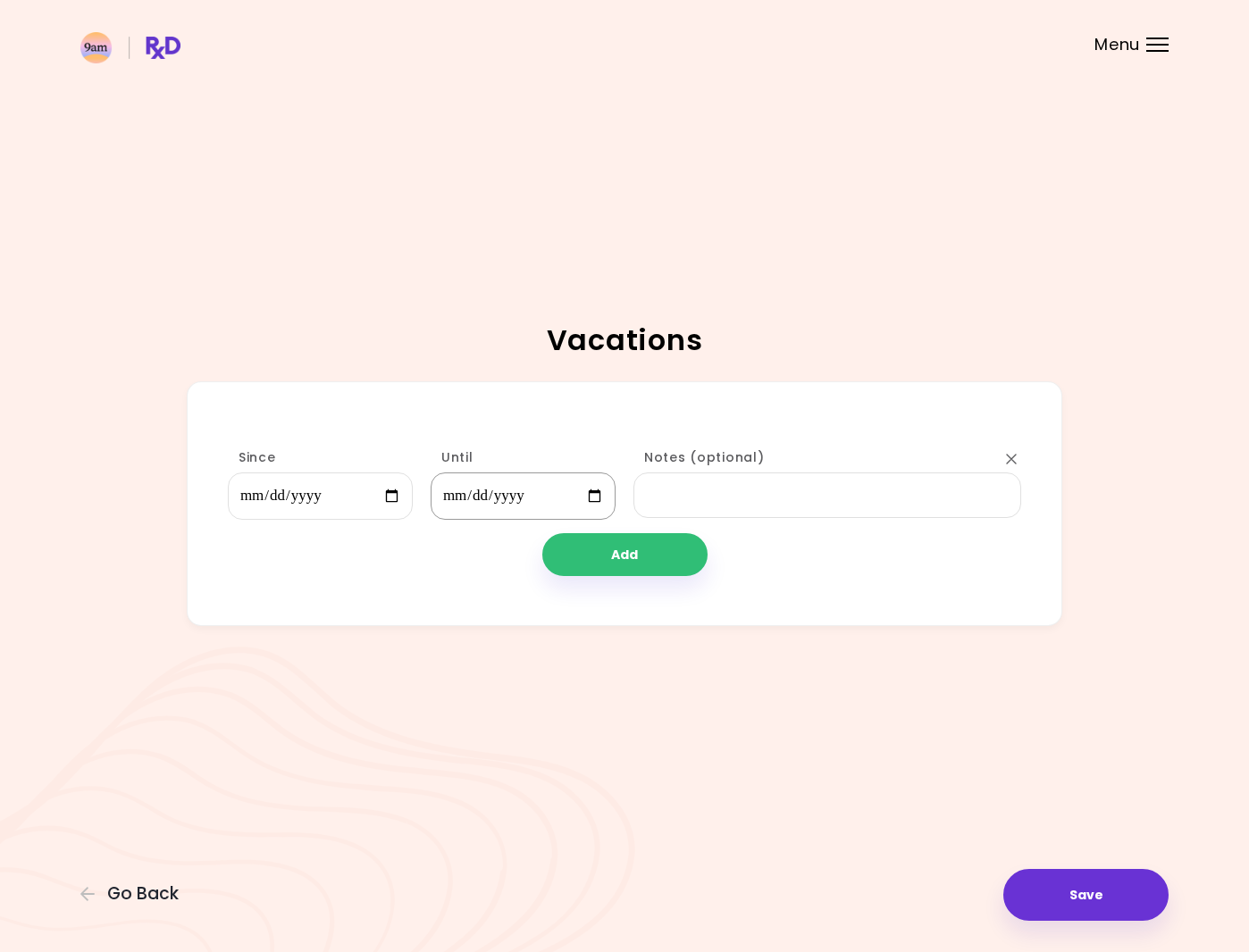 click on "Until" at bounding box center (523, 496) 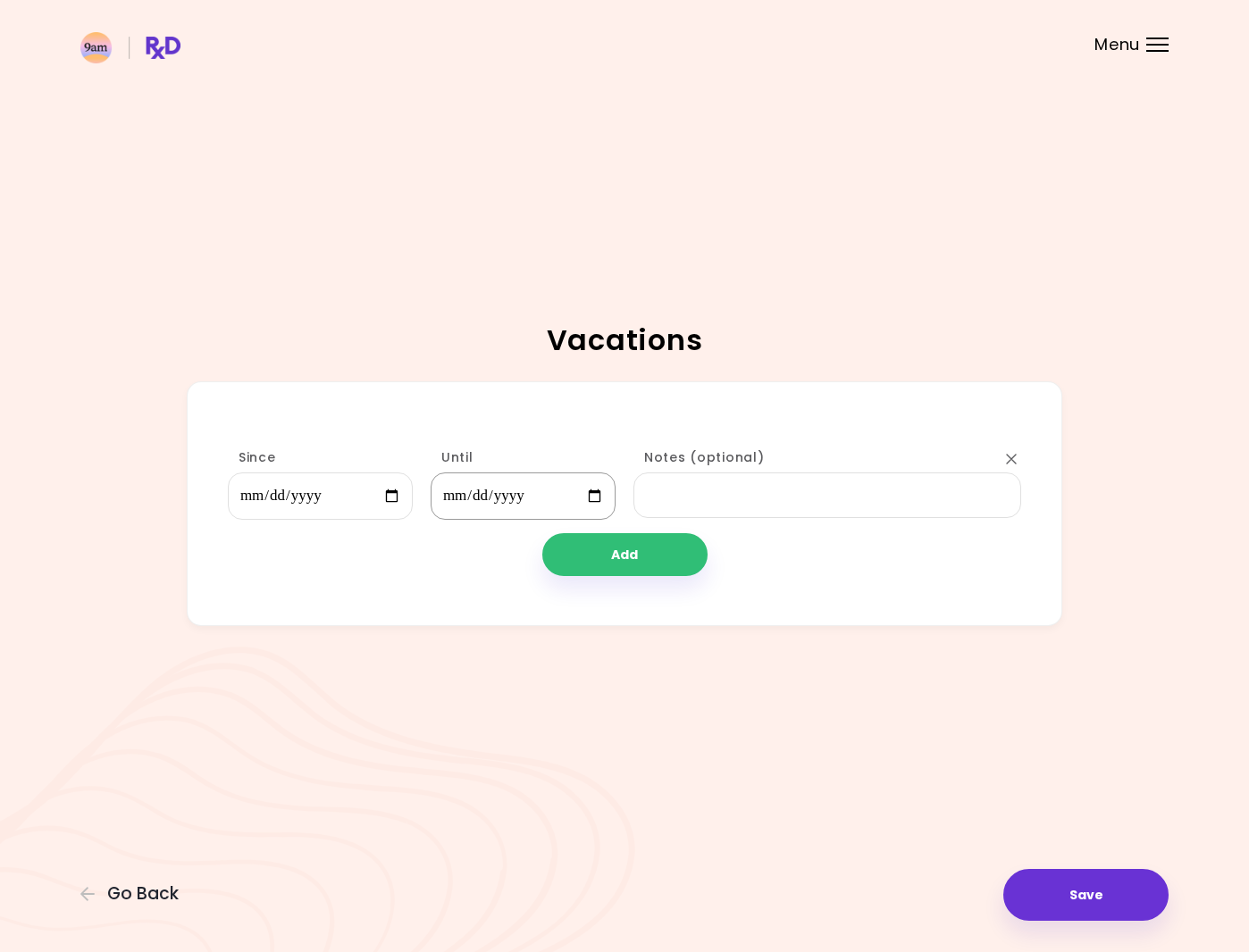 type on "**********" 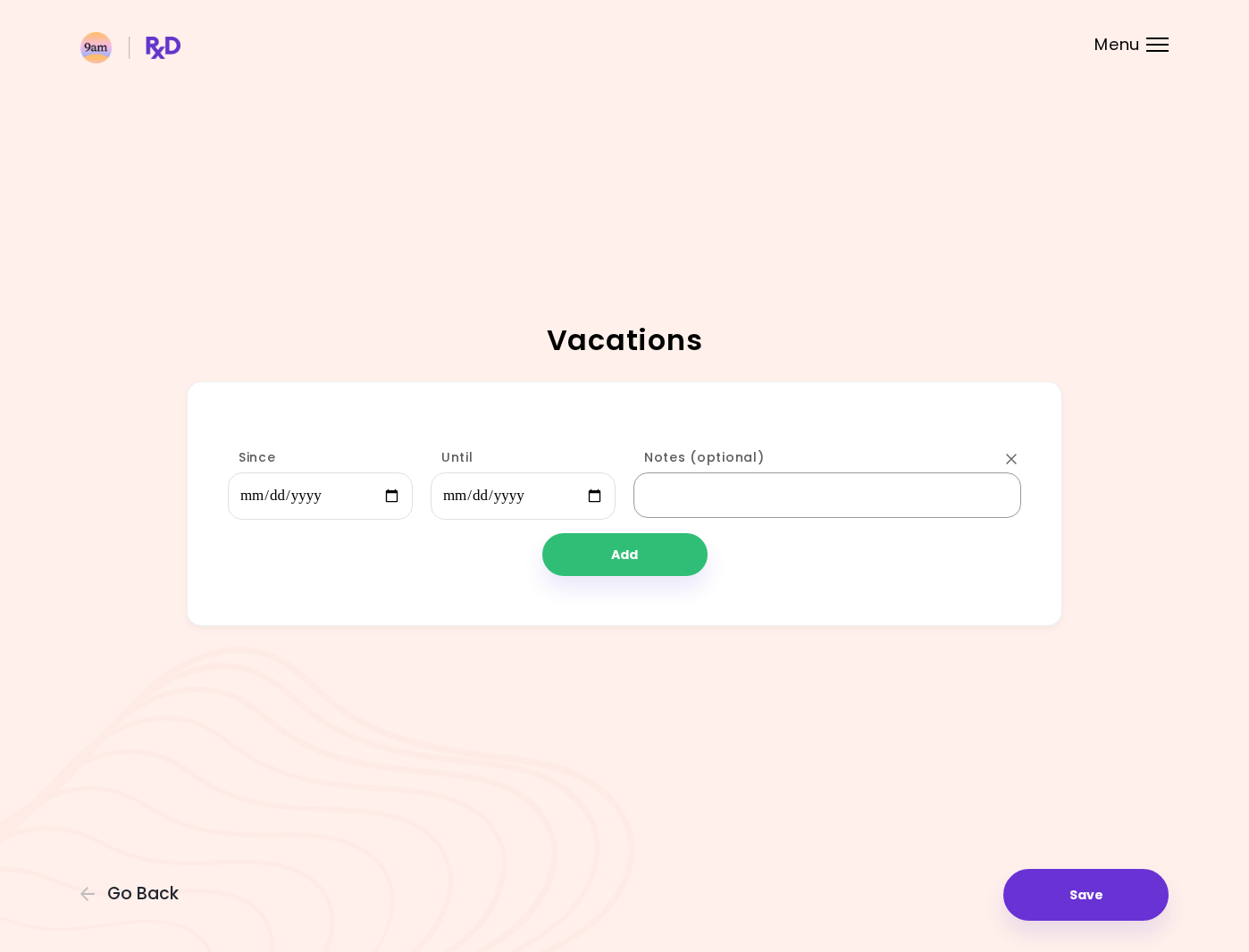 click on "Notes (optional)" at bounding box center (827, 495) 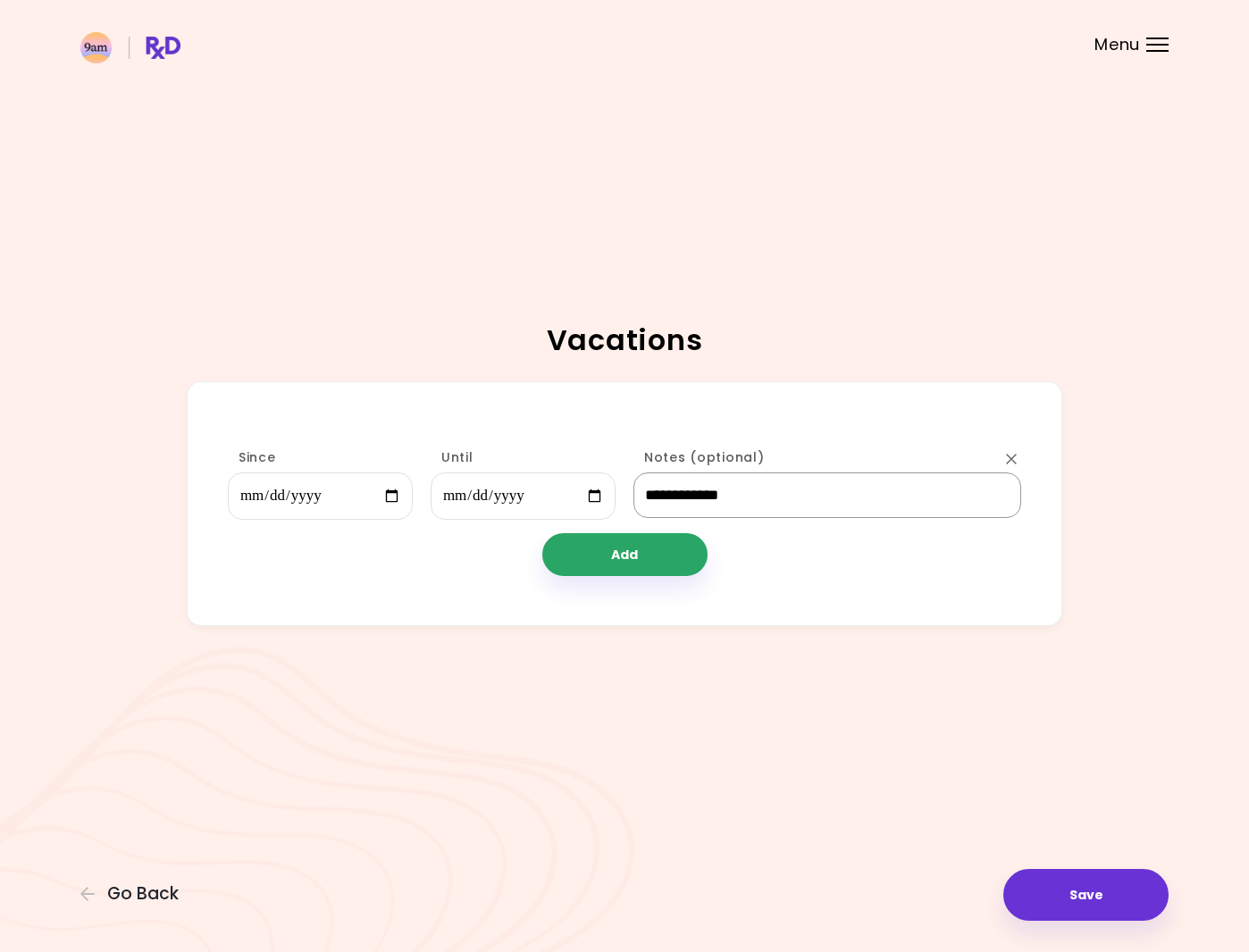 type on "**********" 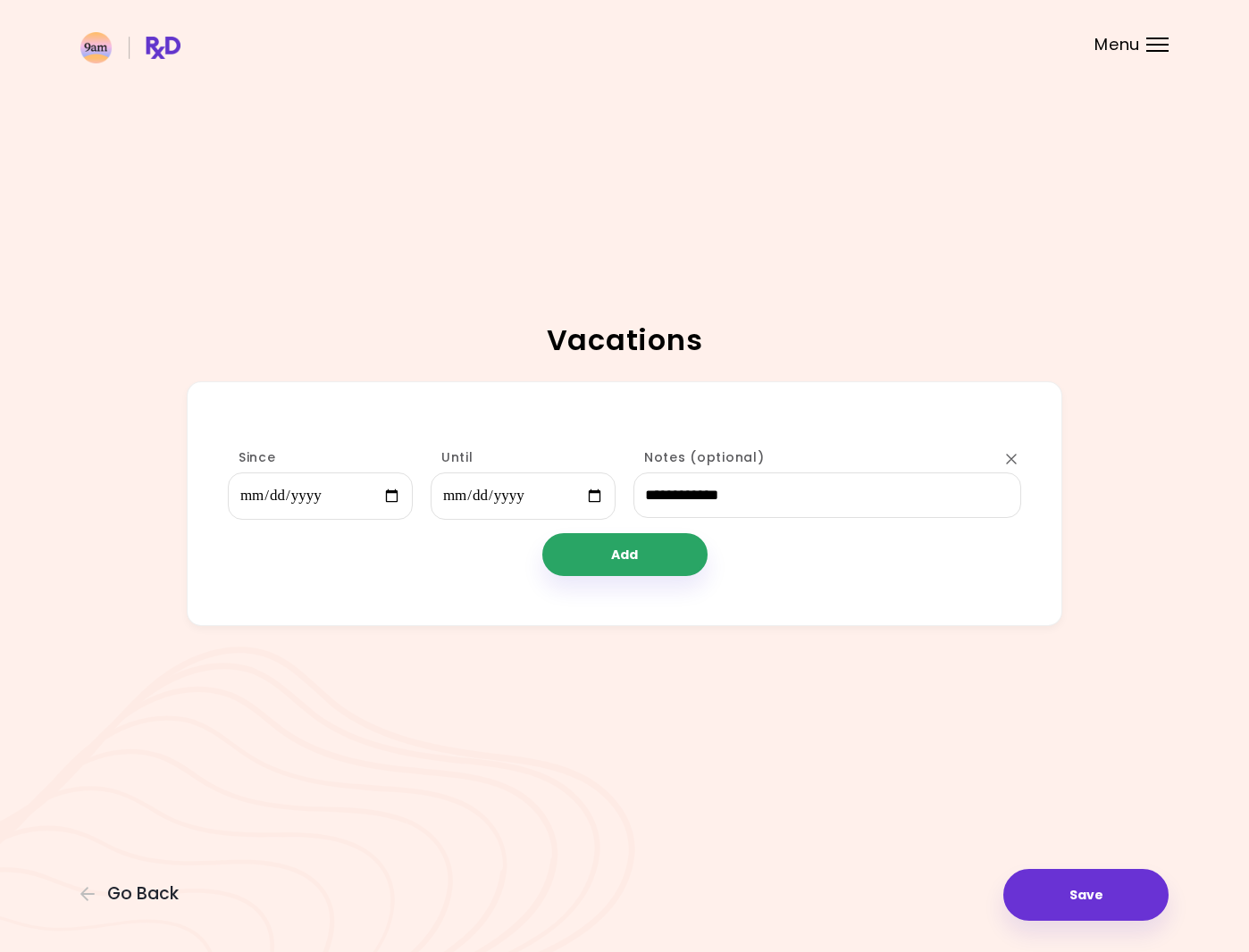 click on "Add" at bounding box center [624, 555] 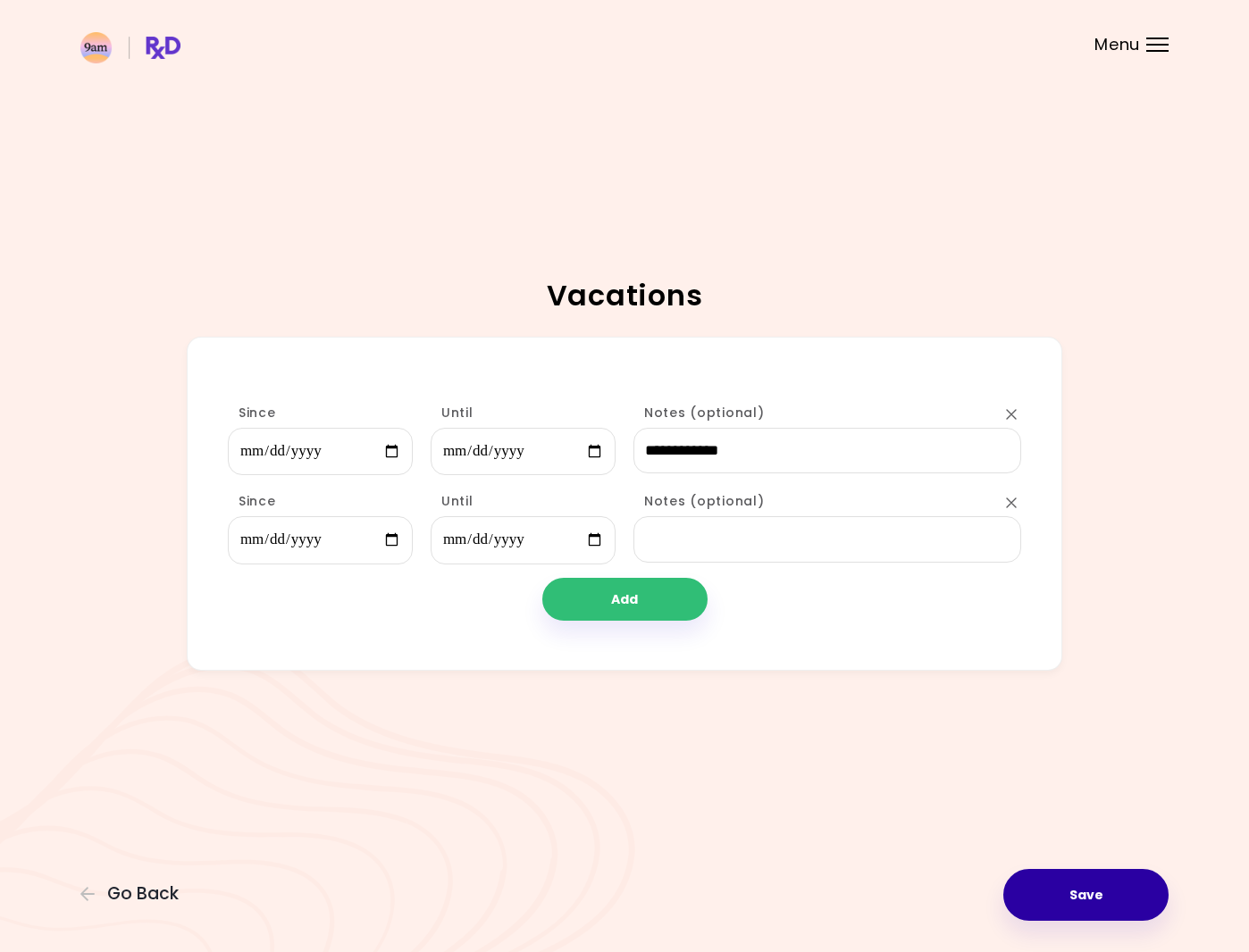 click on "Save" at bounding box center [1086, 895] 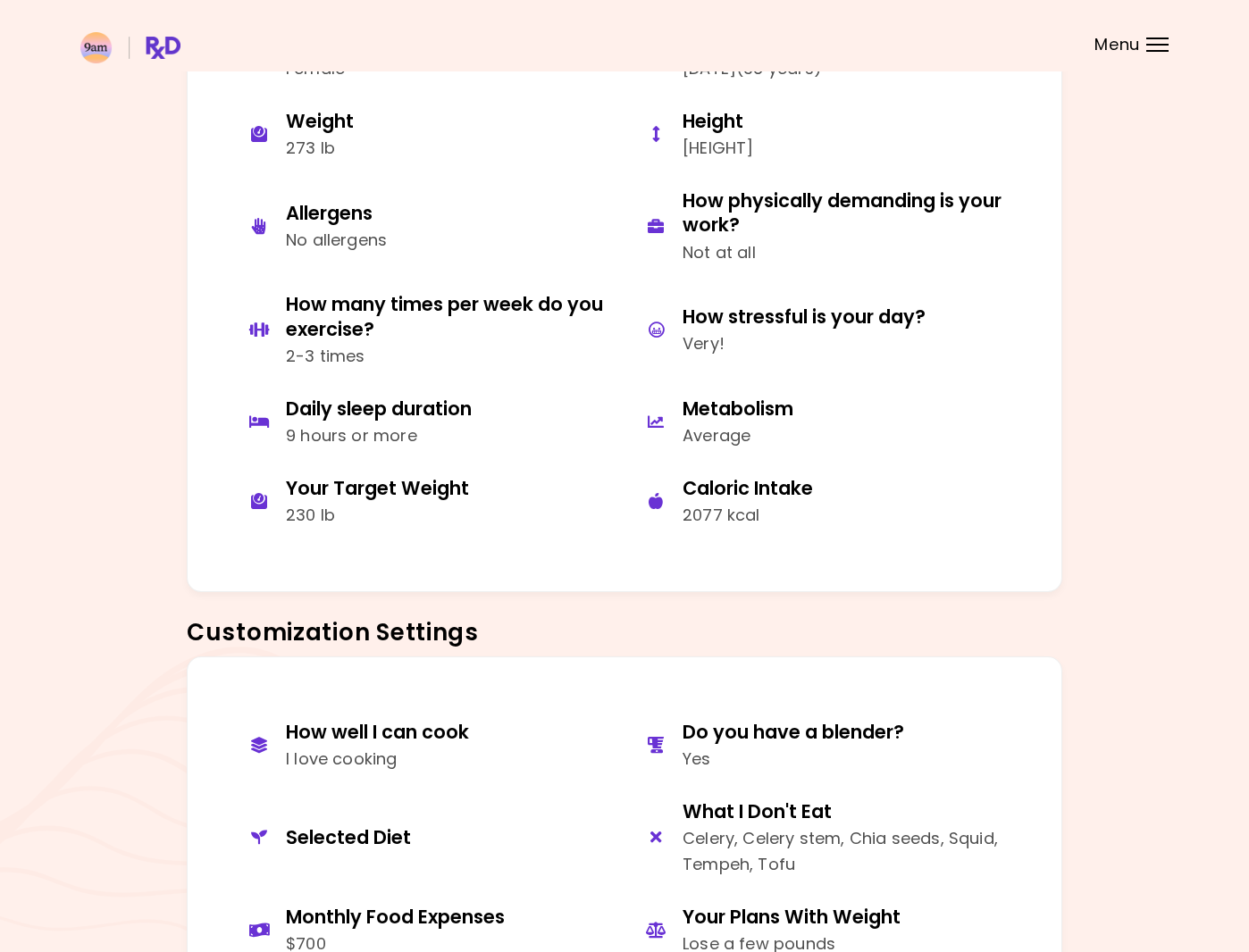 scroll, scrollTop: 0, scrollLeft: 0, axis: both 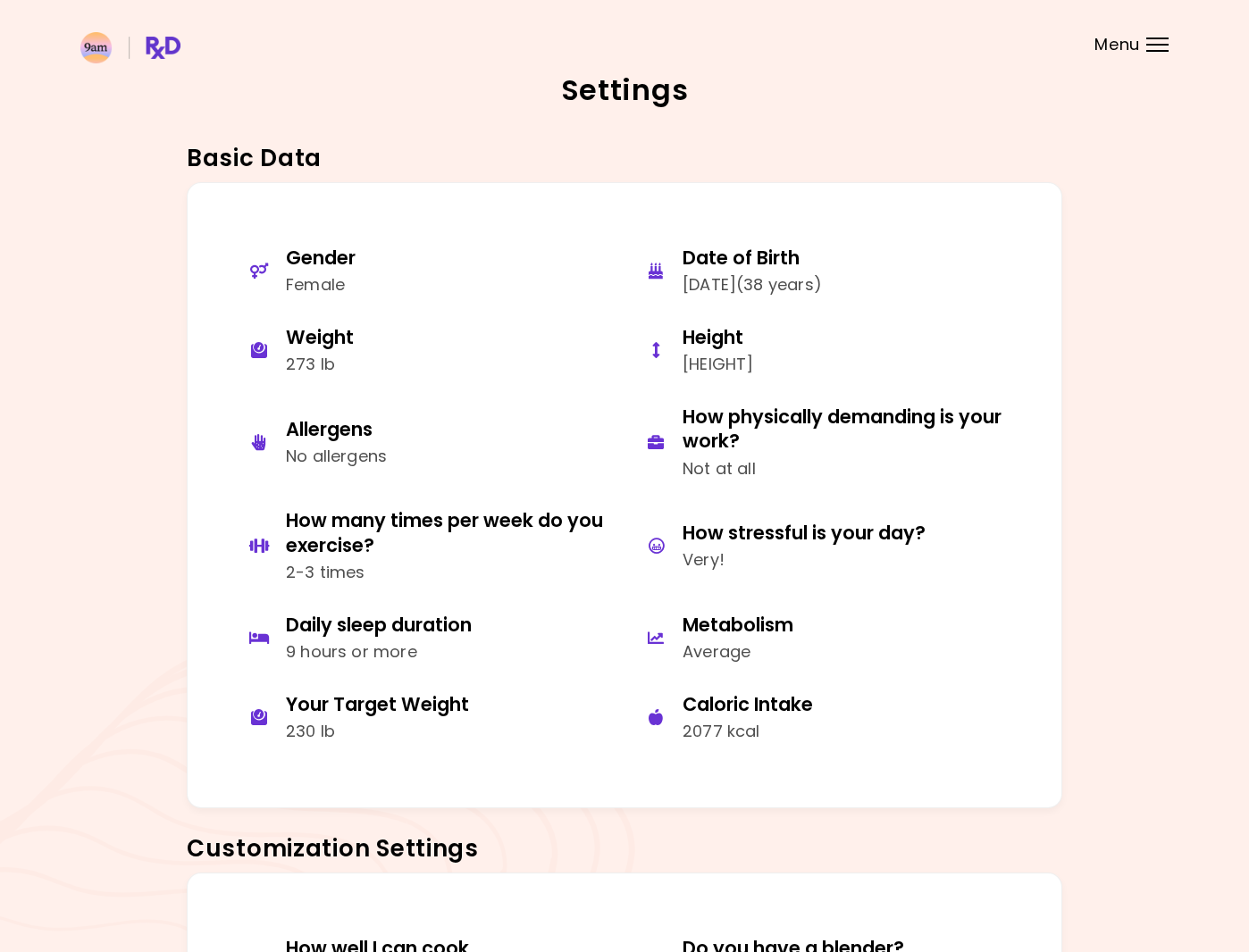 click on "Menu" at bounding box center [1117, 45] 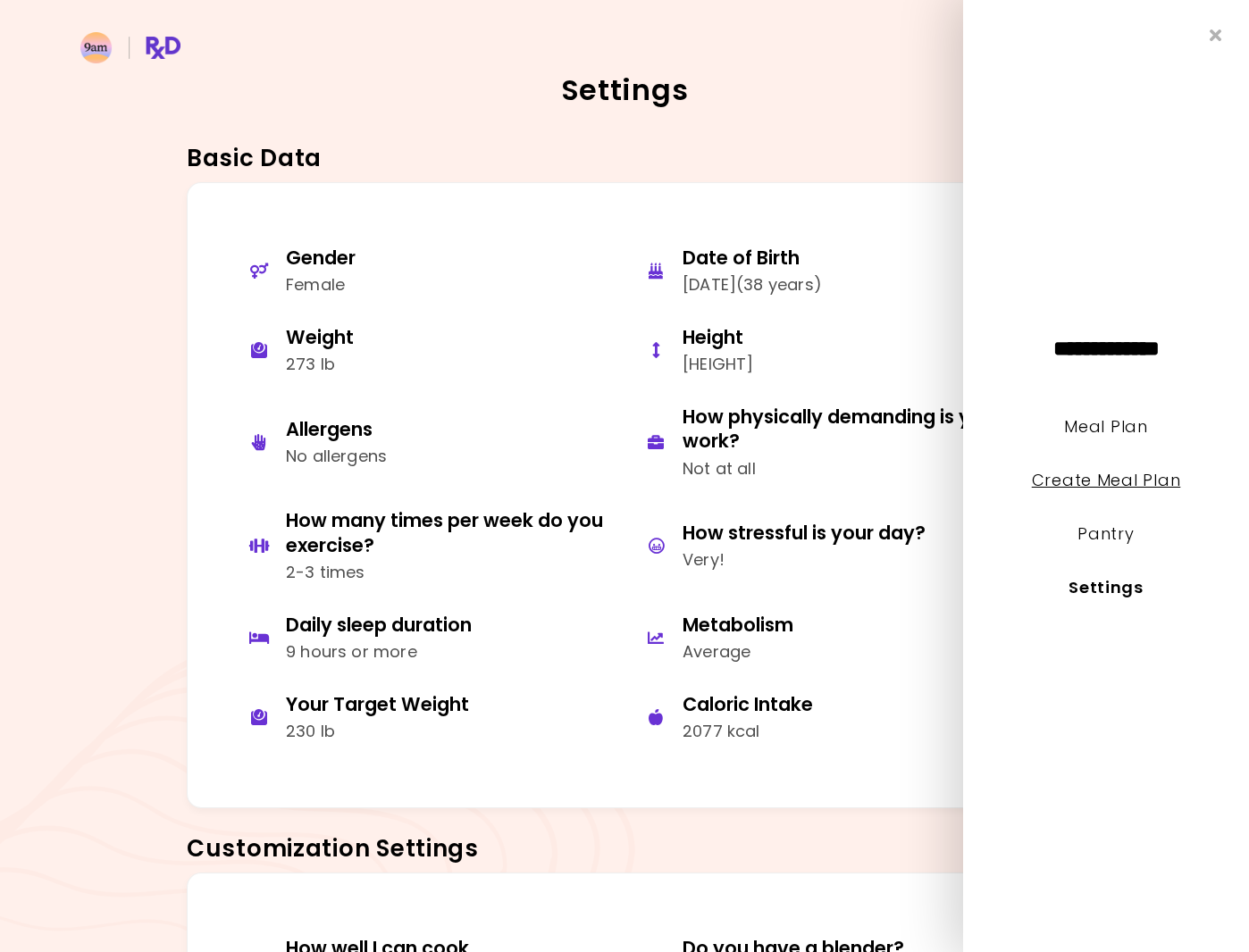 click on "Create Meal Plan" at bounding box center (1106, 480) 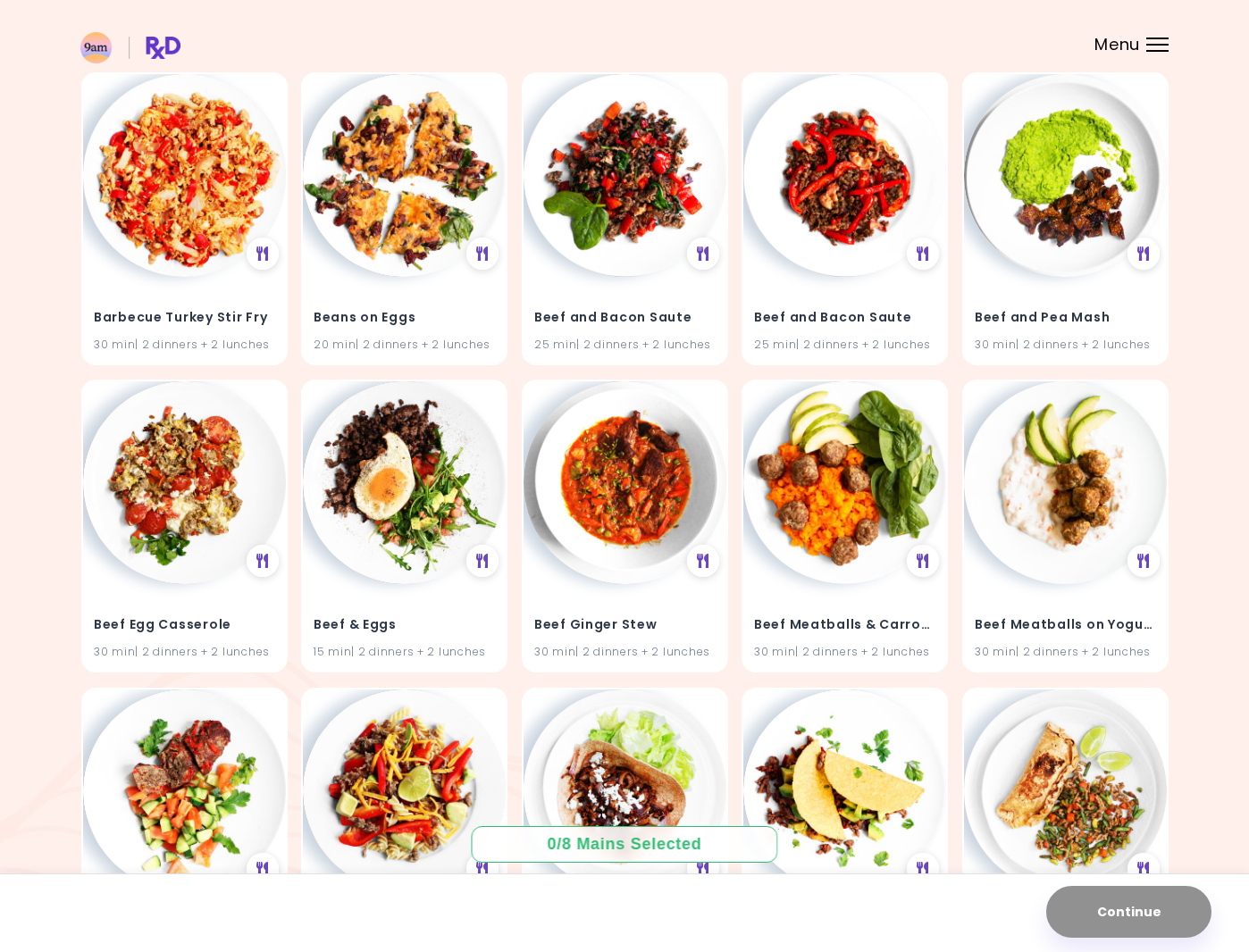 scroll, scrollTop: 0, scrollLeft: 0, axis: both 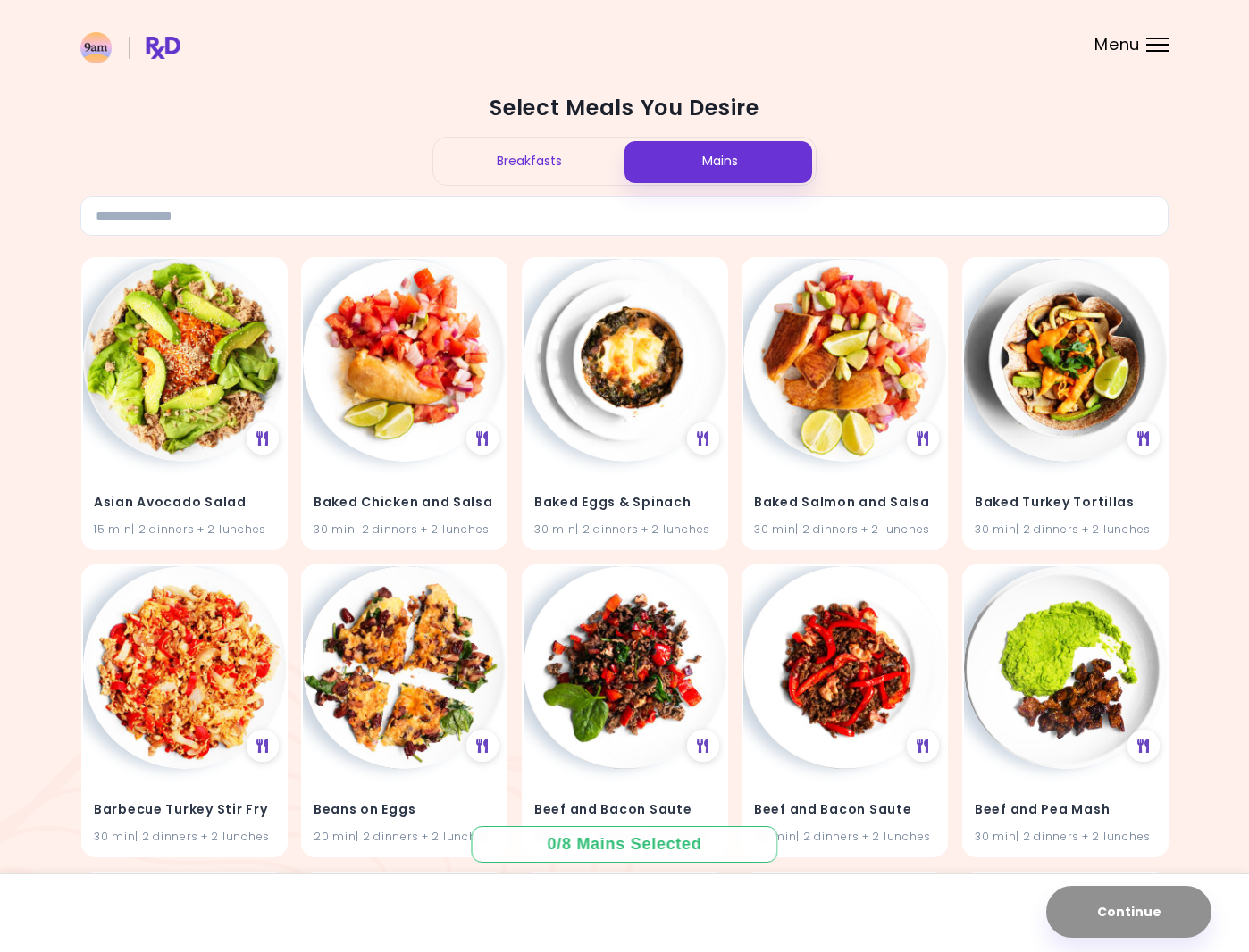 click on "Breakfasts" at bounding box center [529, 161] 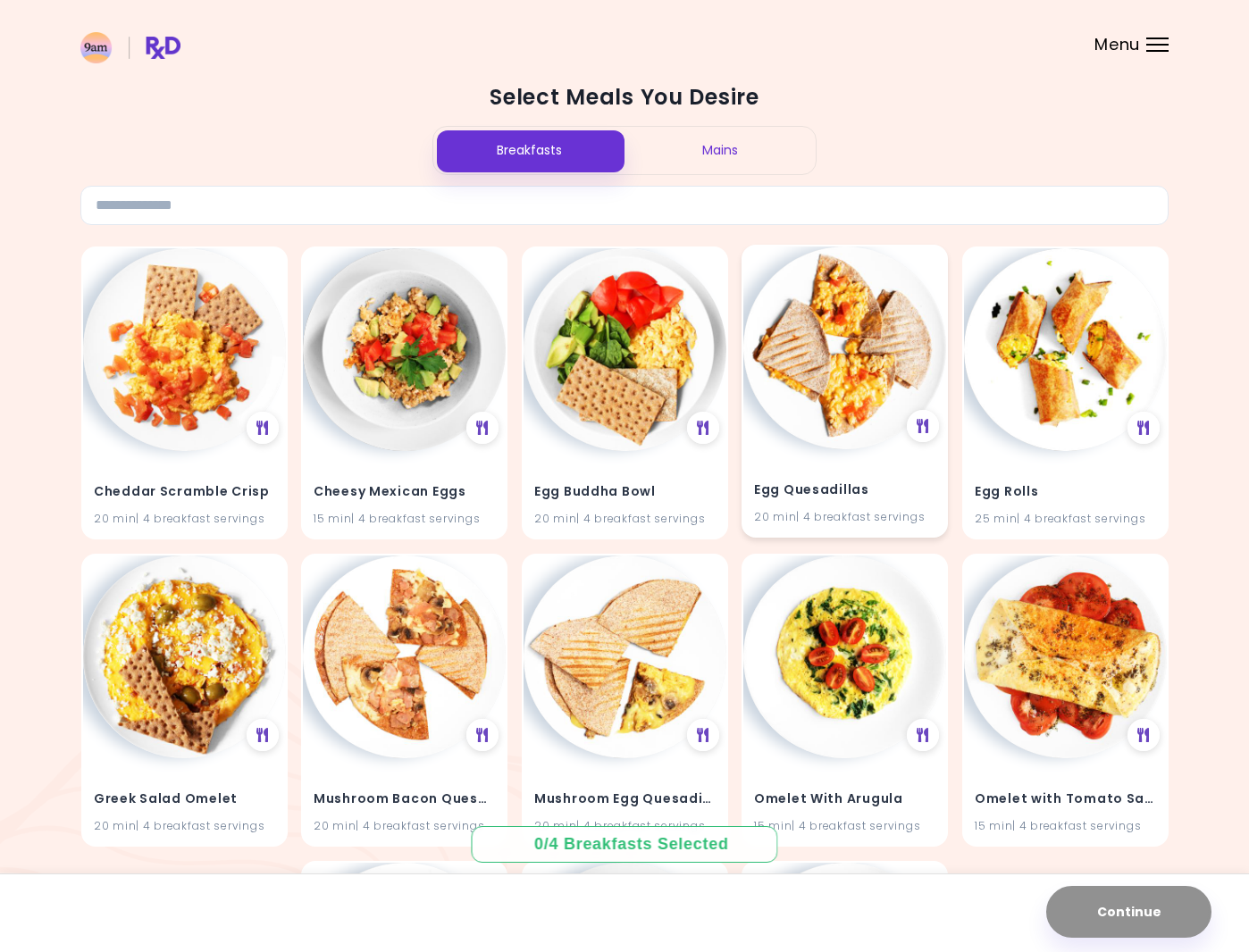 scroll, scrollTop: 0, scrollLeft: 0, axis: both 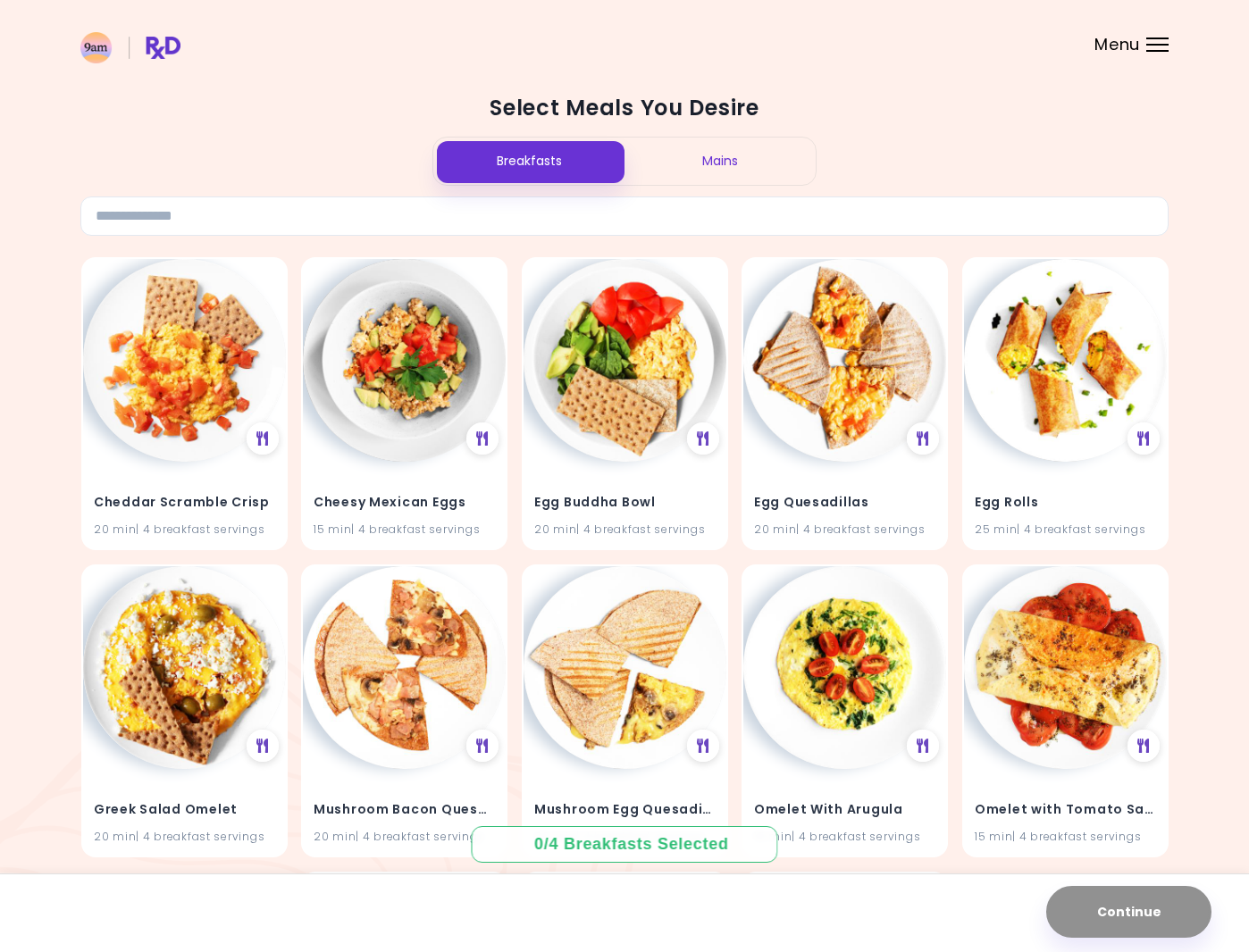 click on "Mains" at bounding box center (720, 161) 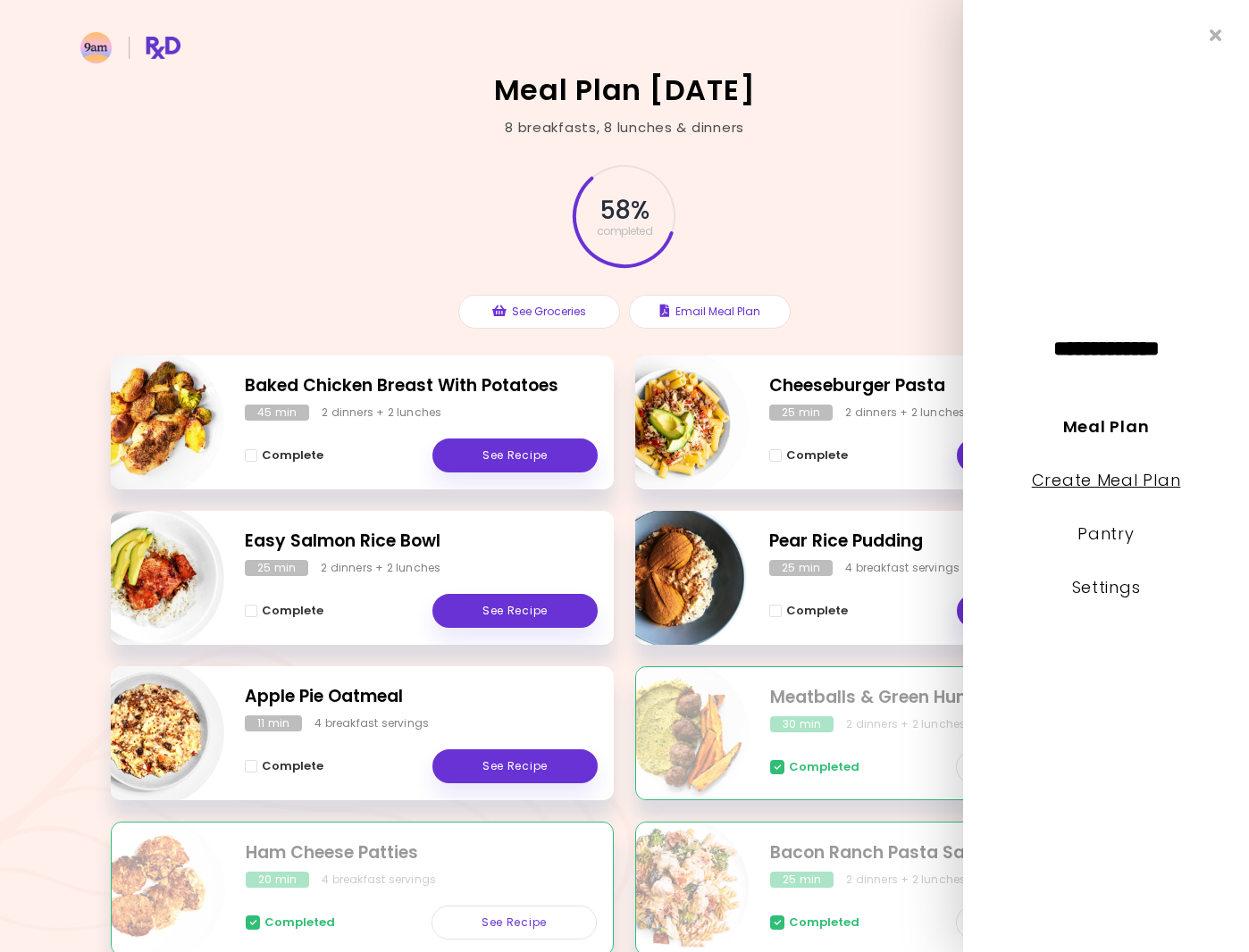 scroll, scrollTop: 0, scrollLeft: 0, axis: both 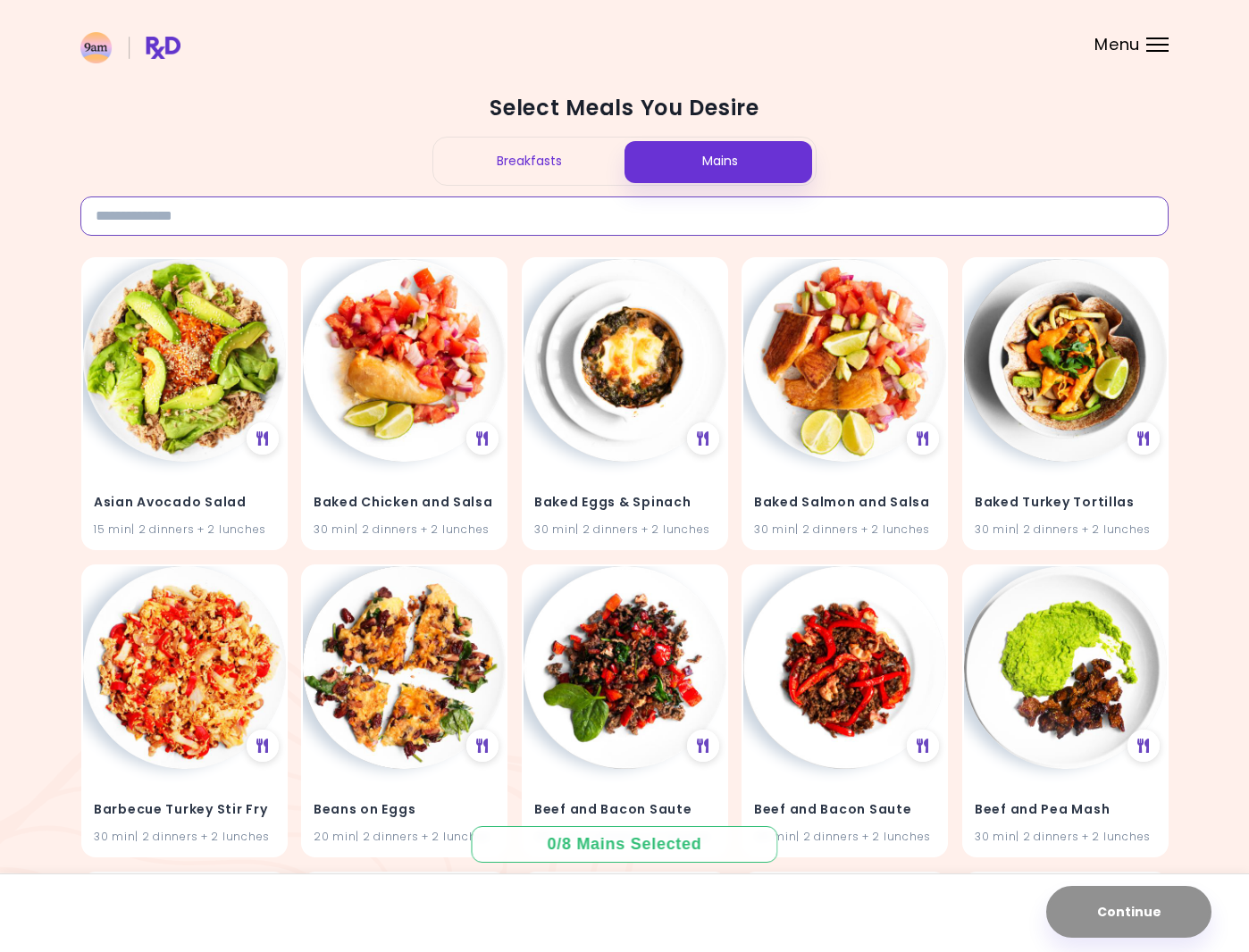 click at bounding box center [624, 216] 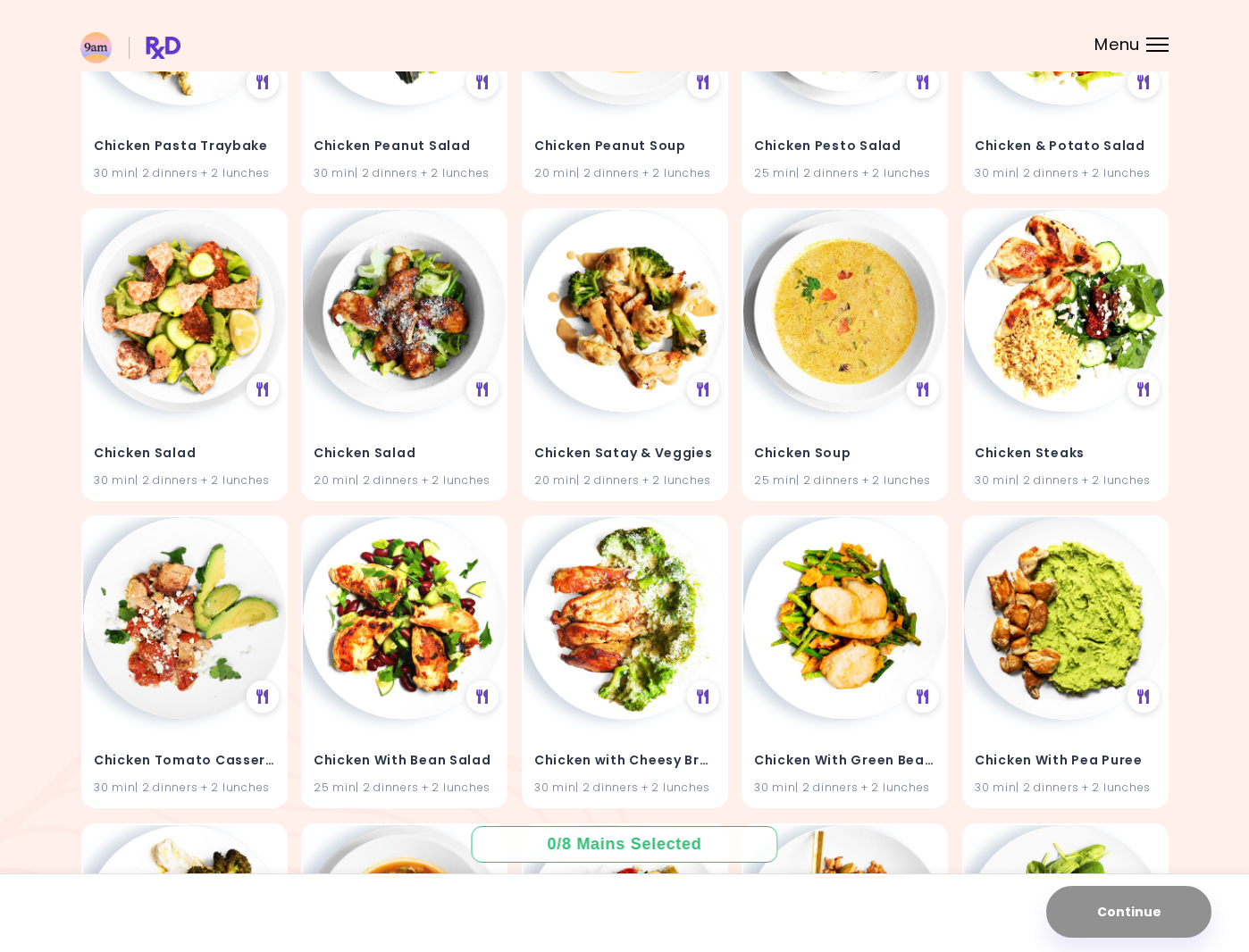 scroll, scrollTop: 1585, scrollLeft: 0, axis: vertical 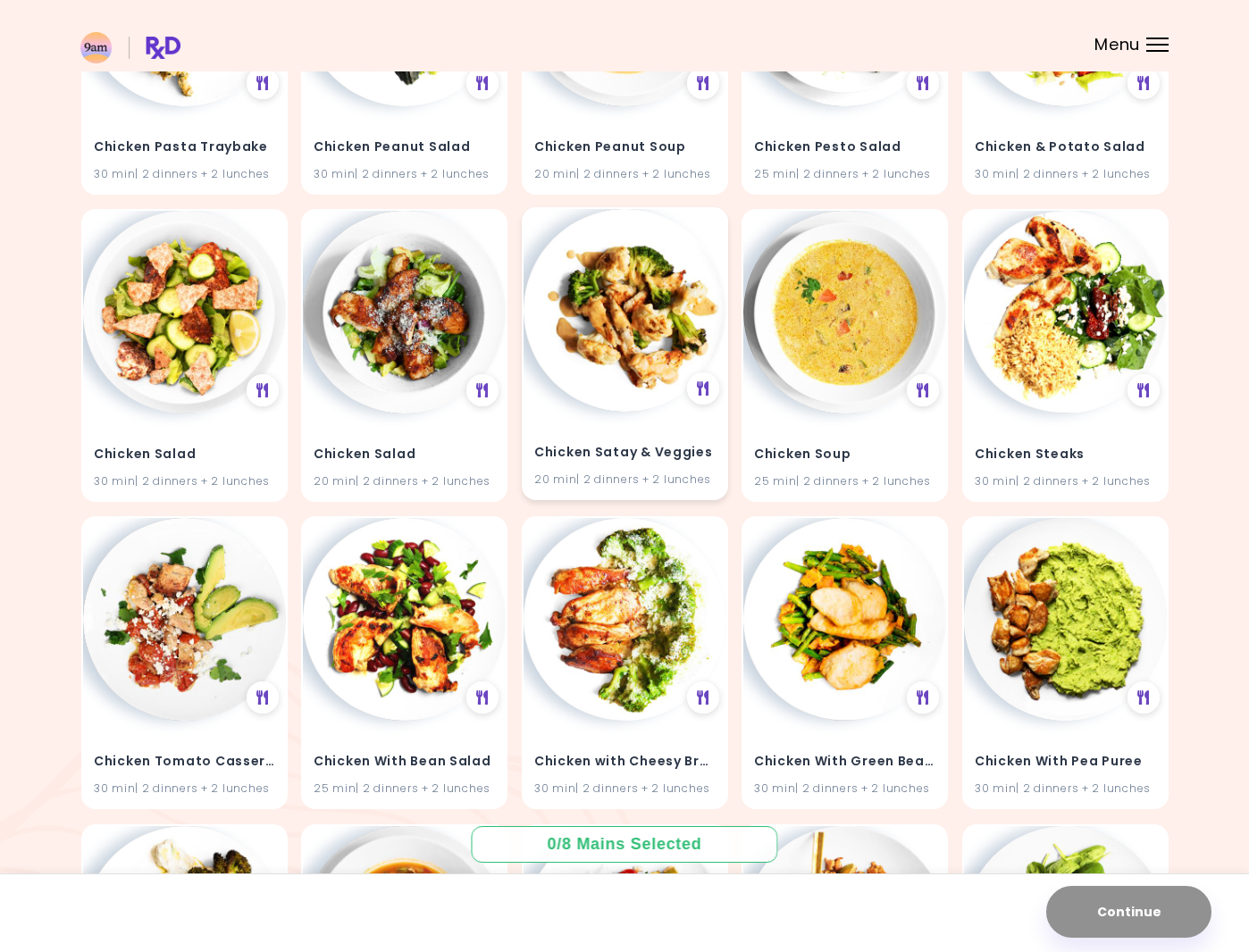 type on "*******" 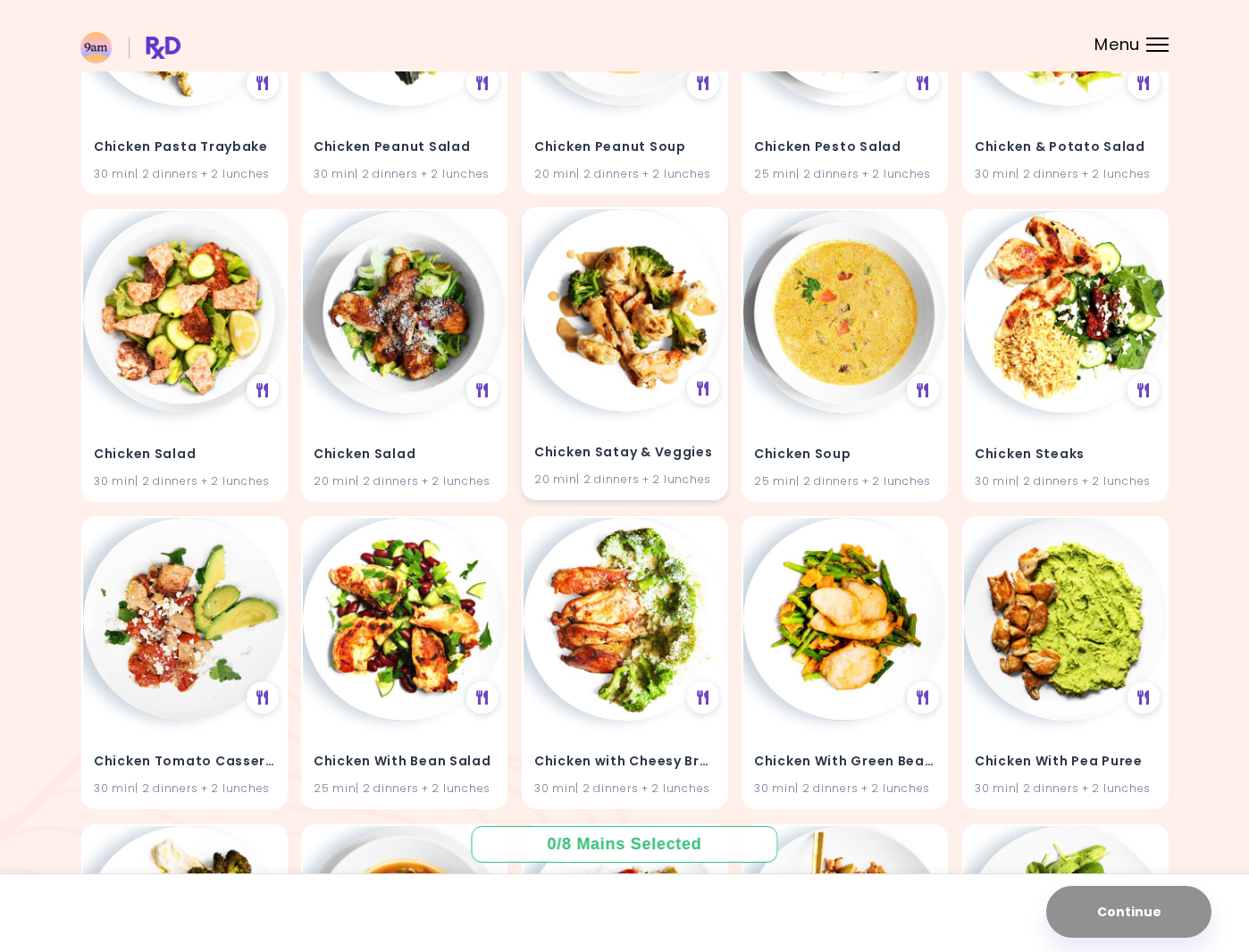 click on "Chicken Satay & Veggies" at bounding box center (624, 453) 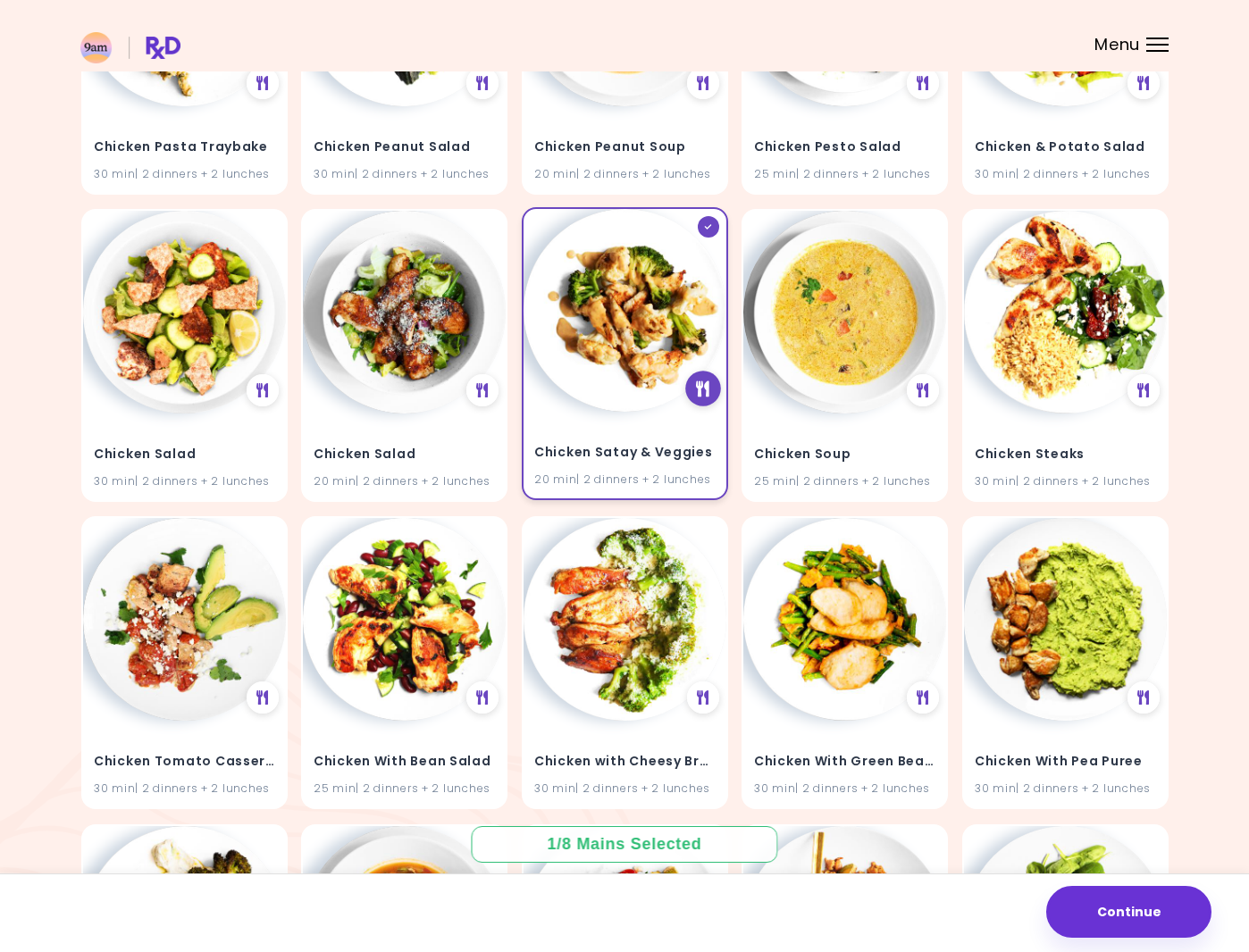 click at bounding box center (702, 388) 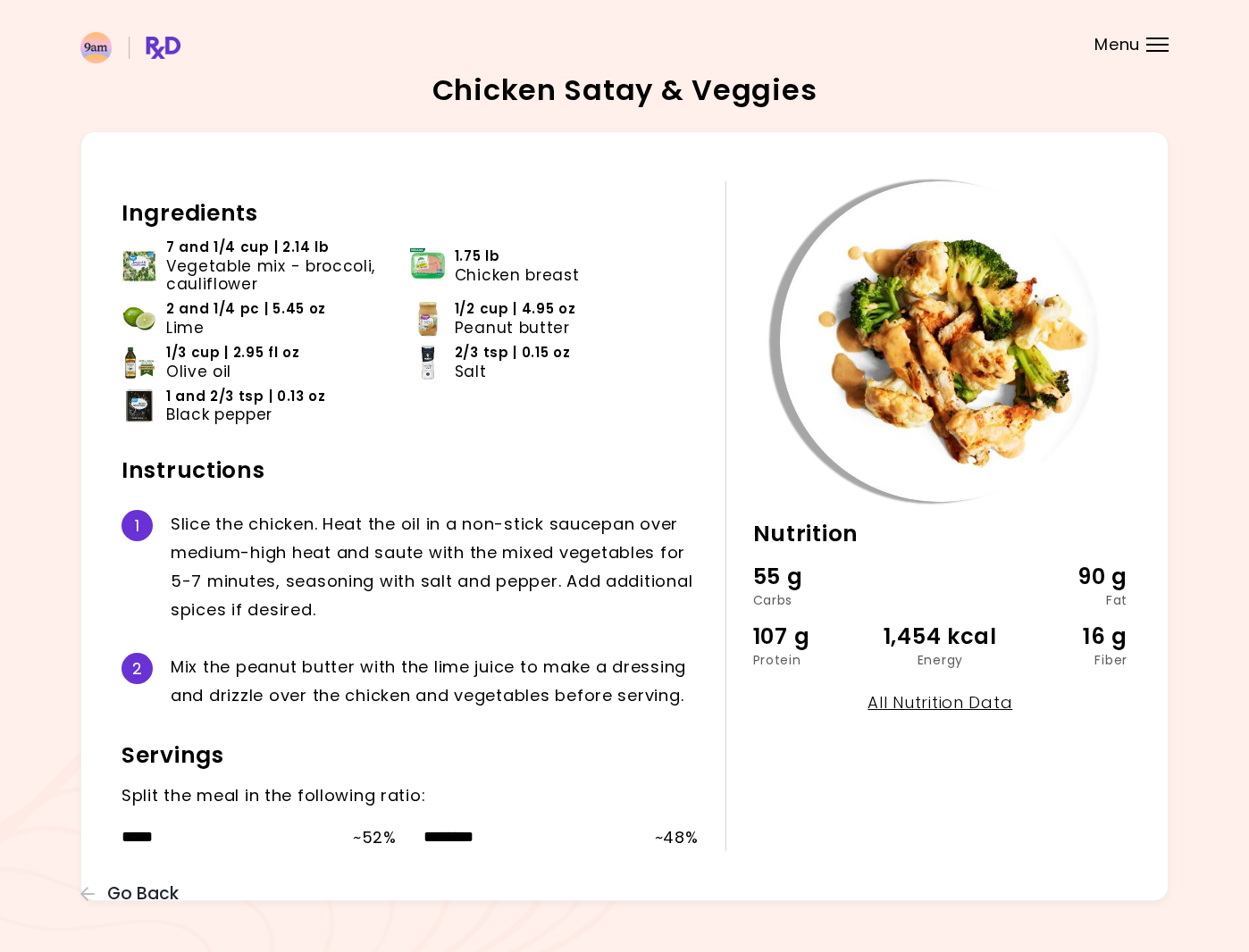 scroll, scrollTop: 25, scrollLeft: 0, axis: vertical 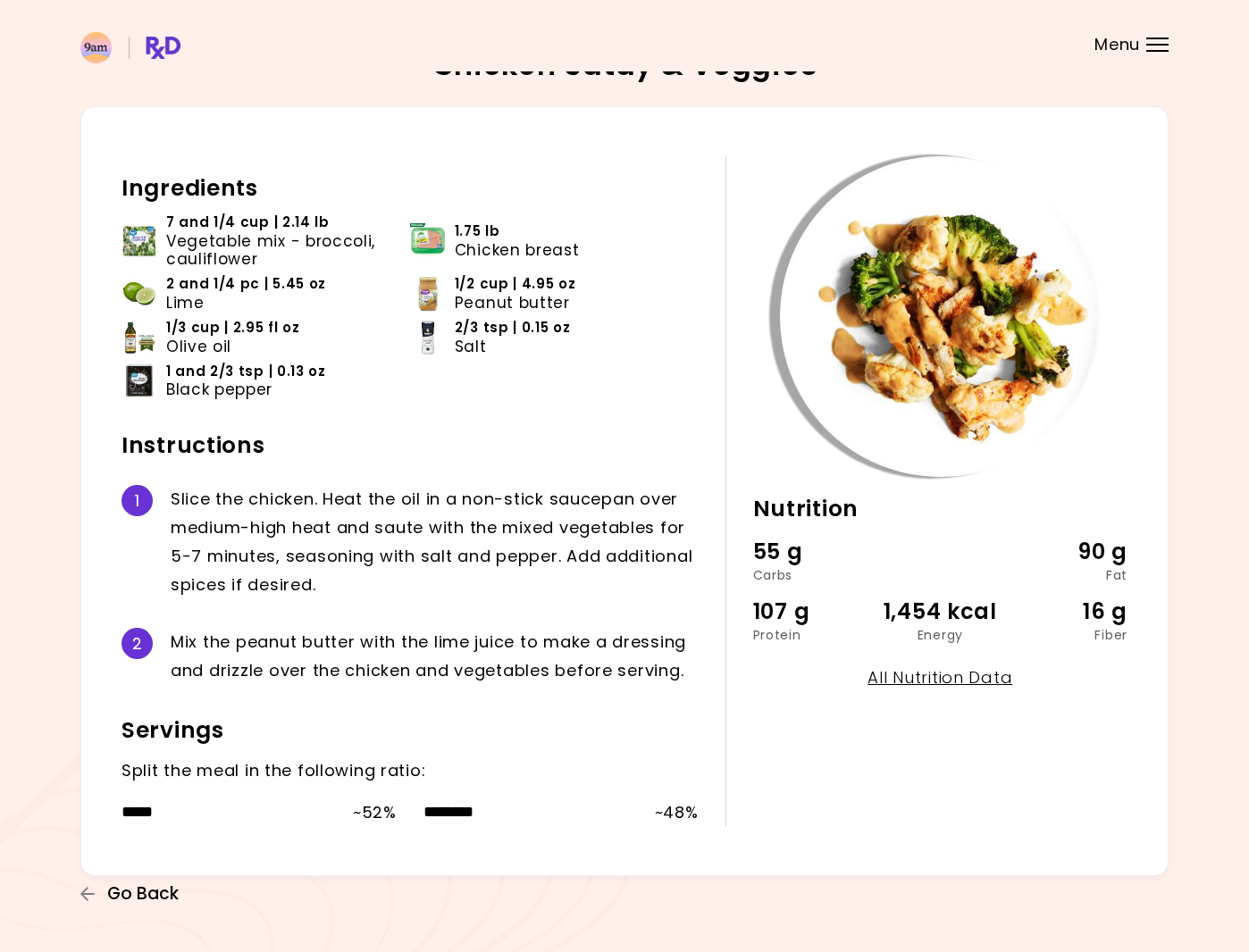 click on "Go Back" at bounding box center [143, 894] 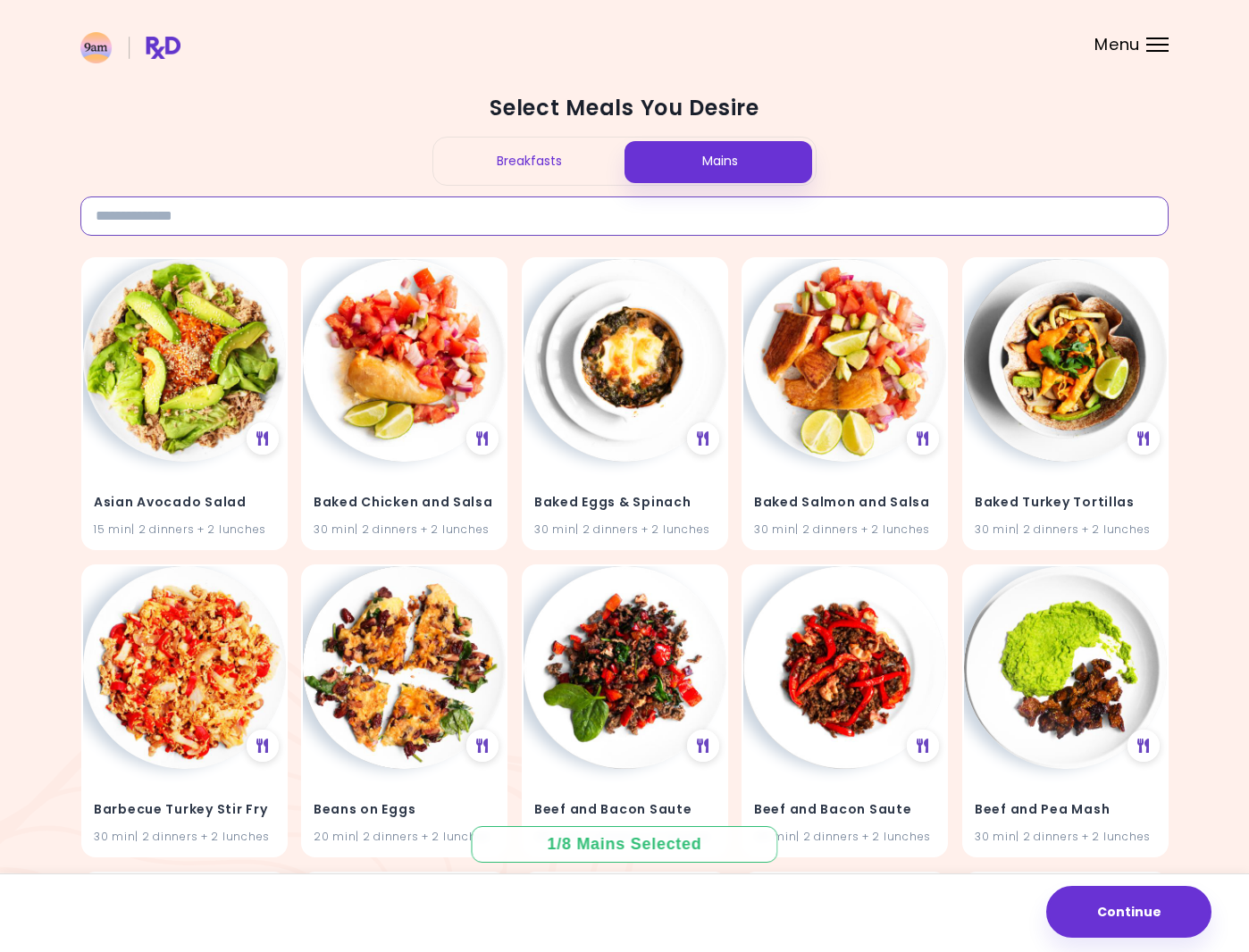 click at bounding box center (624, 216) 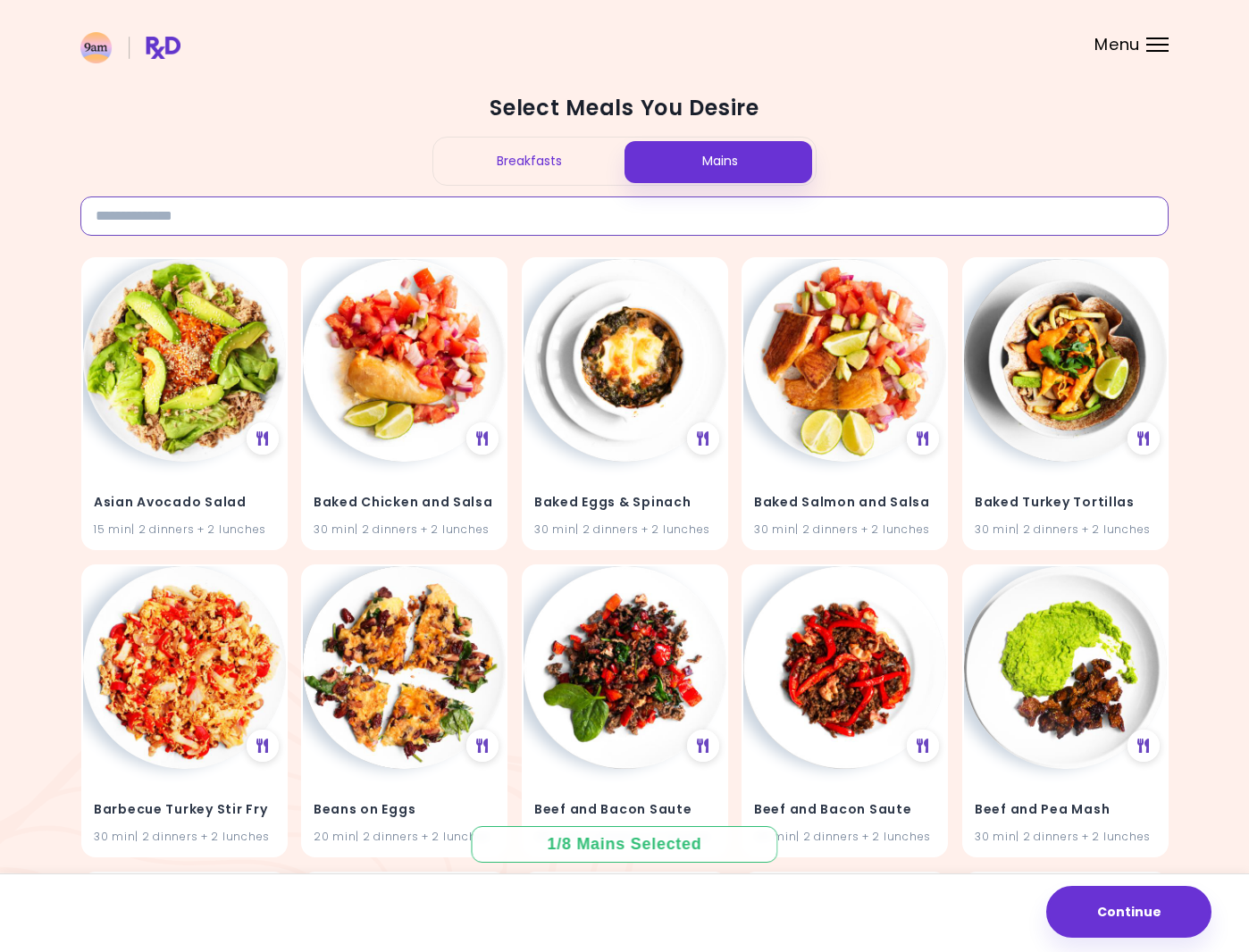 type on "*******" 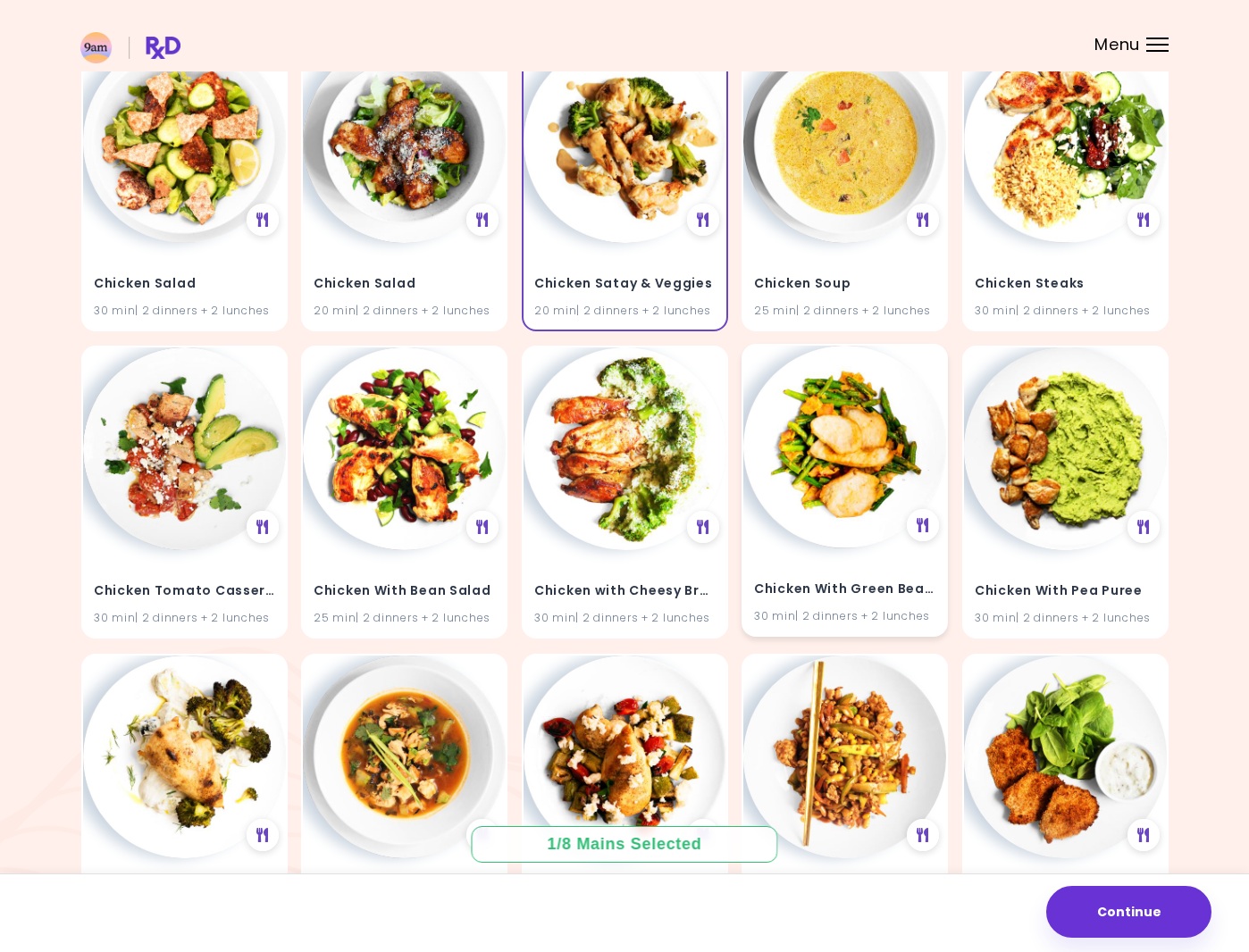 scroll, scrollTop: 1761, scrollLeft: 0, axis: vertical 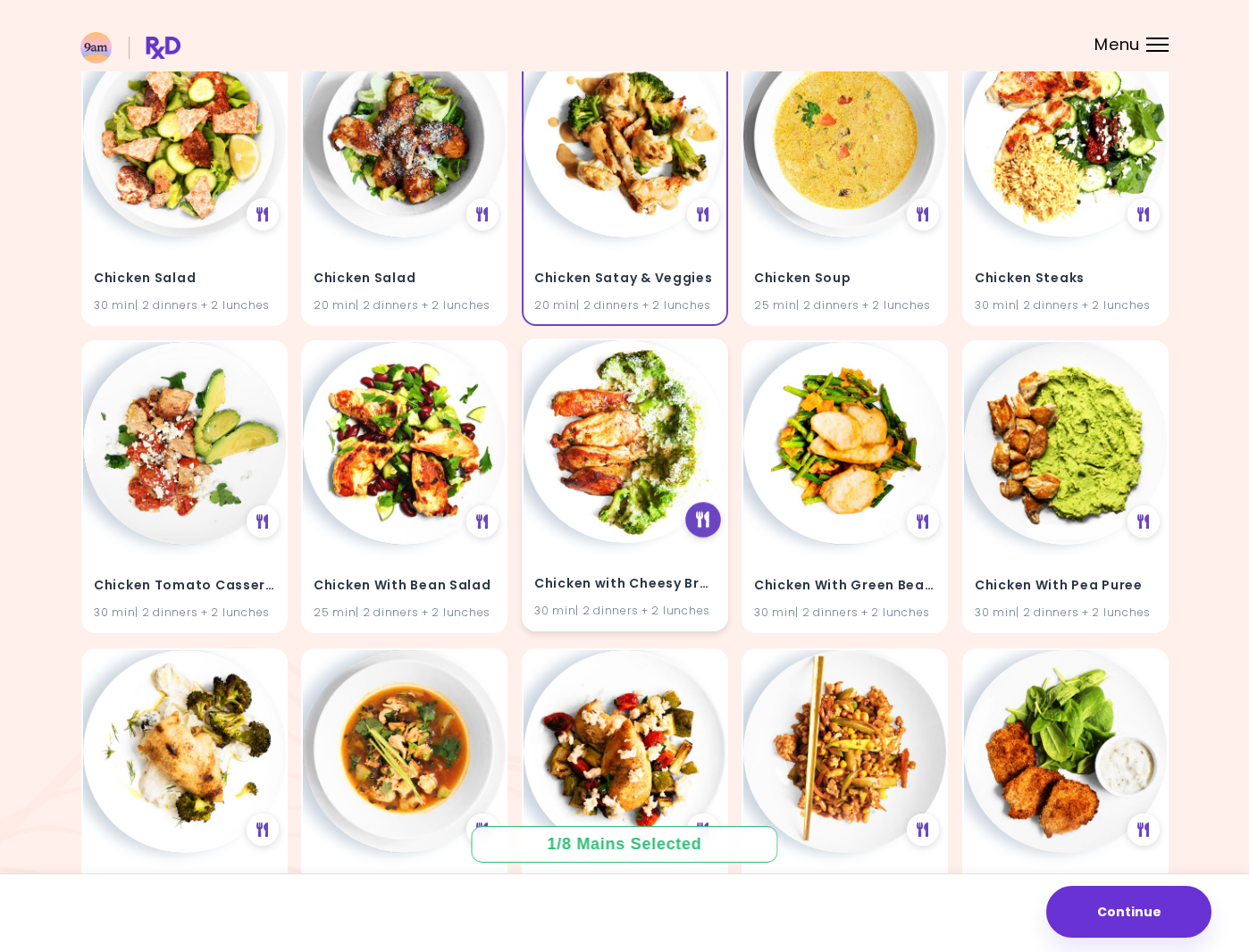 click at bounding box center (702, 520) 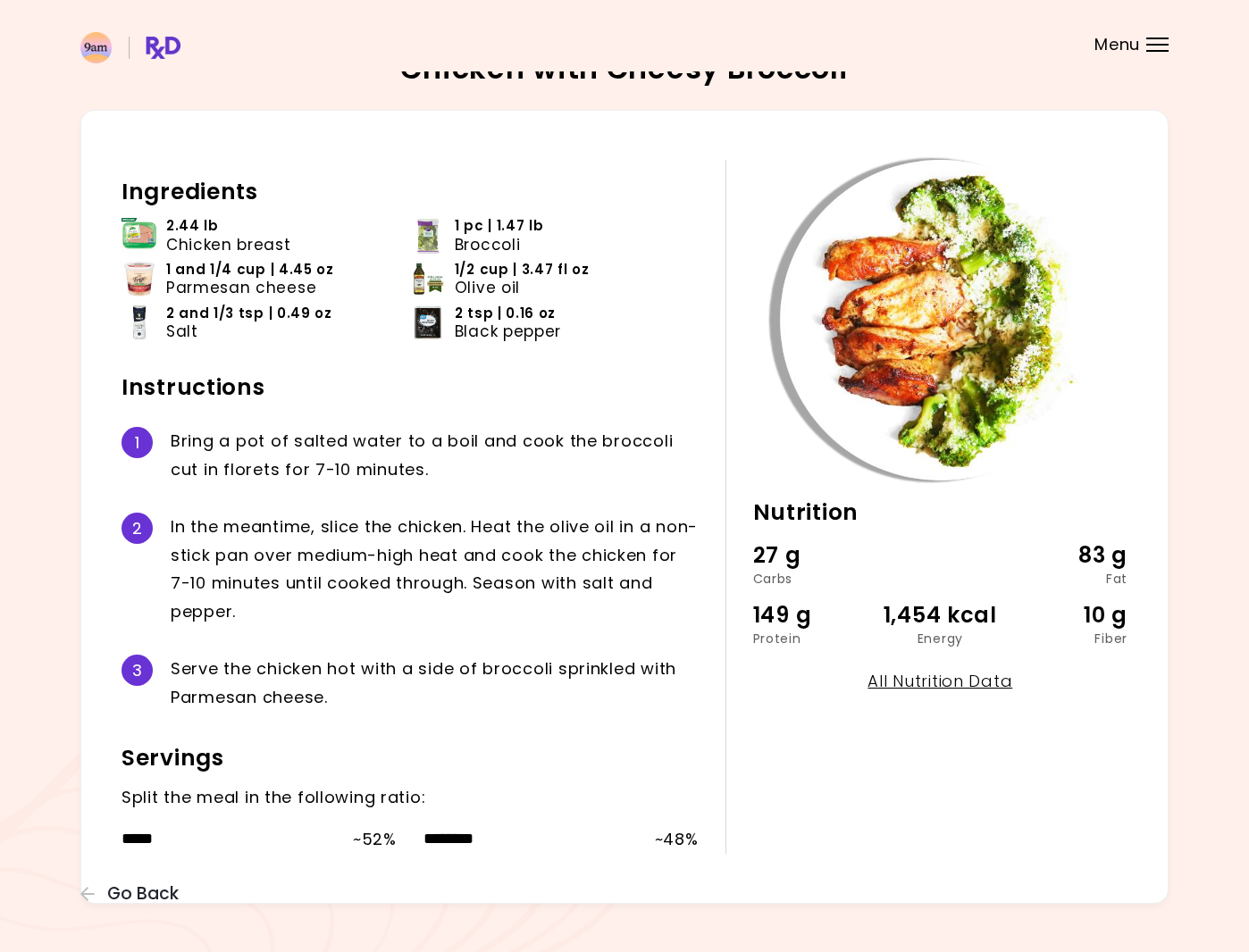 scroll, scrollTop: 0, scrollLeft: 0, axis: both 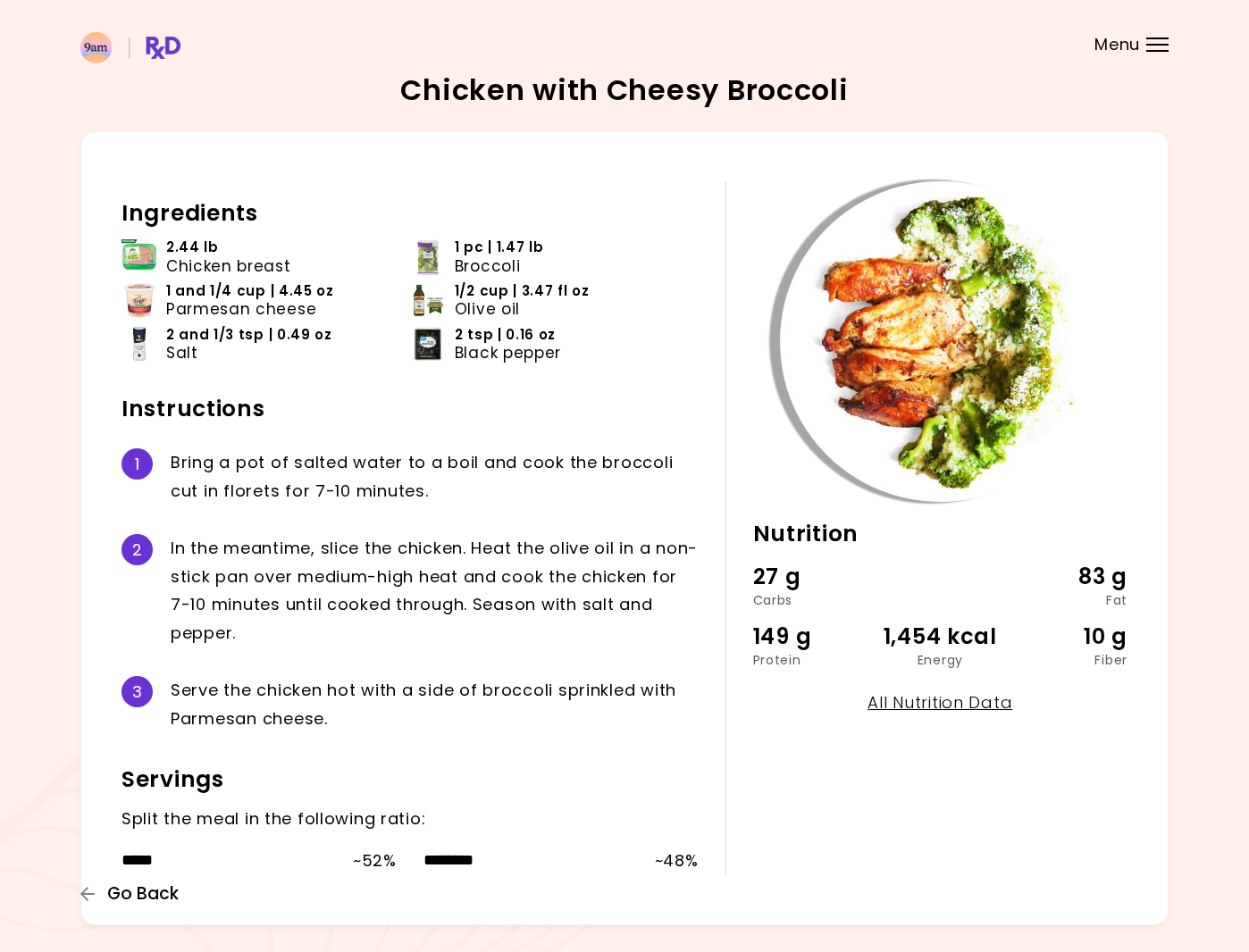 click on "Go Back" at bounding box center [143, 894] 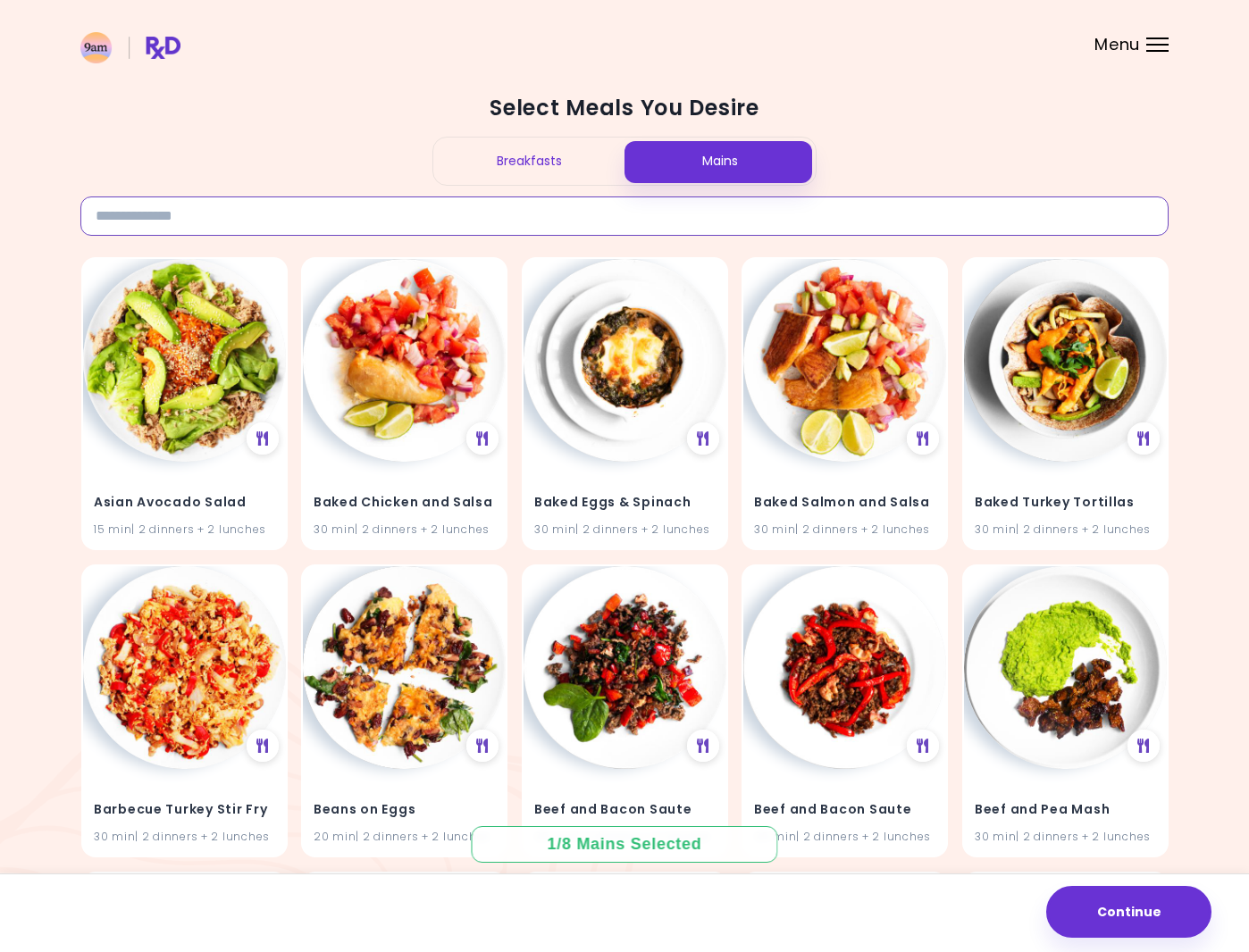 click at bounding box center [624, 216] 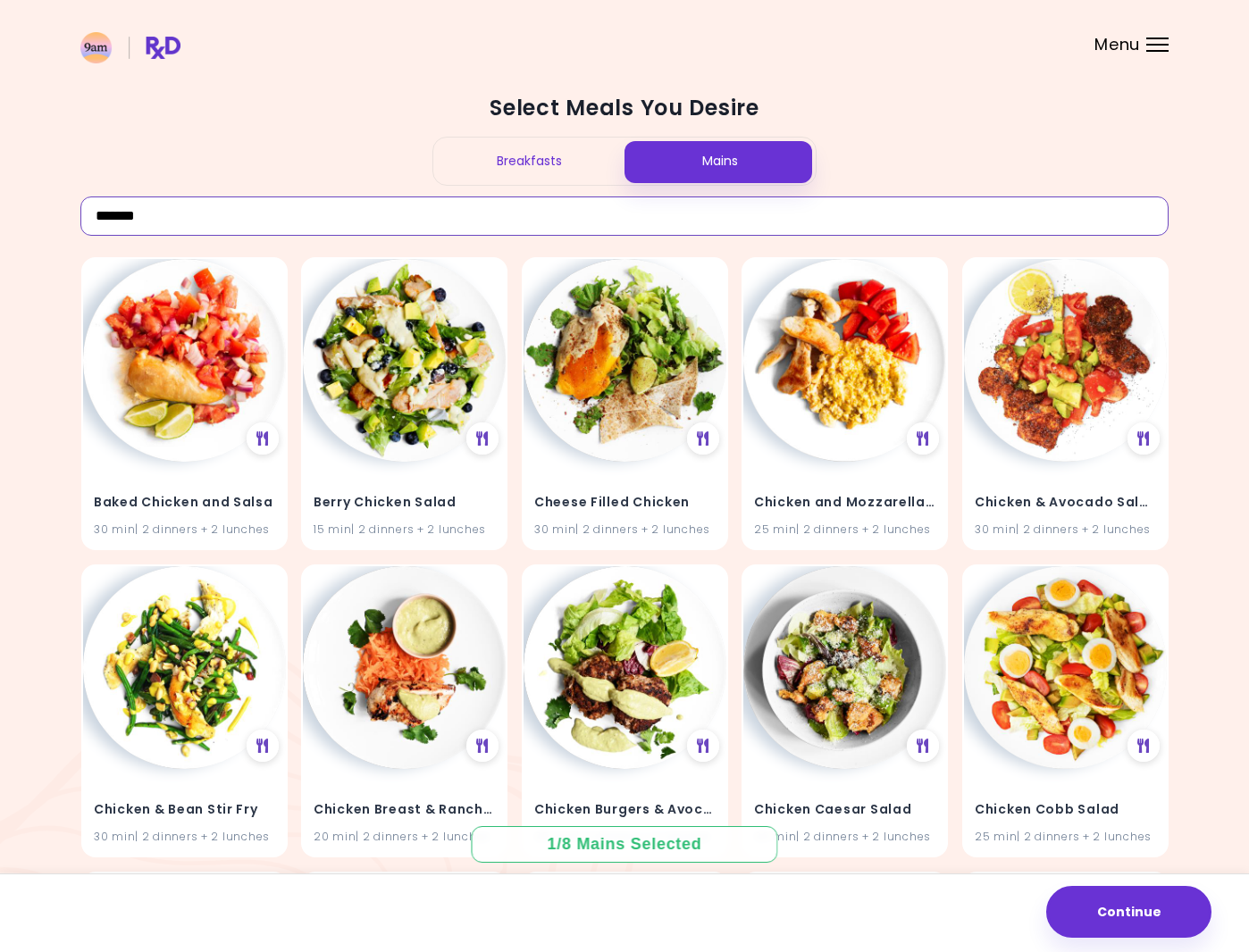 type on "*******" 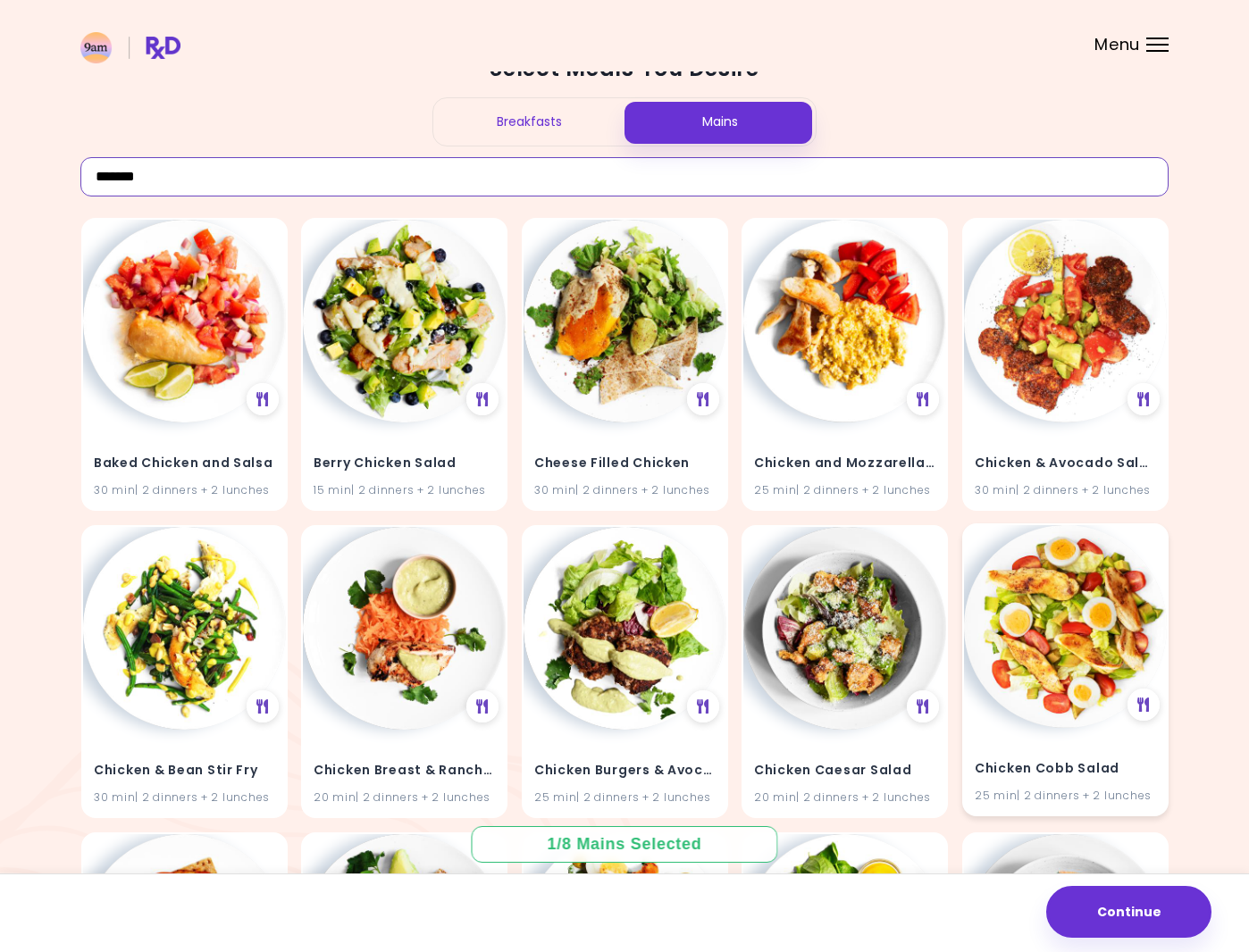 scroll, scrollTop: 31, scrollLeft: 0, axis: vertical 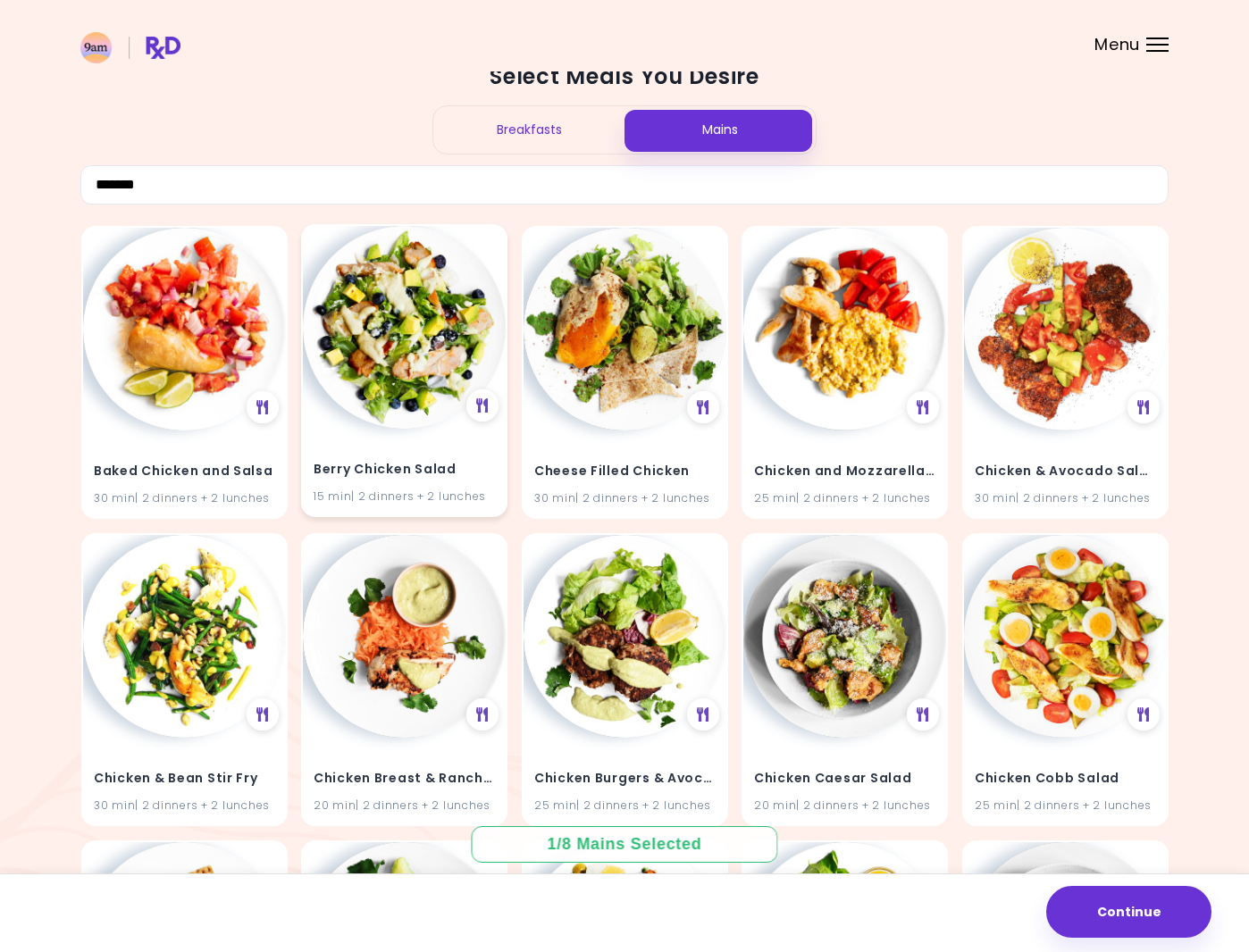 click on "Berry Chicken Salad" at bounding box center [404, 470] 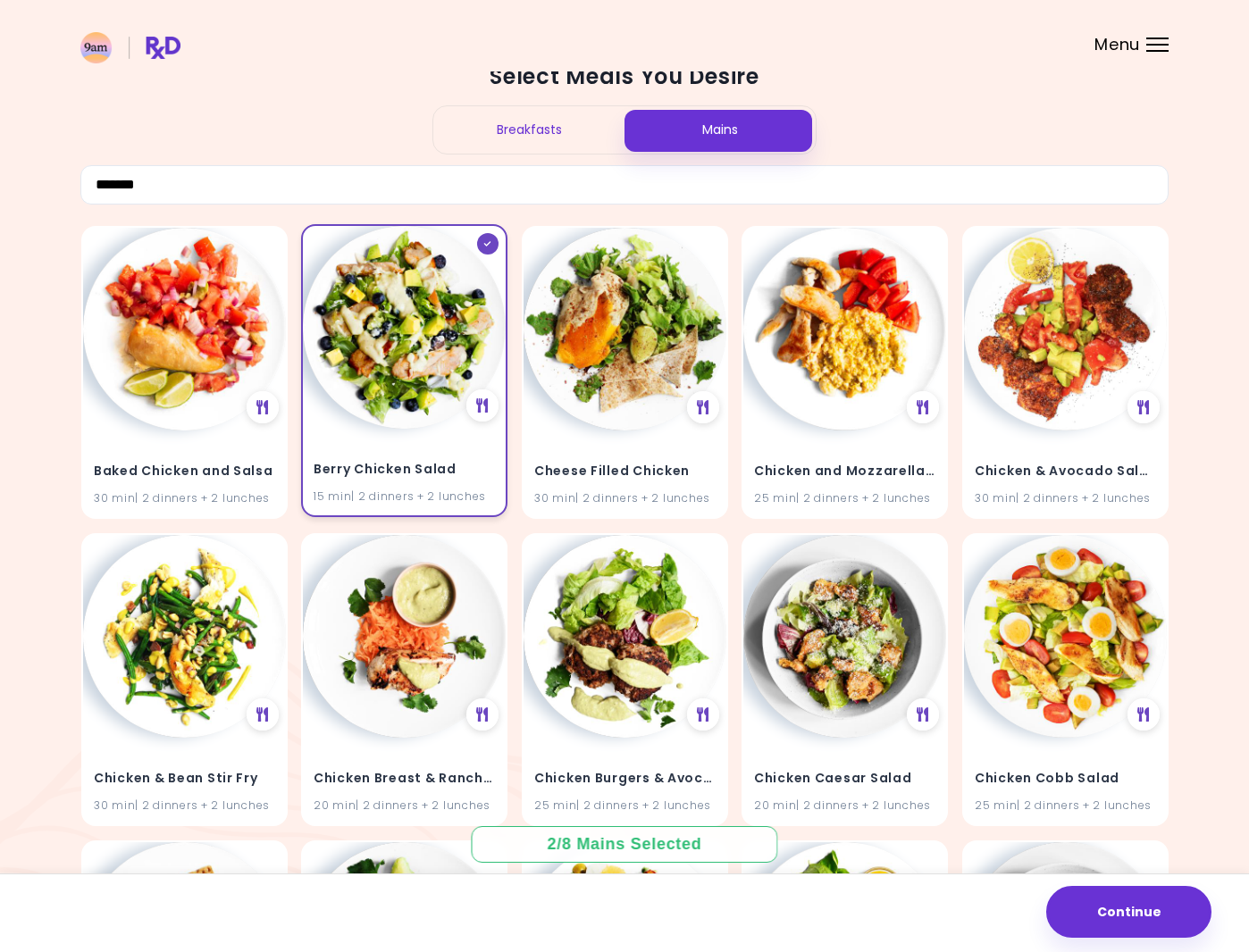 scroll, scrollTop: 30, scrollLeft: 0, axis: vertical 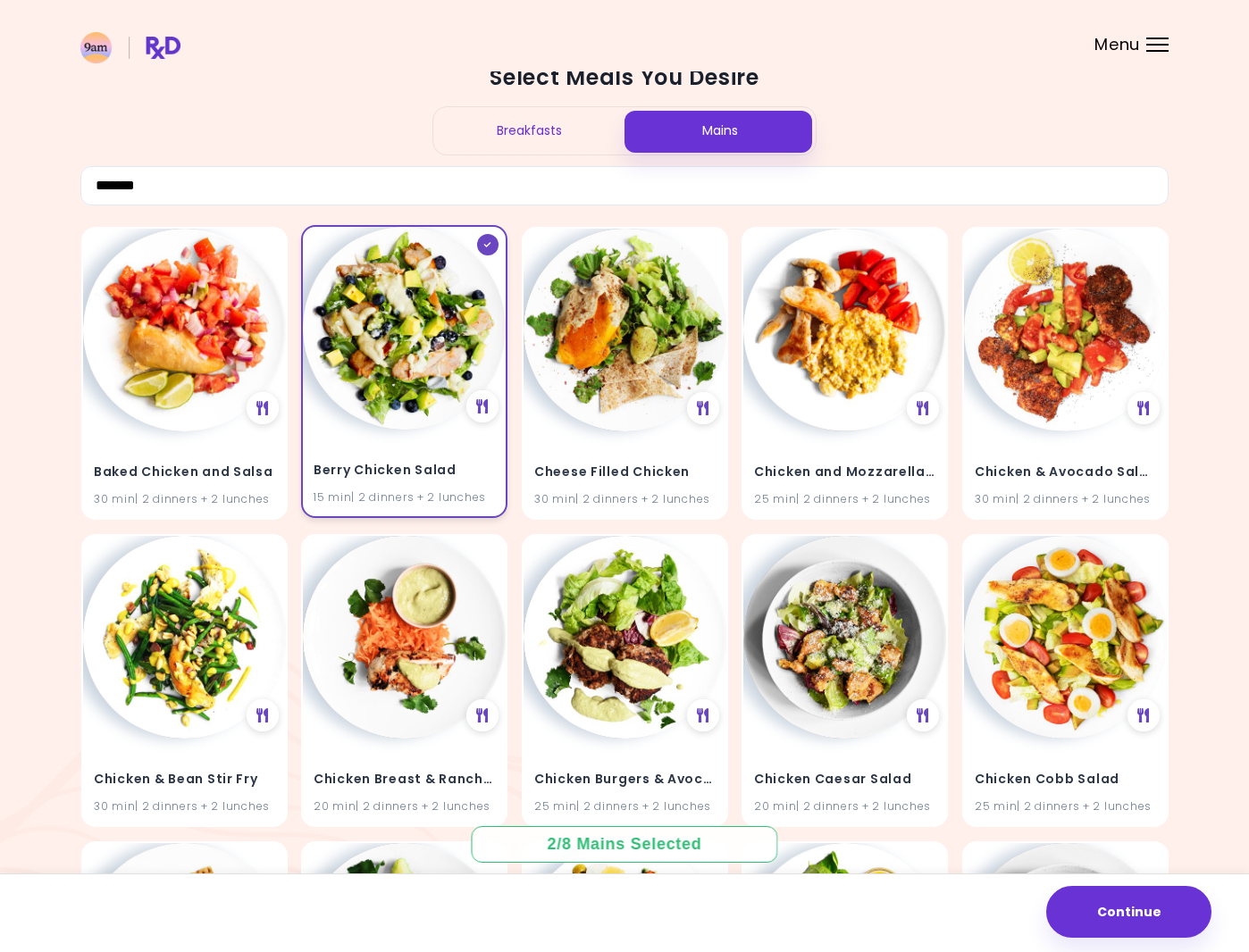 click 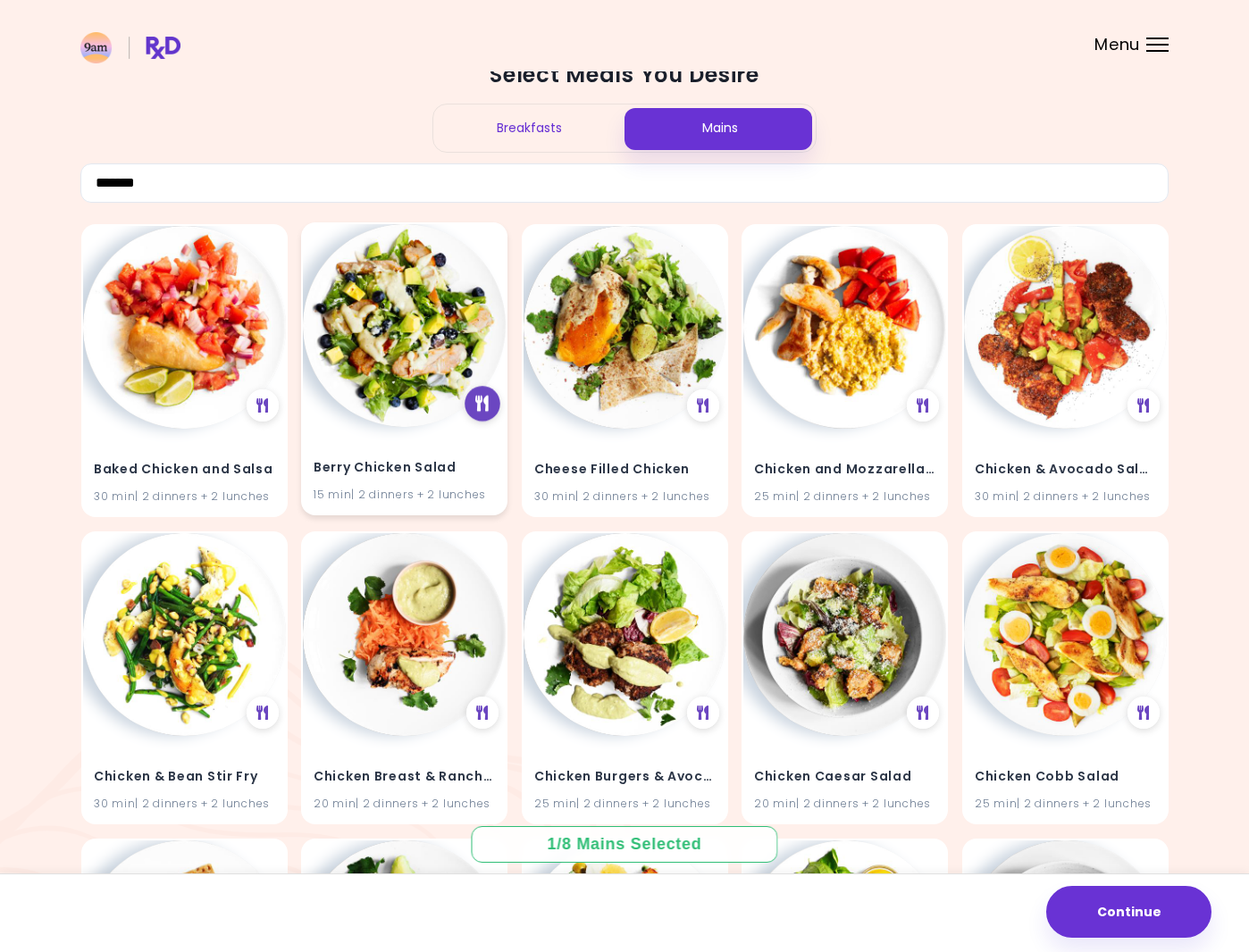 scroll, scrollTop: 35, scrollLeft: 0, axis: vertical 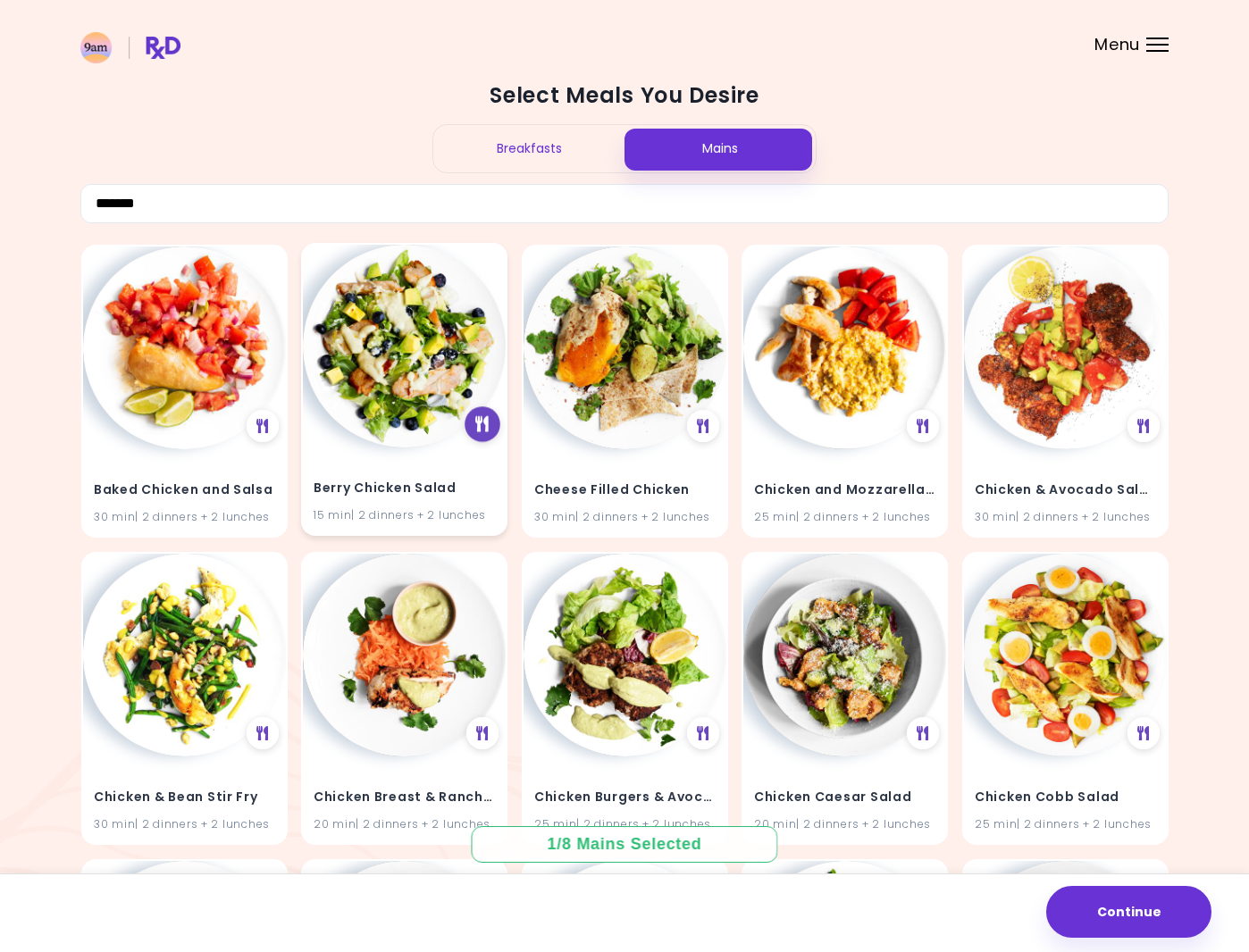 click at bounding box center [482, 424] 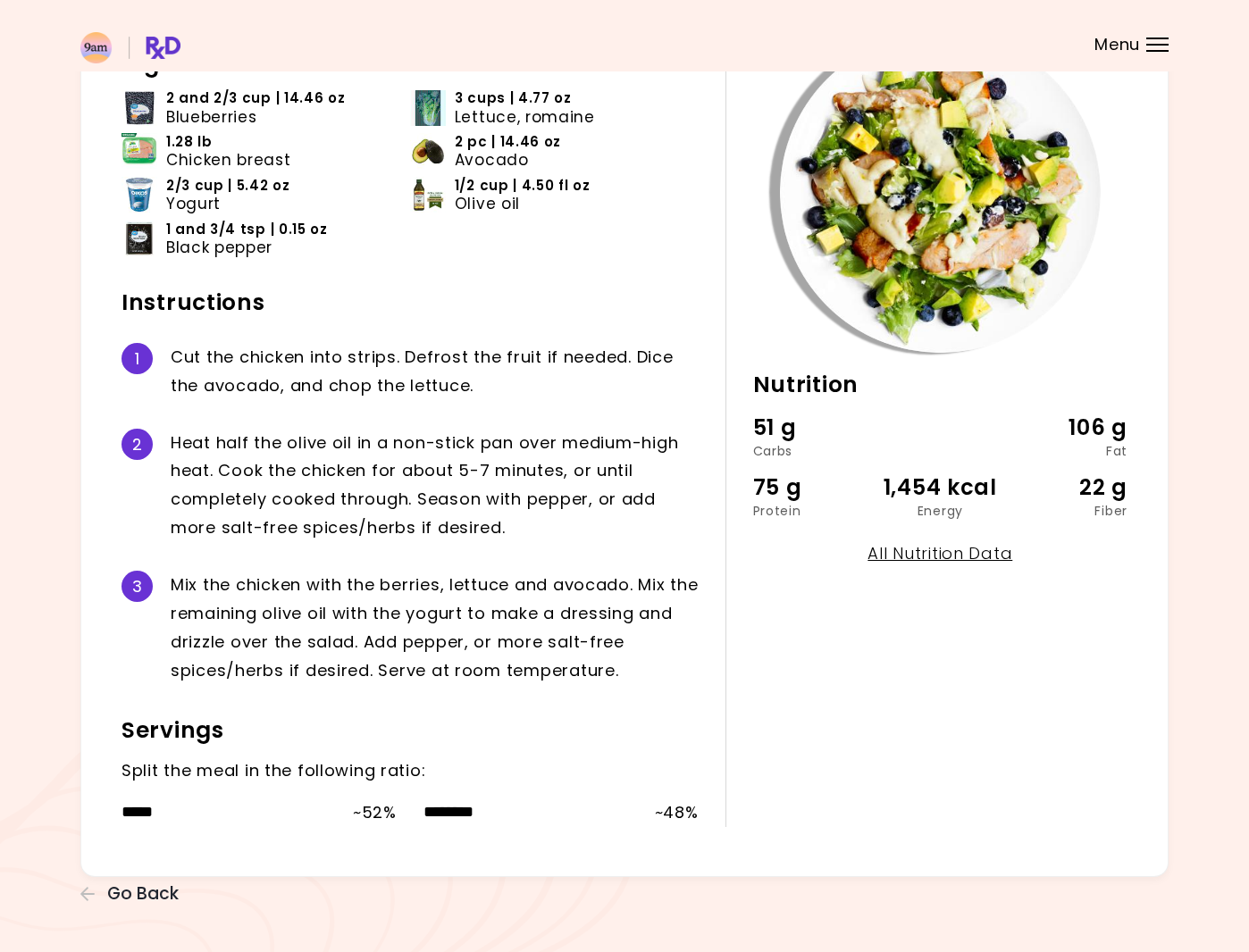 scroll, scrollTop: 0, scrollLeft: 0, axis: both 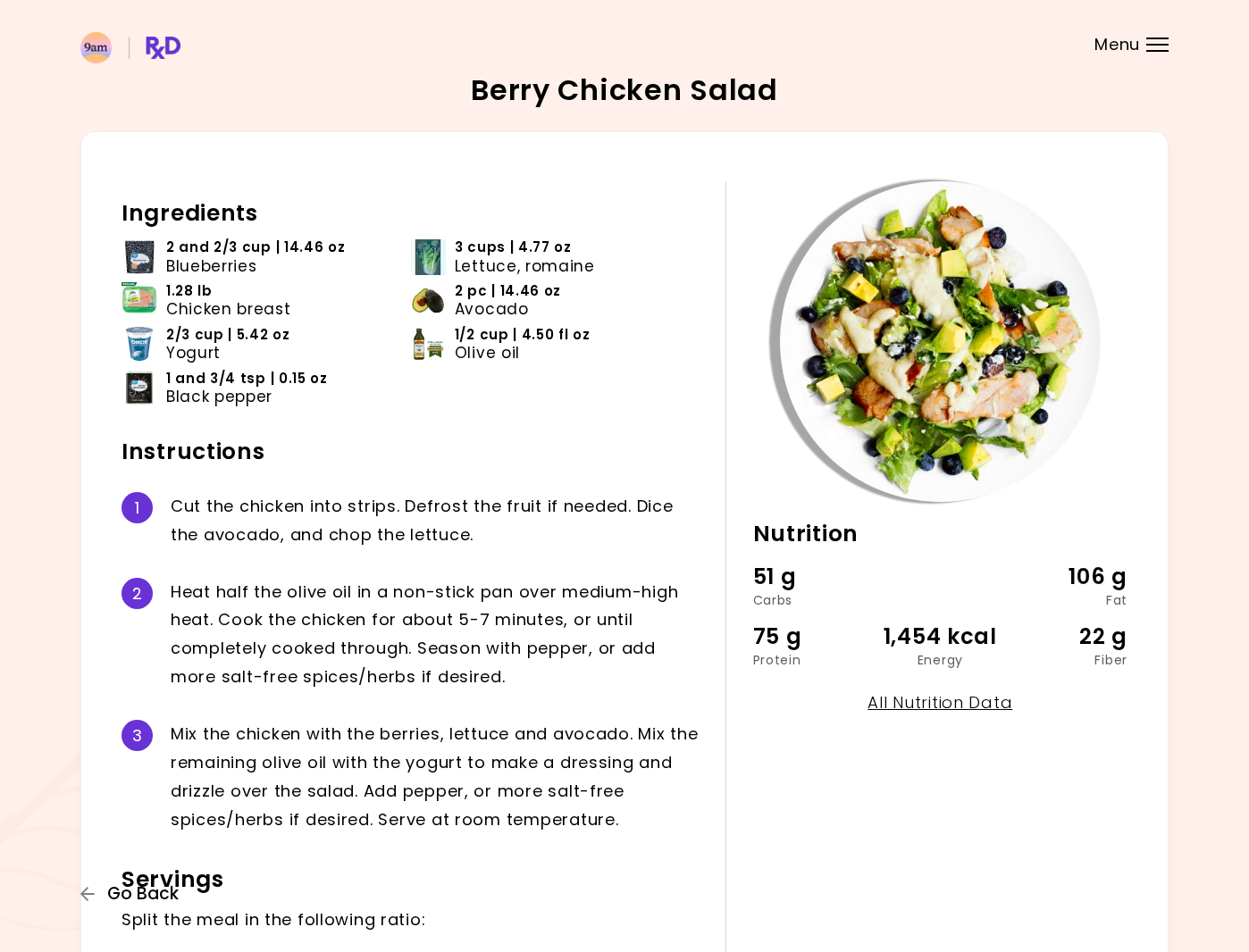 click on "Go Back" at bounding box center (143, 894) 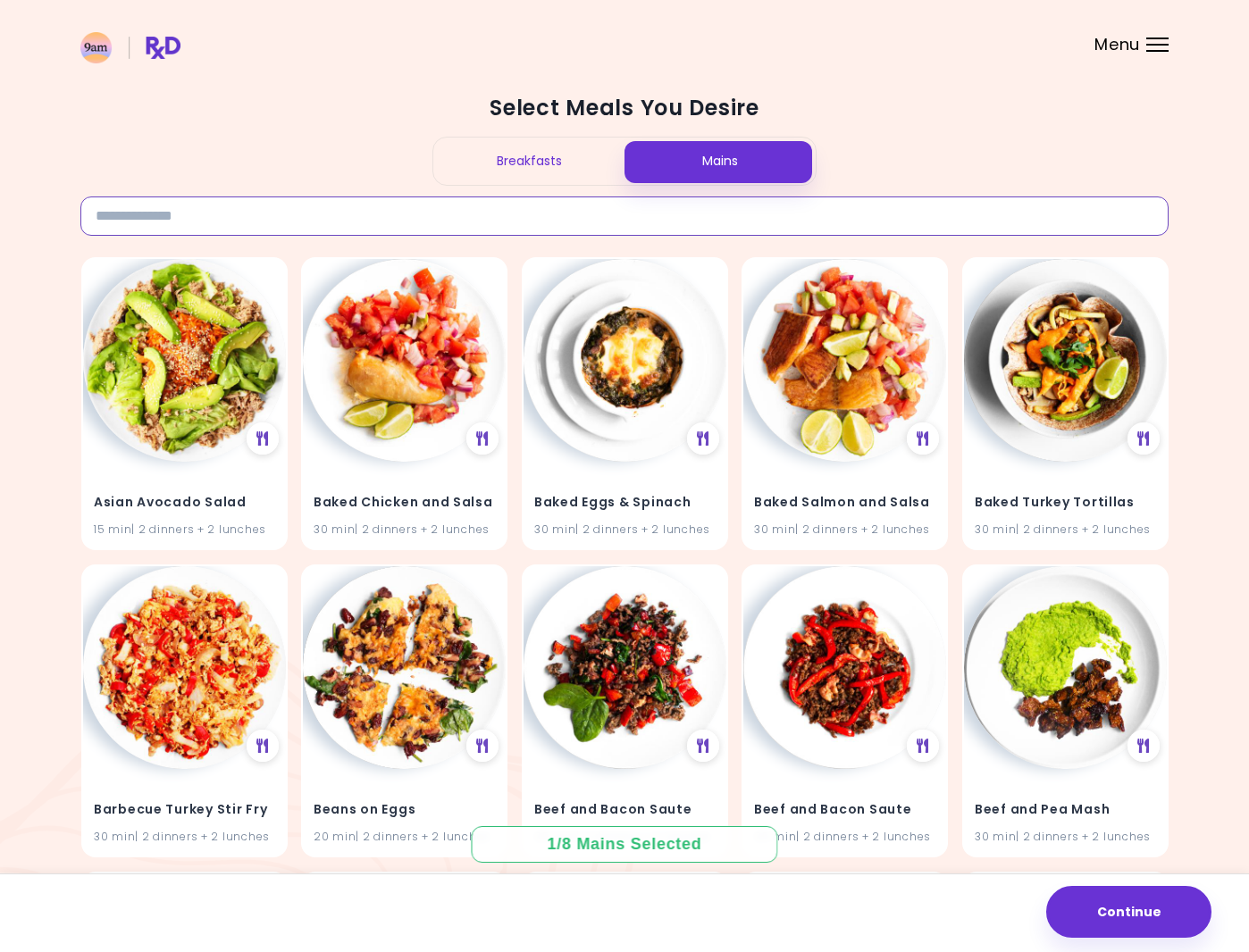 click at bounding box center [624, 216] 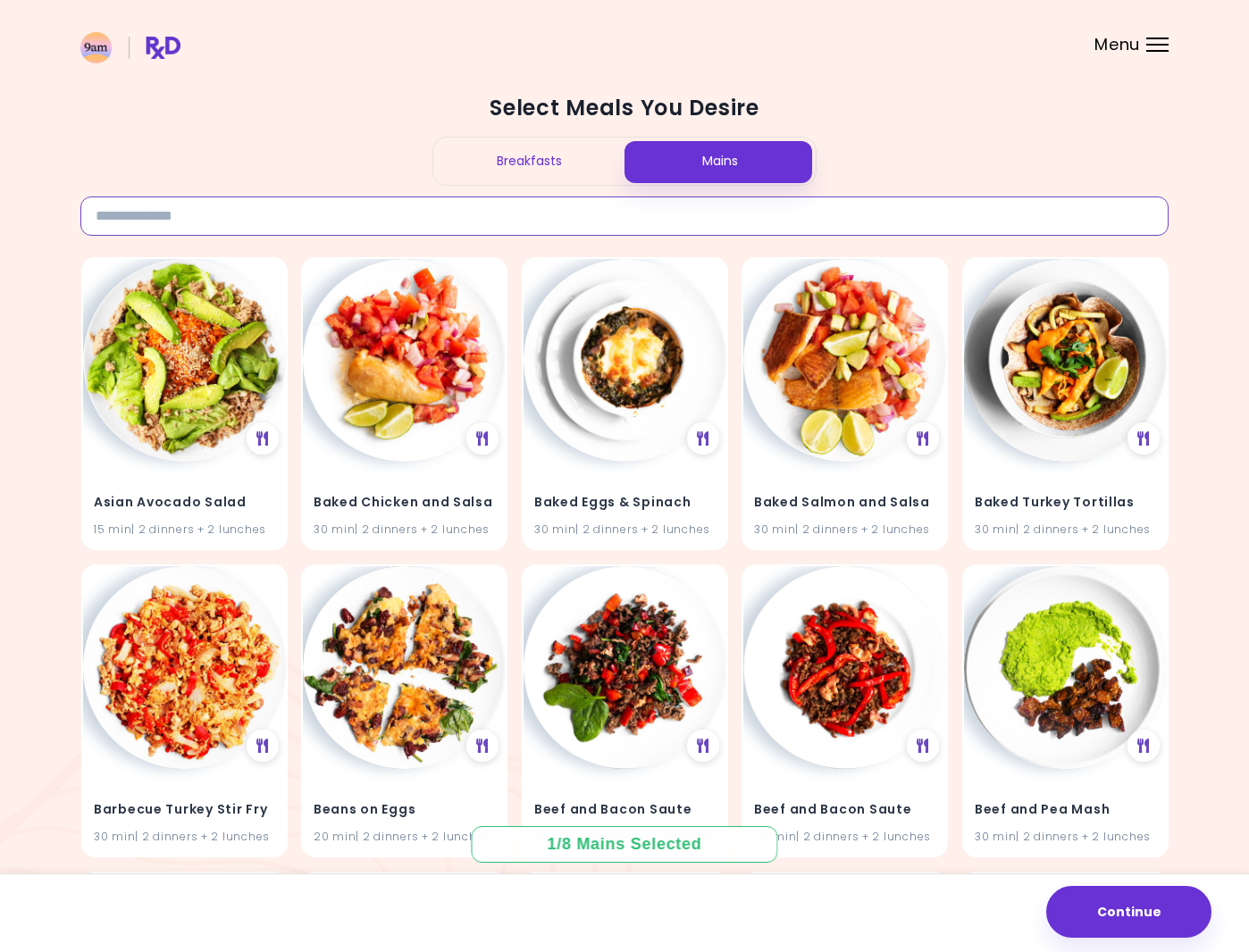 type on "*******" 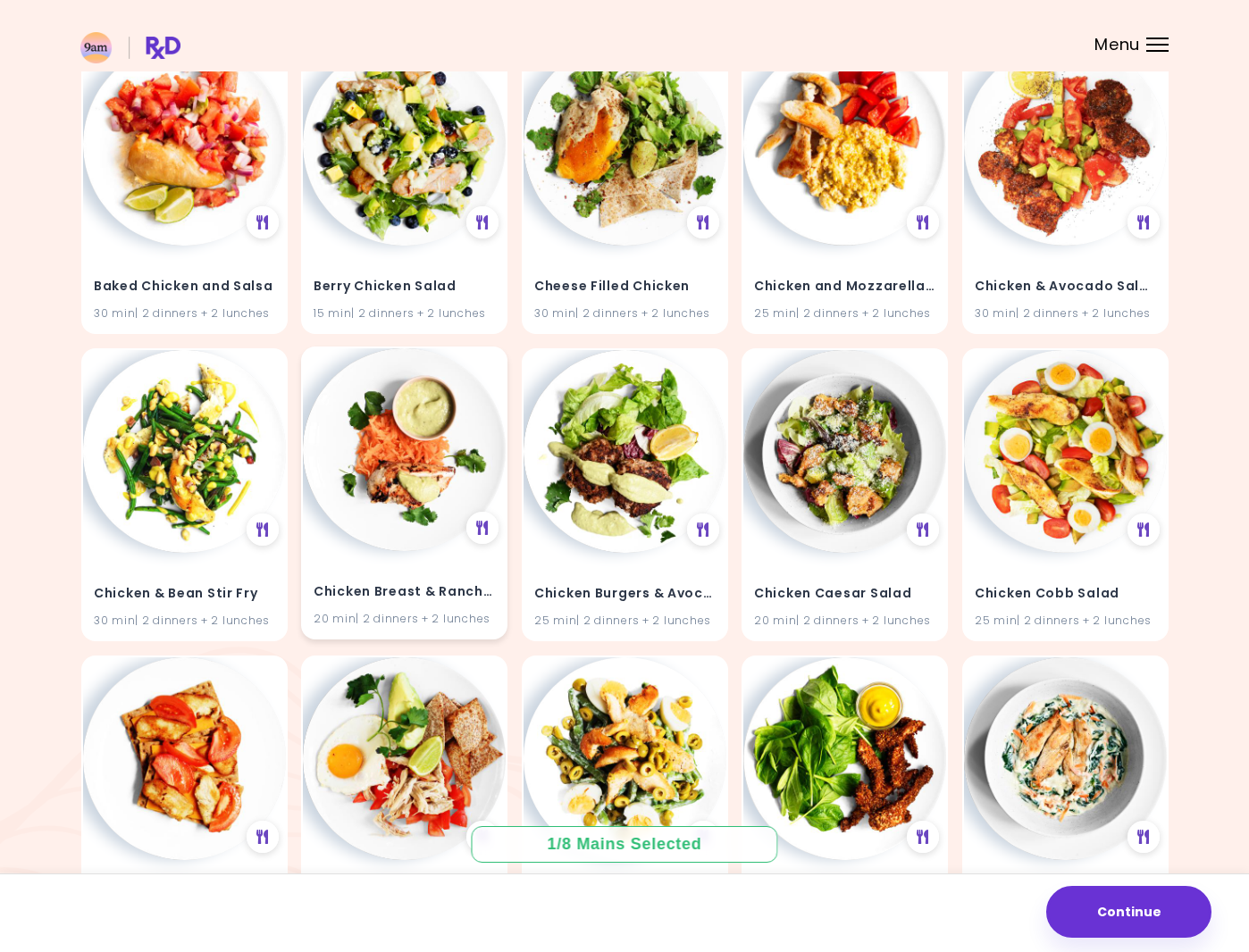 scroll, scrollTop: 222, scrollLeft: 0, axis: vertical 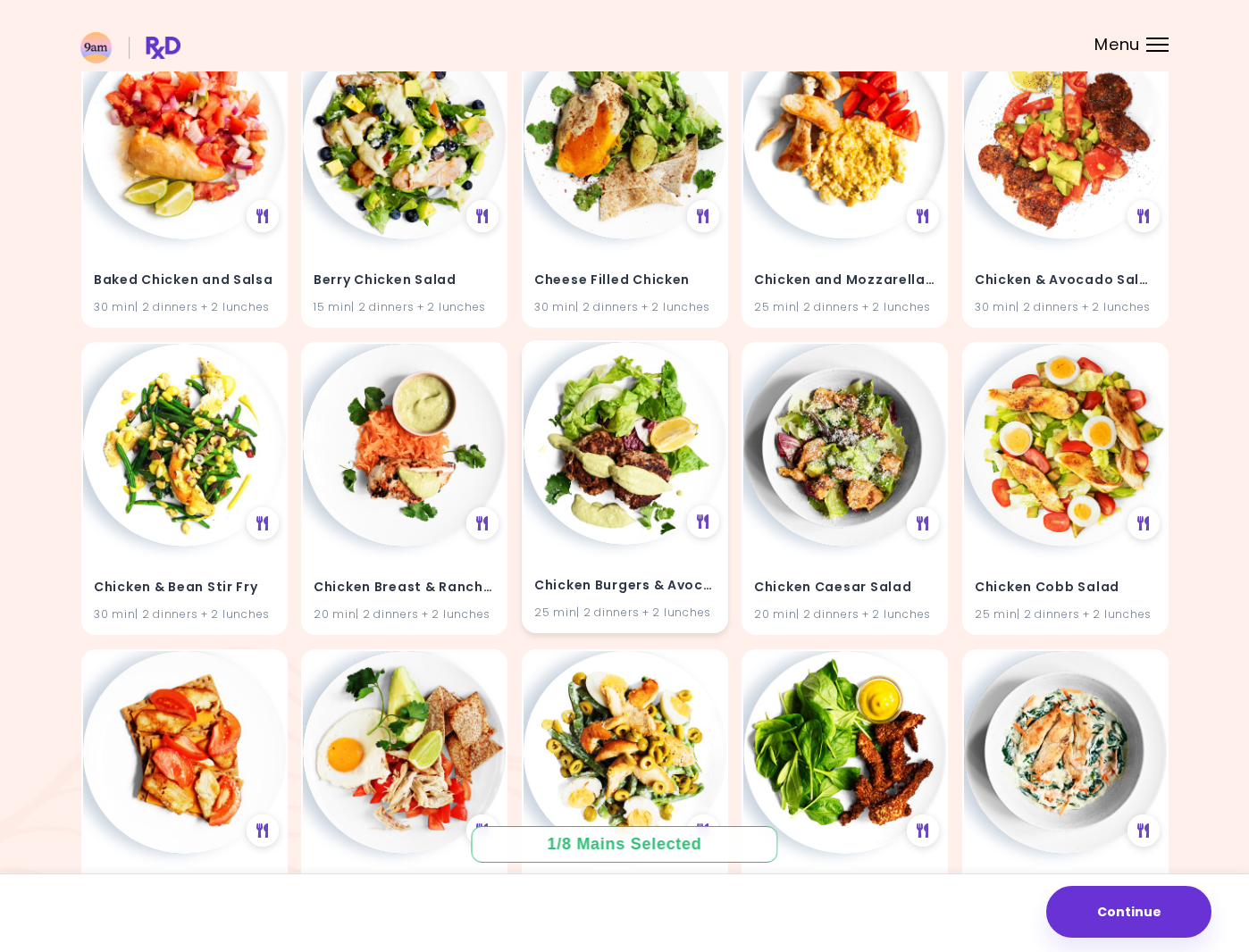 click at bounding box center [624, 443] 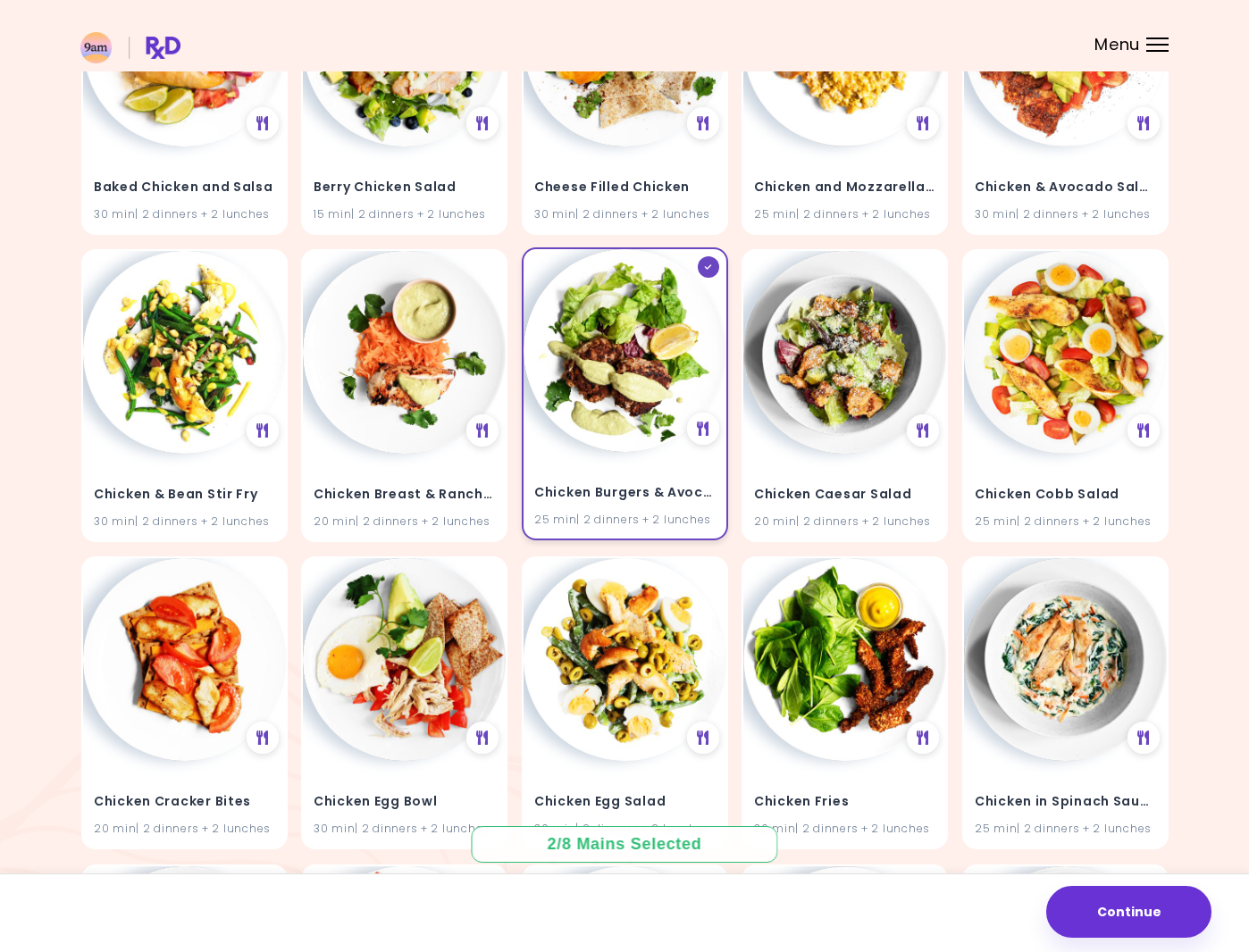 scroll, scrollTop: 313, scrollLeft: 0, axis: vertical 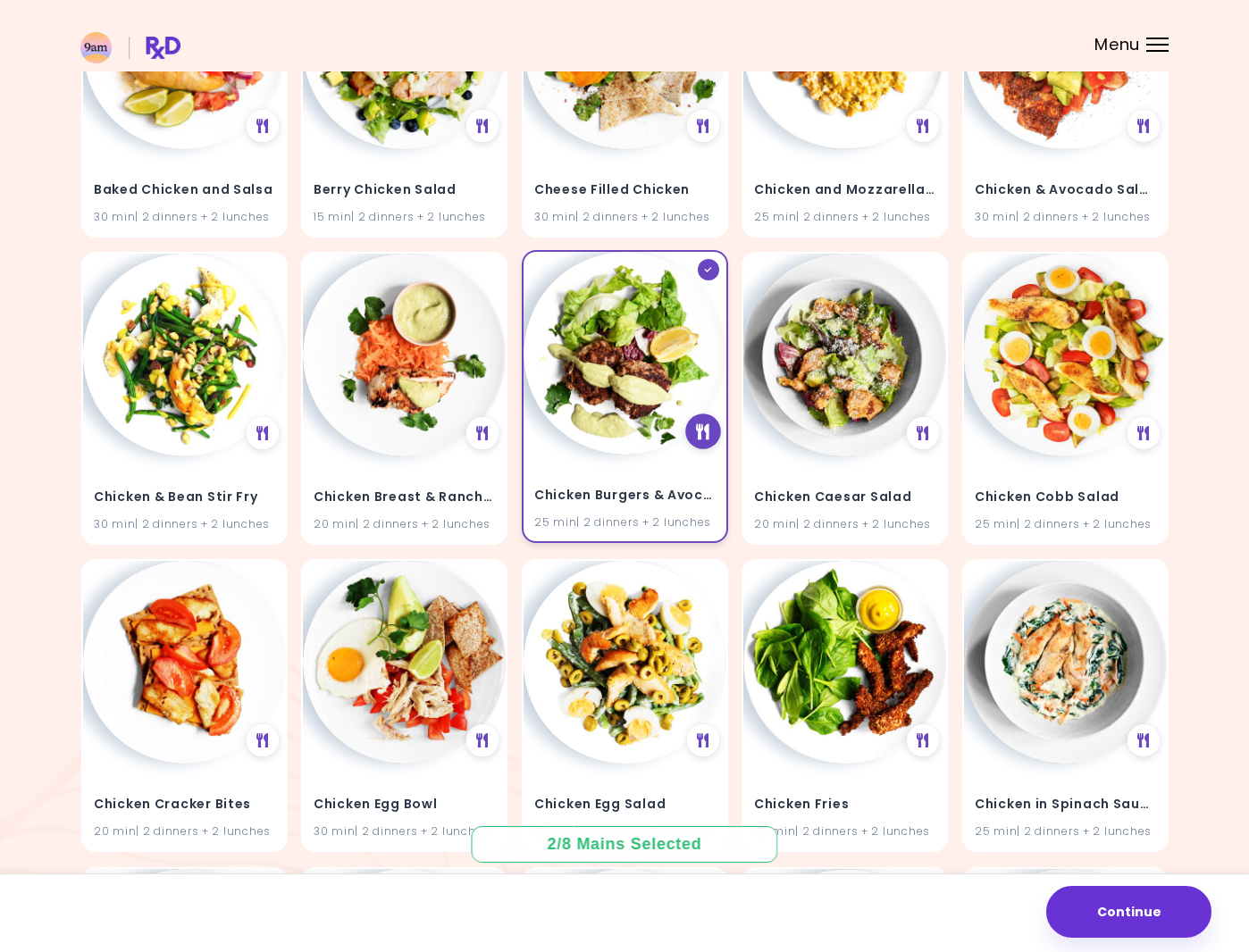 click at bounding box center (702, 431) 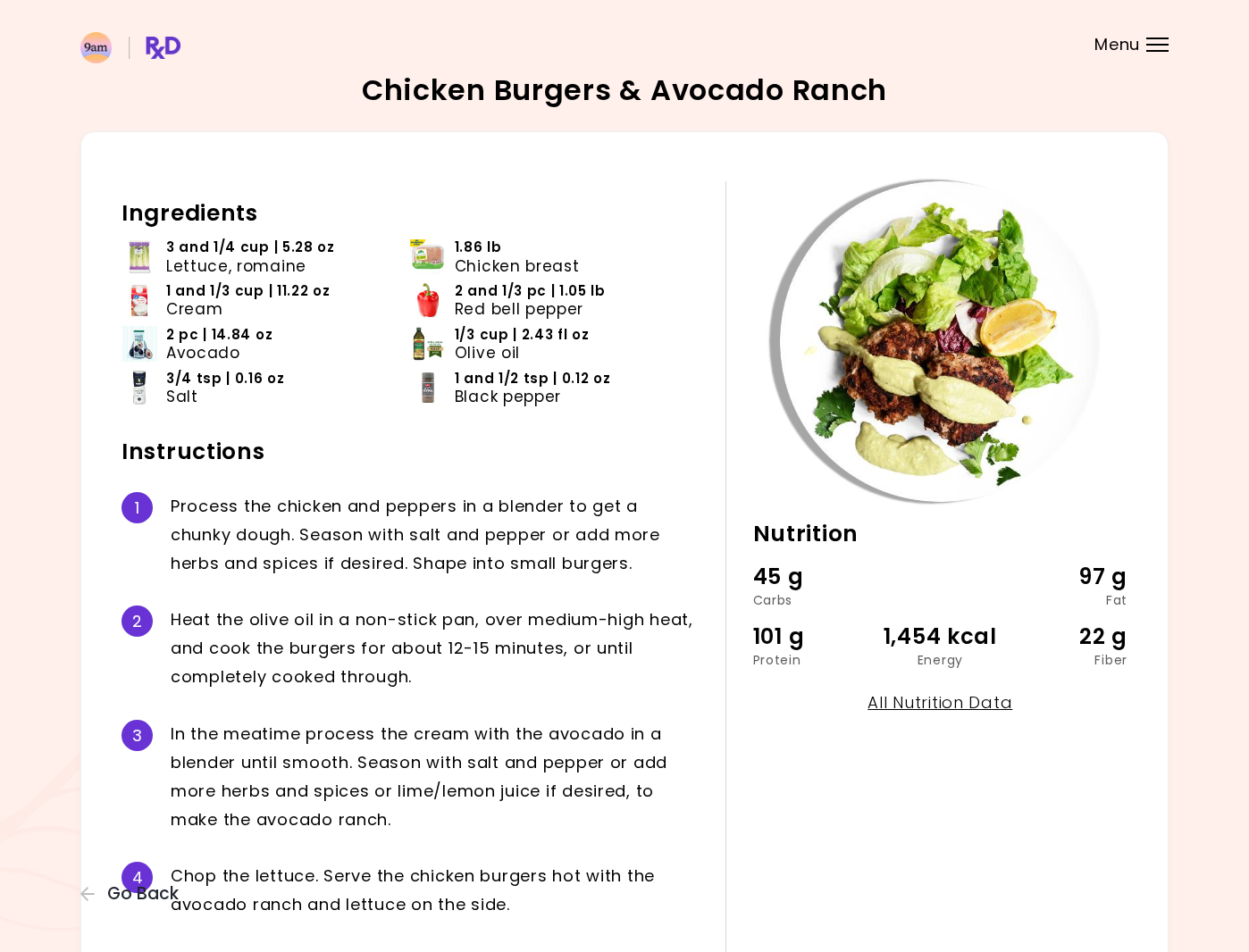 scroll, scrollTop: 3, scrollLeft: 0, axis: vertical 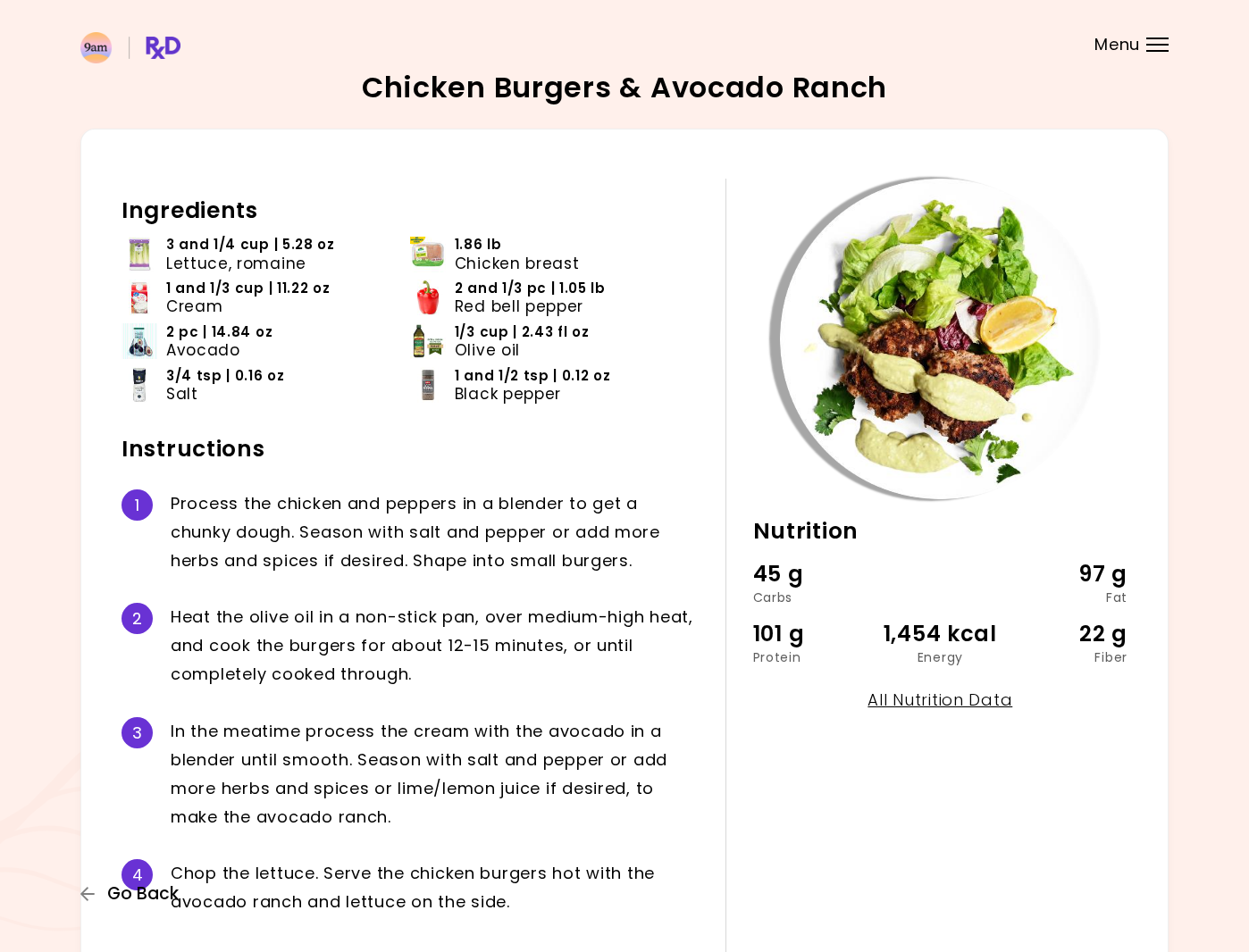click on "Go Back" at bounding box center (143, 894) 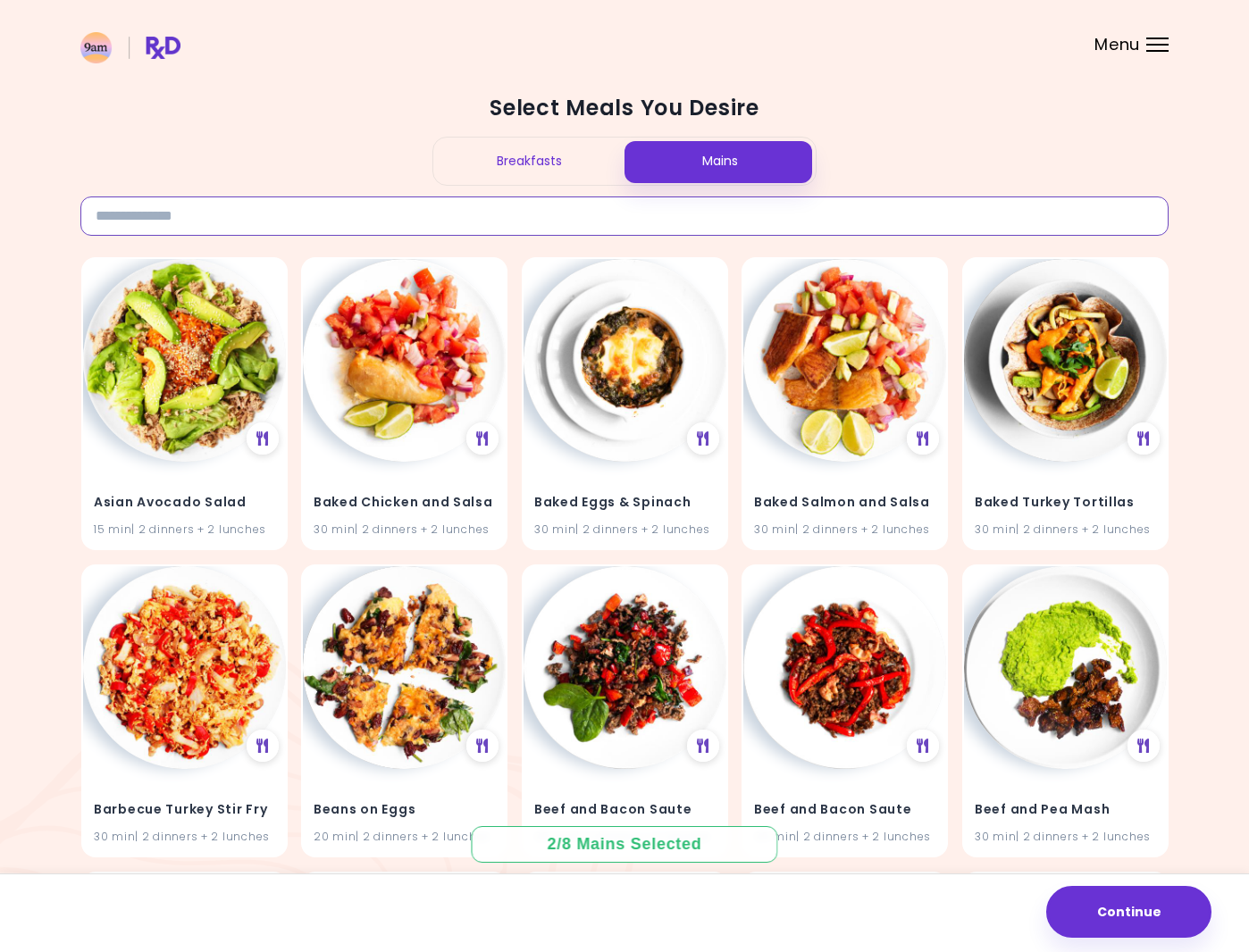 click at bounding box center (624, 216) 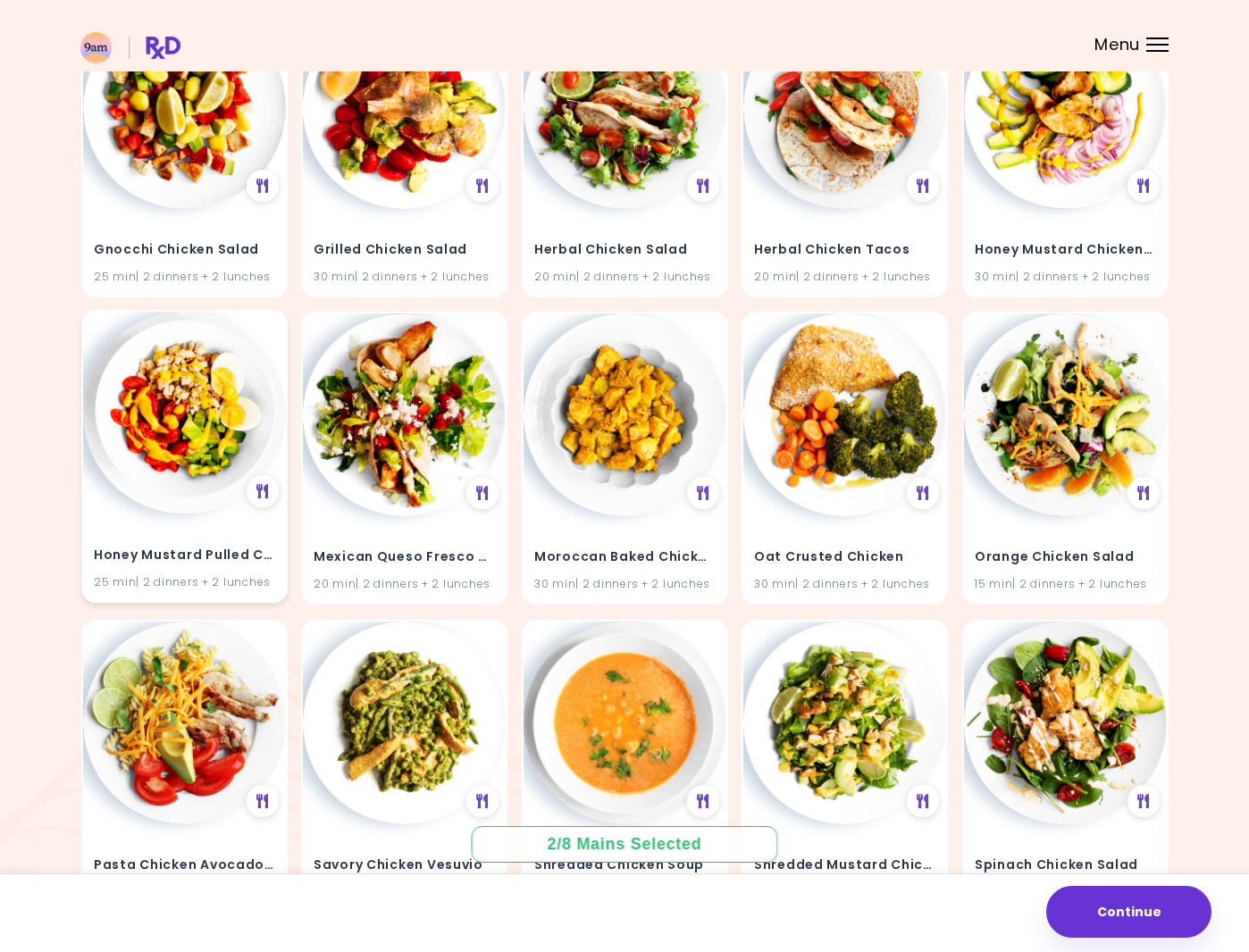 scroll, scrollTop: 3022, scrollLeft: 0, axis: vertical 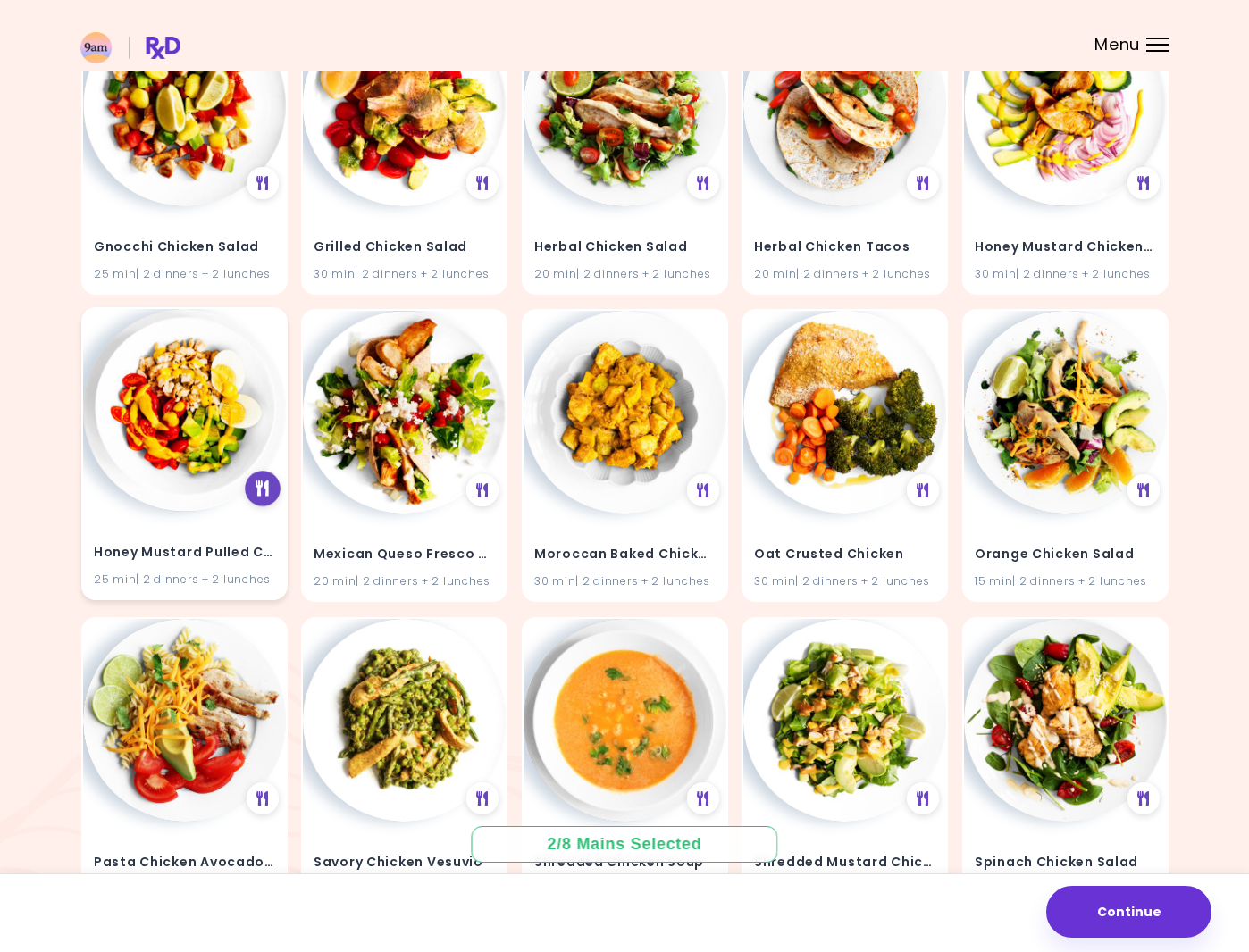 type on "*******" 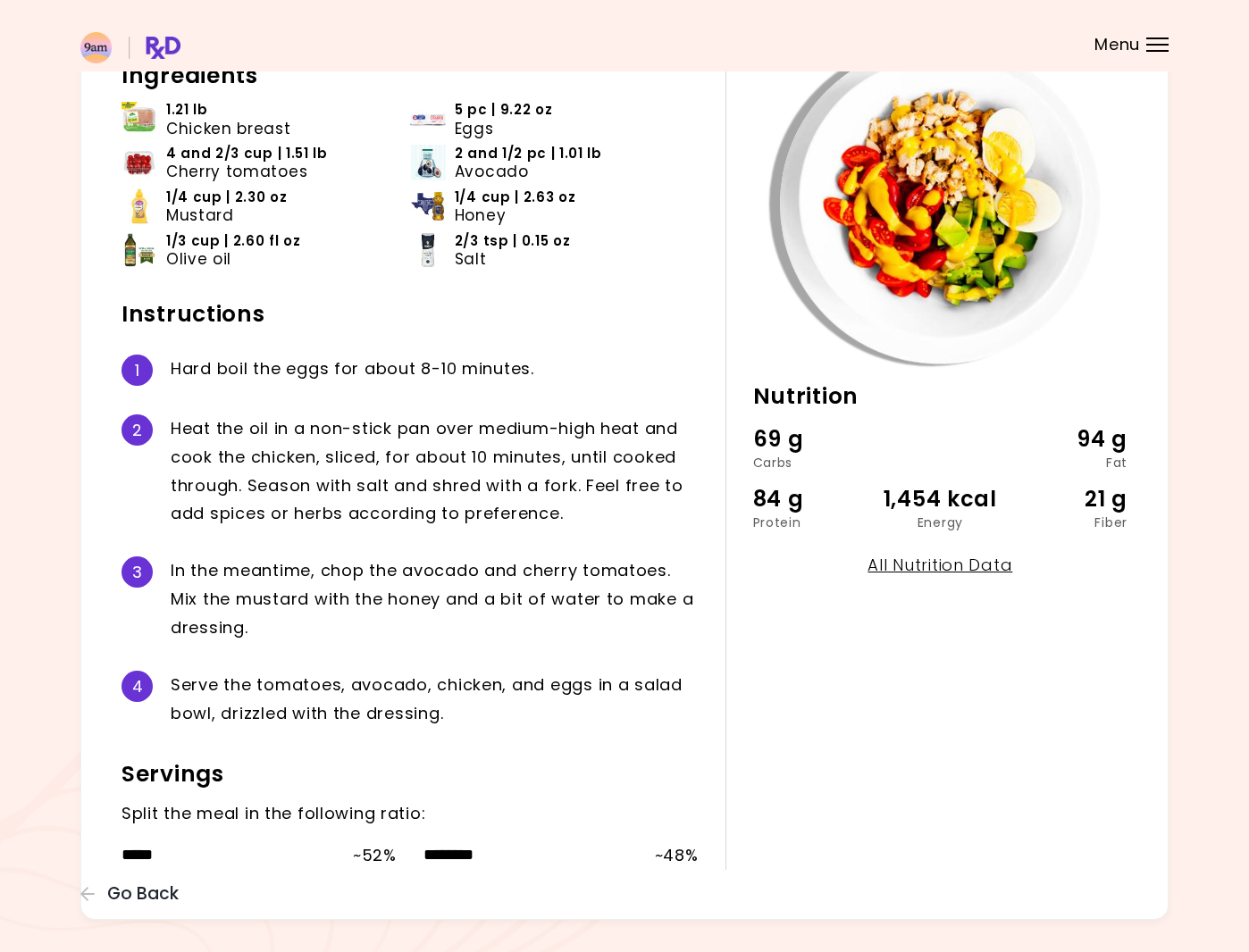 scroll, scrollTop: 180, scrollLeft: 0, axis: vertical 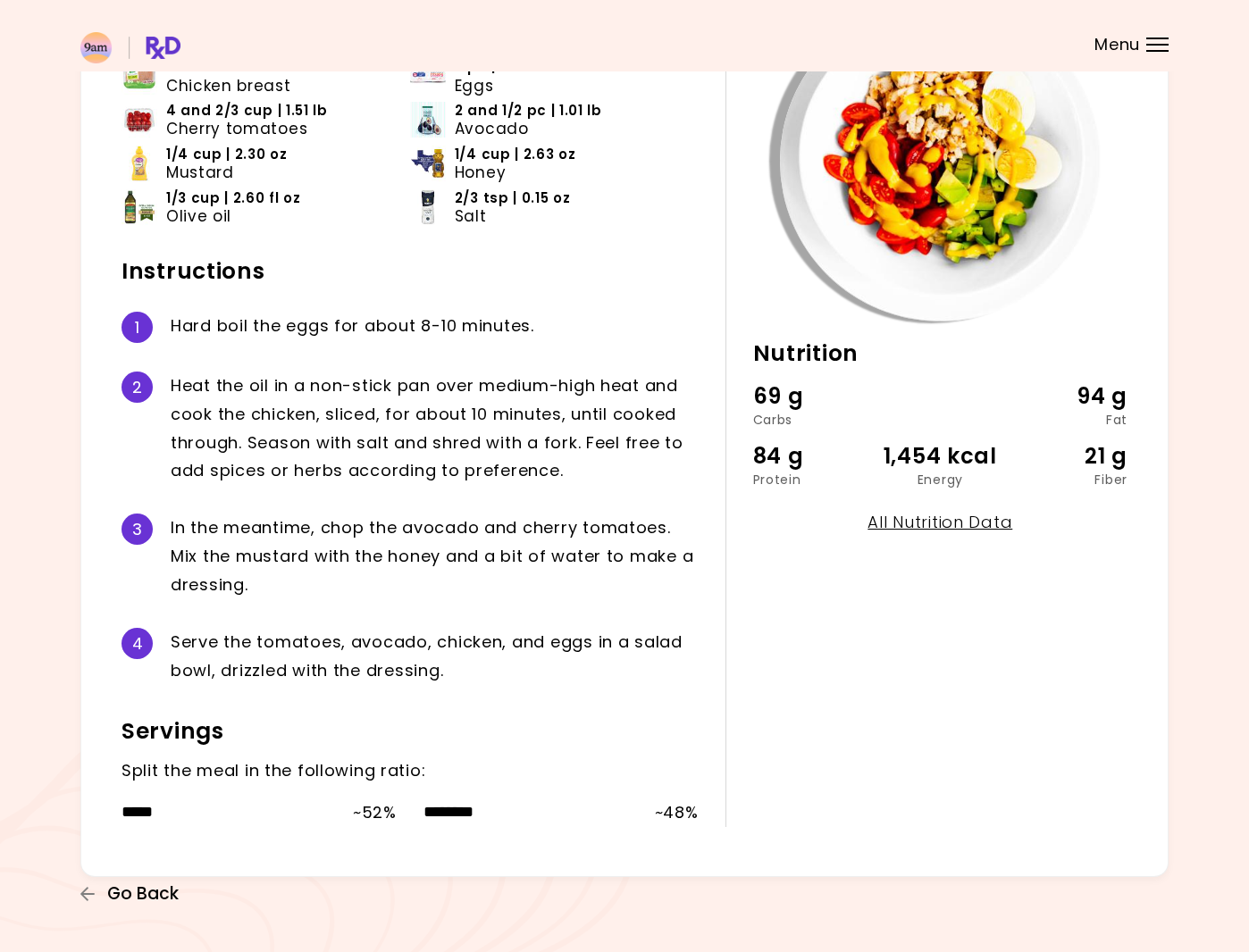 click on "Go Back" at bounding box center (143, 894) 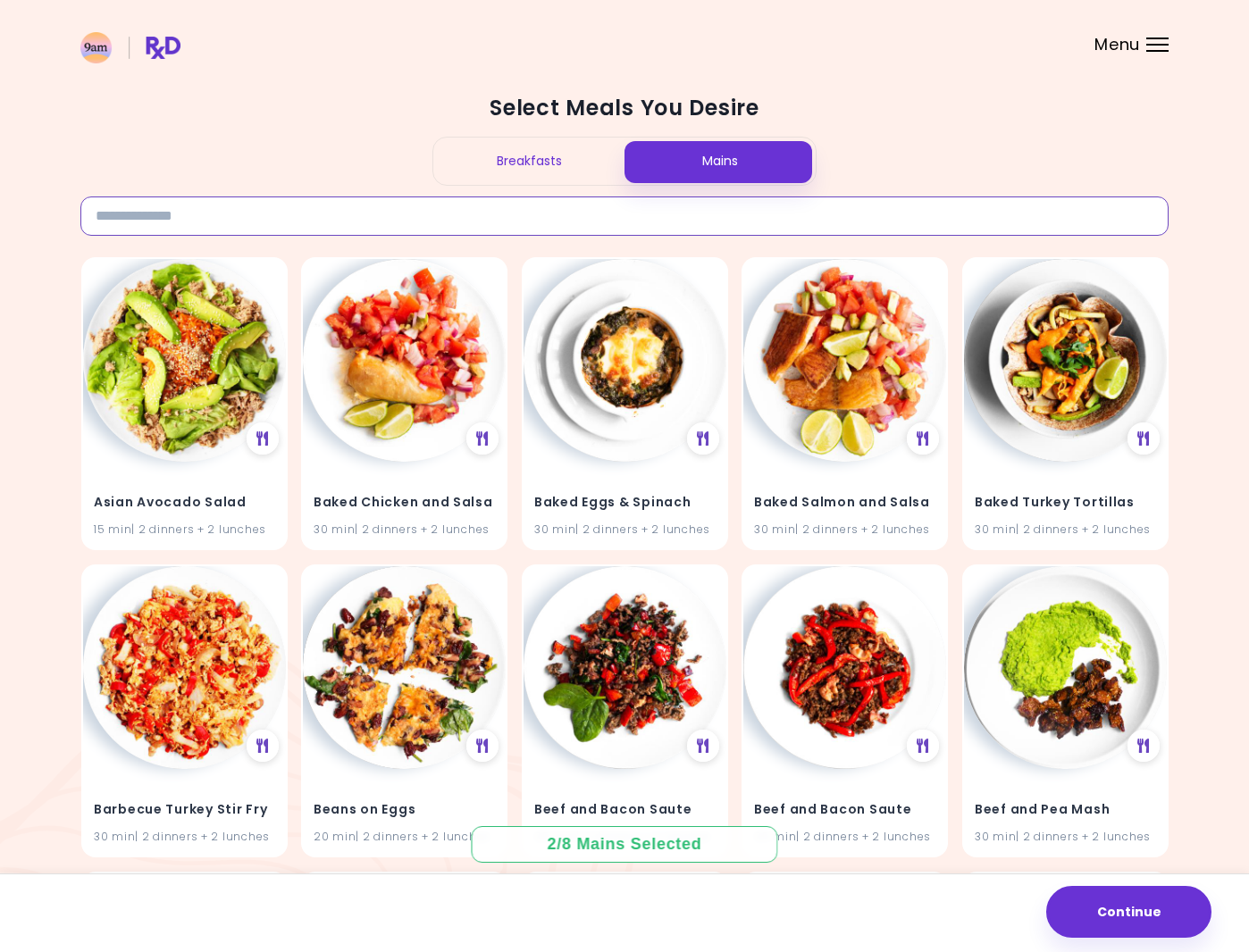 click at bounding box center (624, 216) 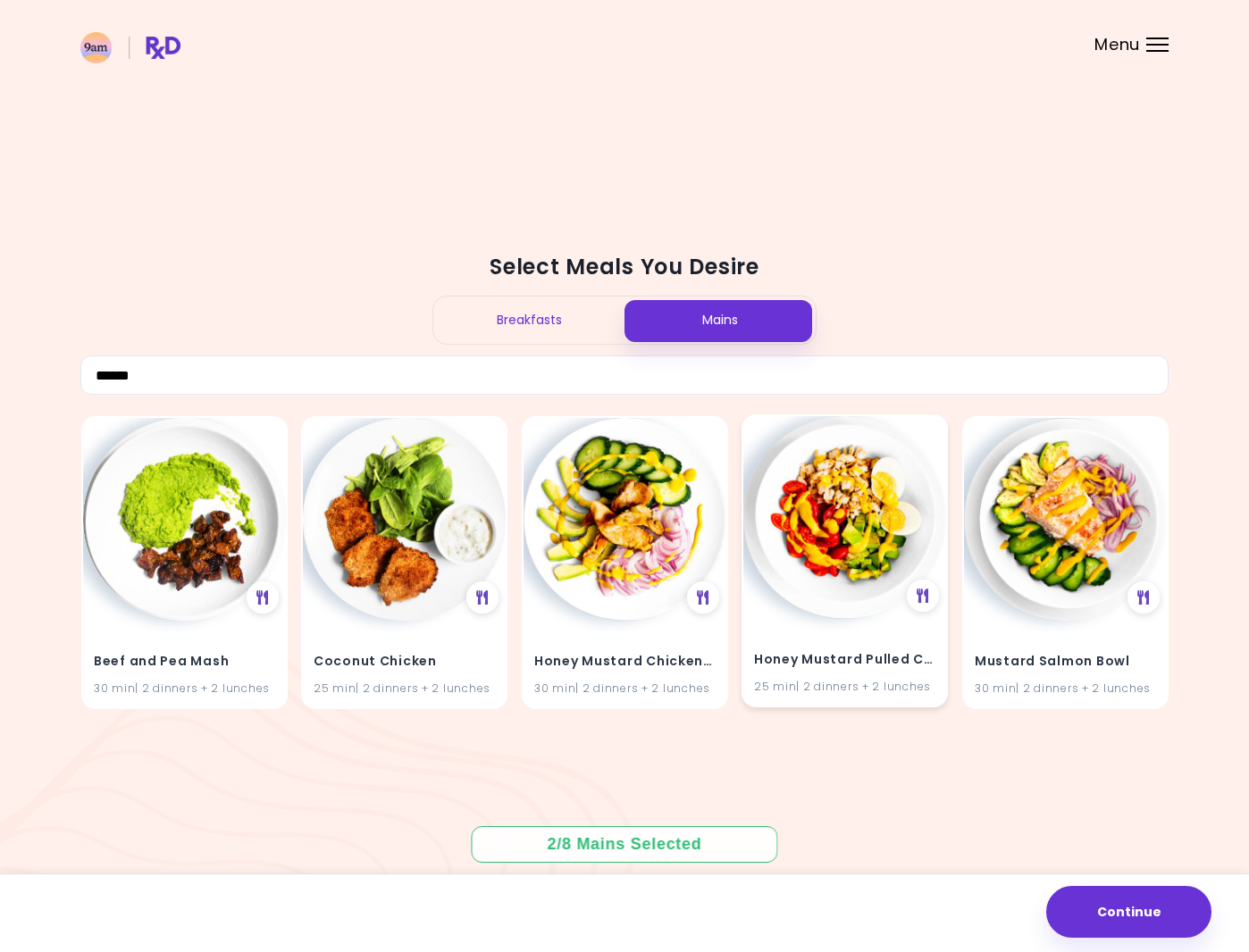 click at bounding box center [844, 517] 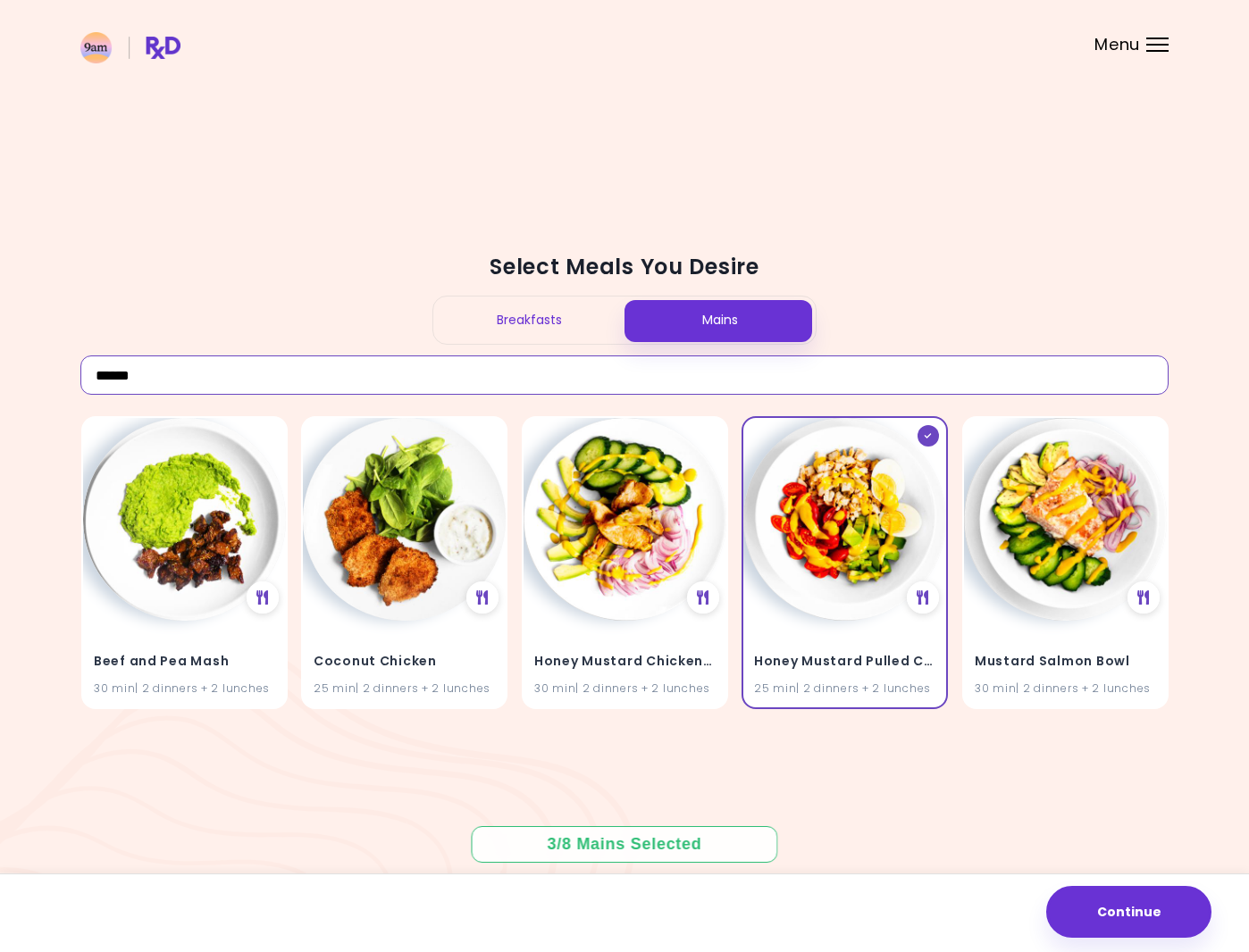 drag, startPoint x: 147, startPoint y: 373, endPoint x: 90, endPoint y: 375, distance: 57.03508 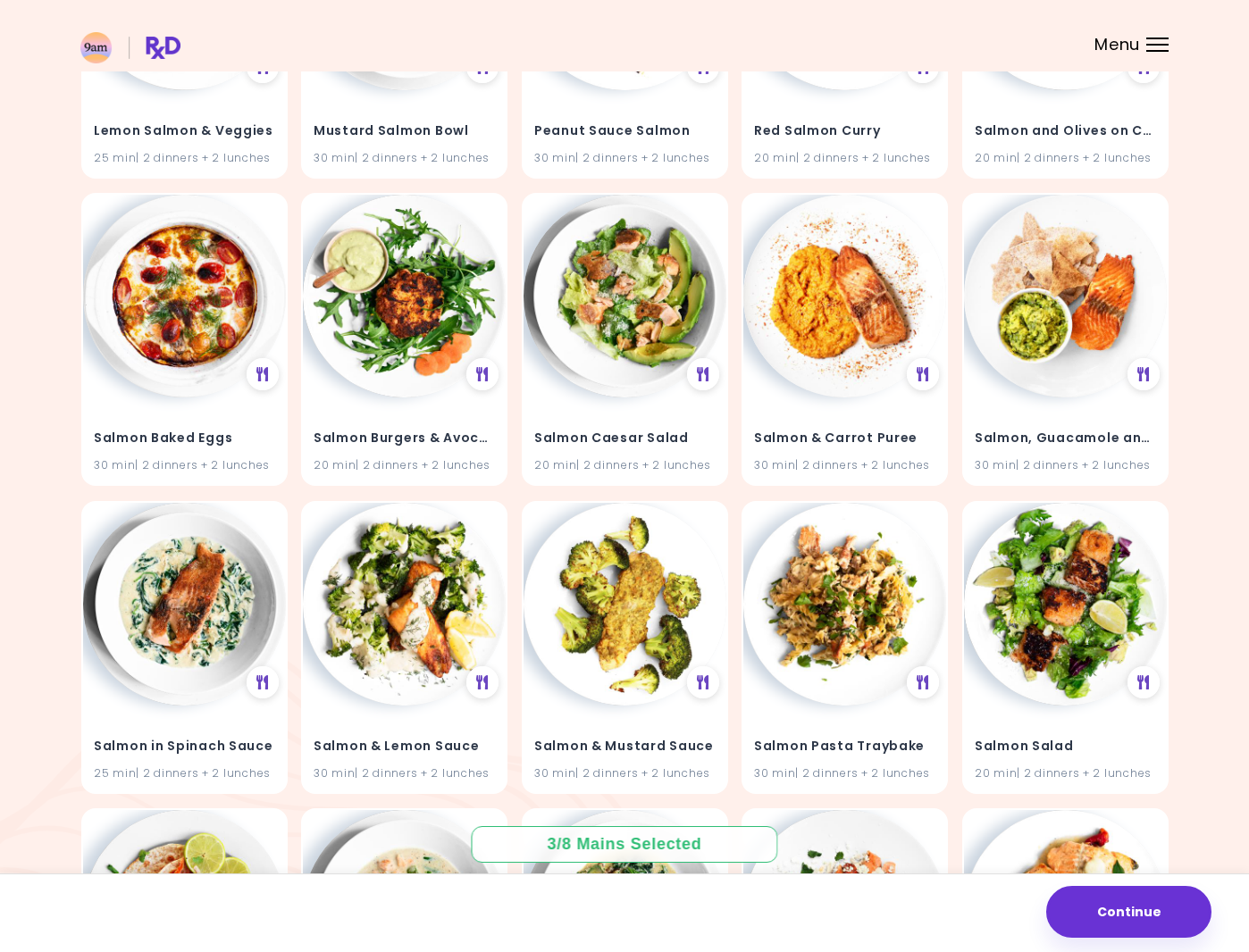 scroll, scrollTop: 680, scrollLeft: 0, axis: vertical 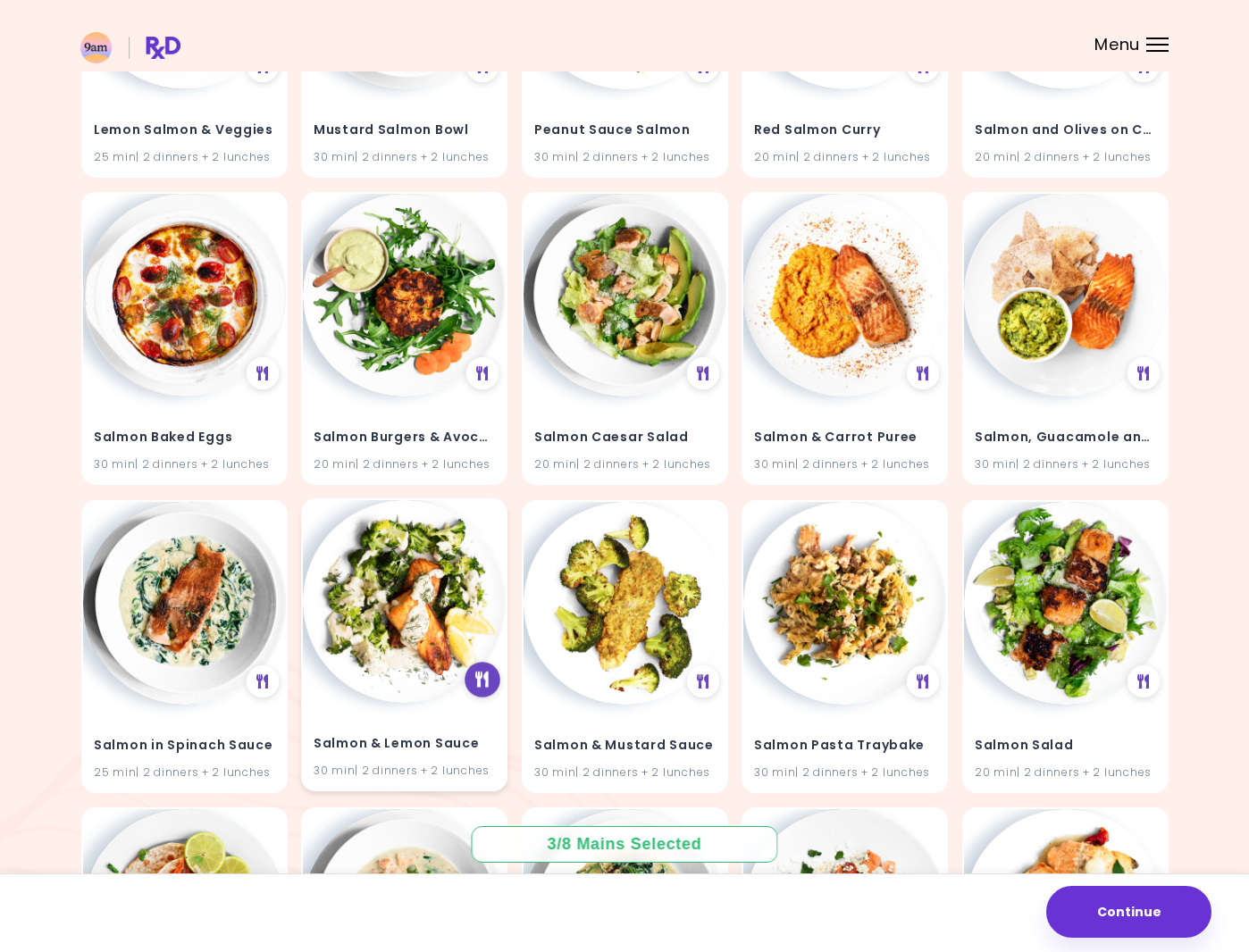 type on "******" 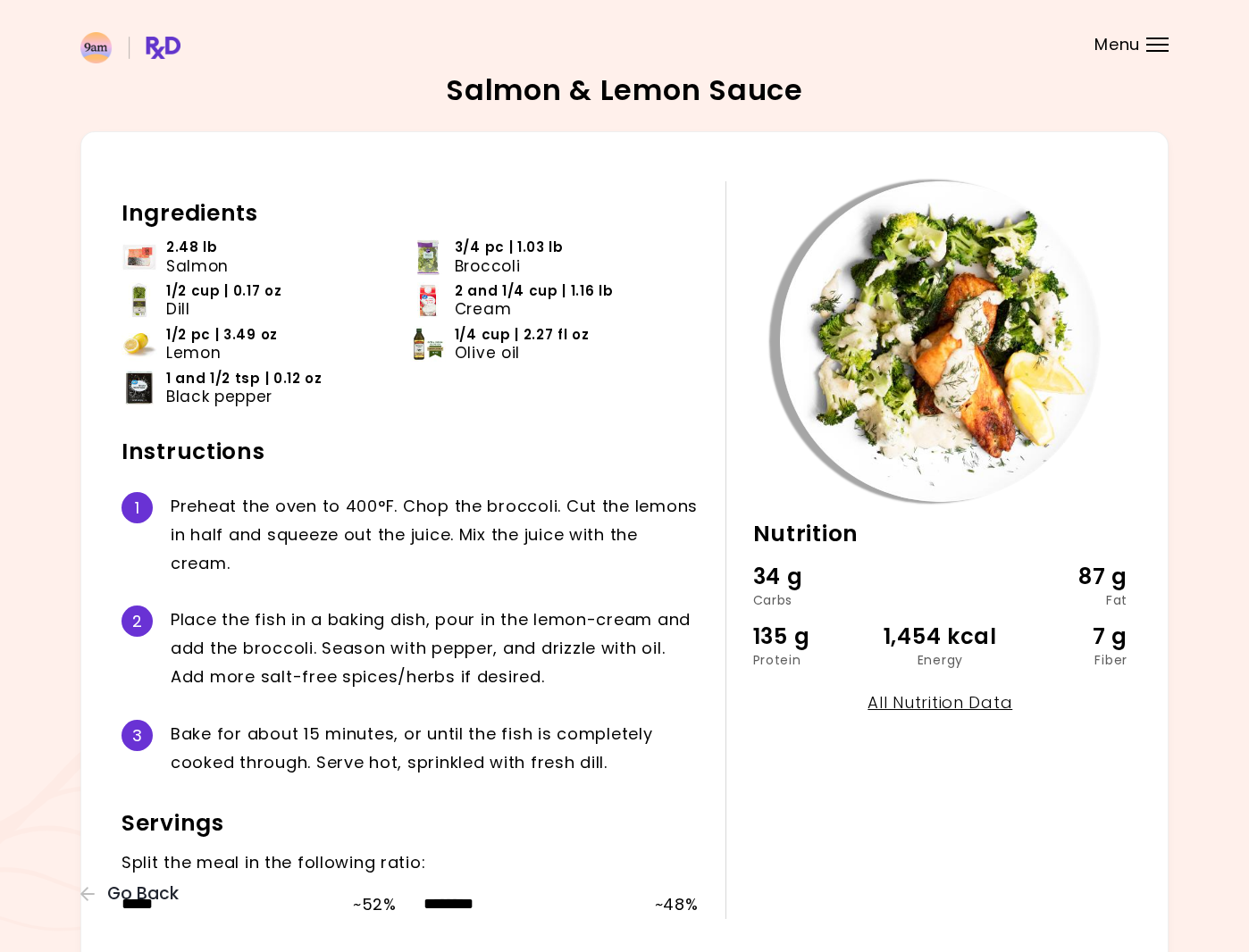 scroll, scrollTop: 3, scrollLeft: 0, axis: vertical 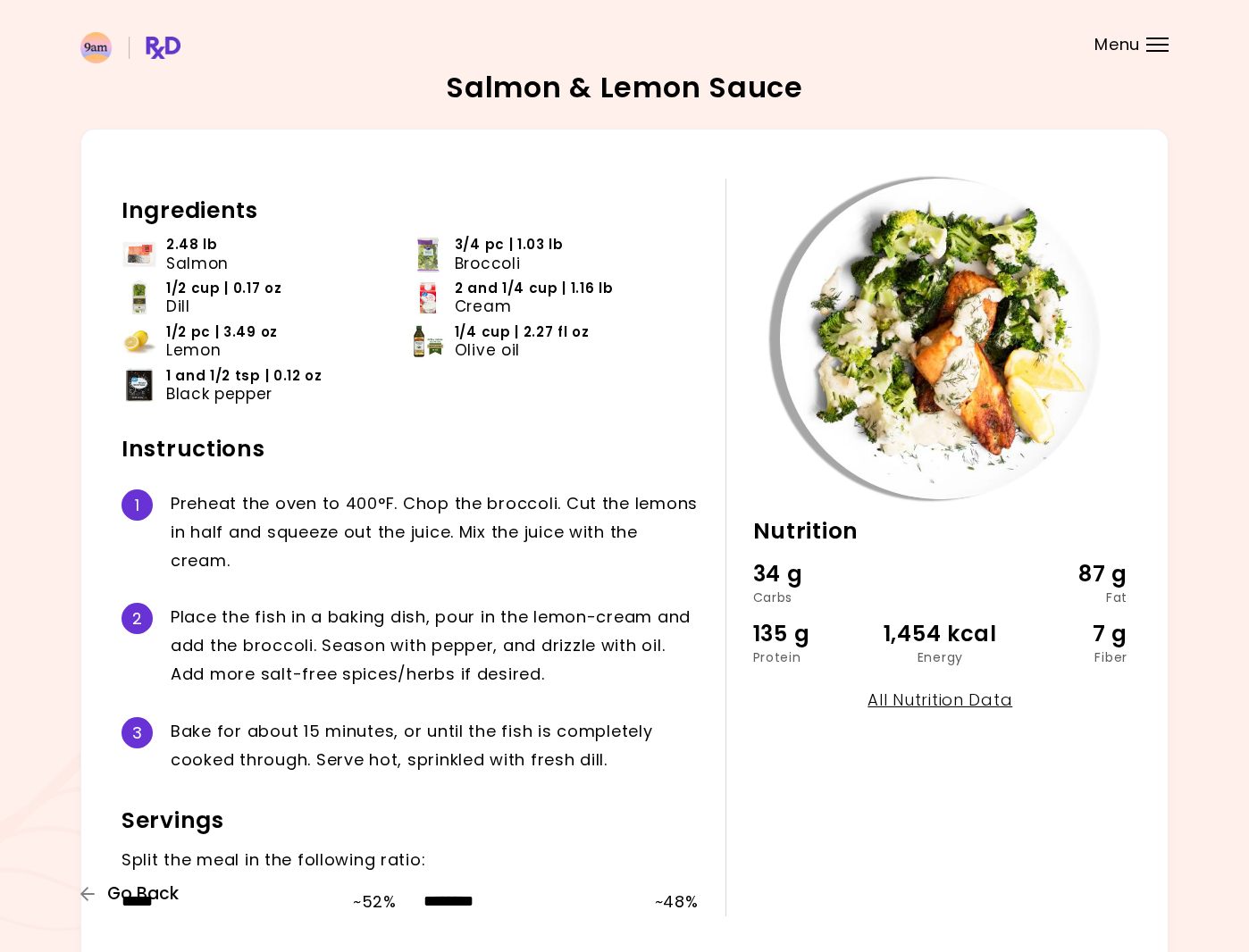click on "Go Back" at bounding box center [143, 894] 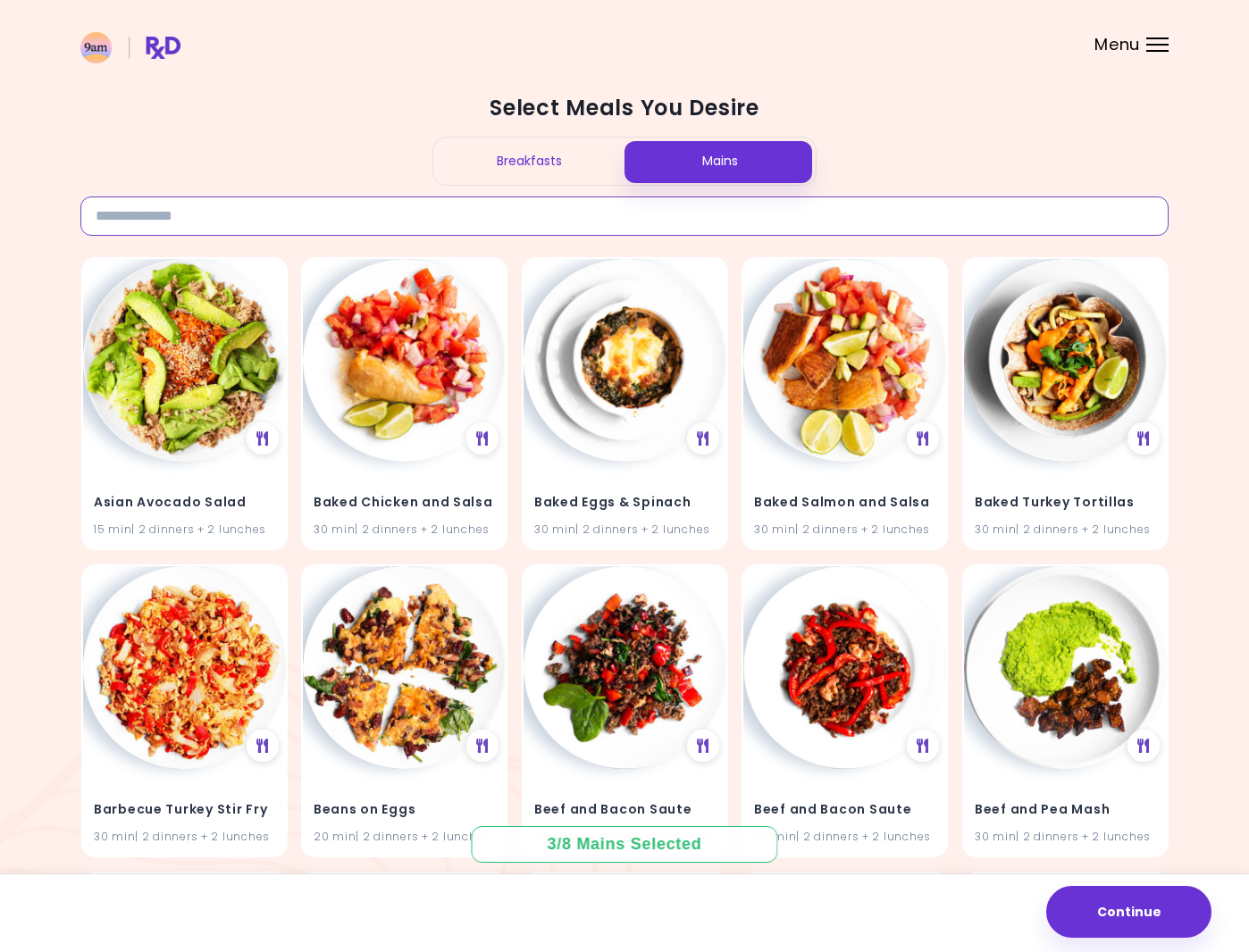 click at bounding box center [624, 216] 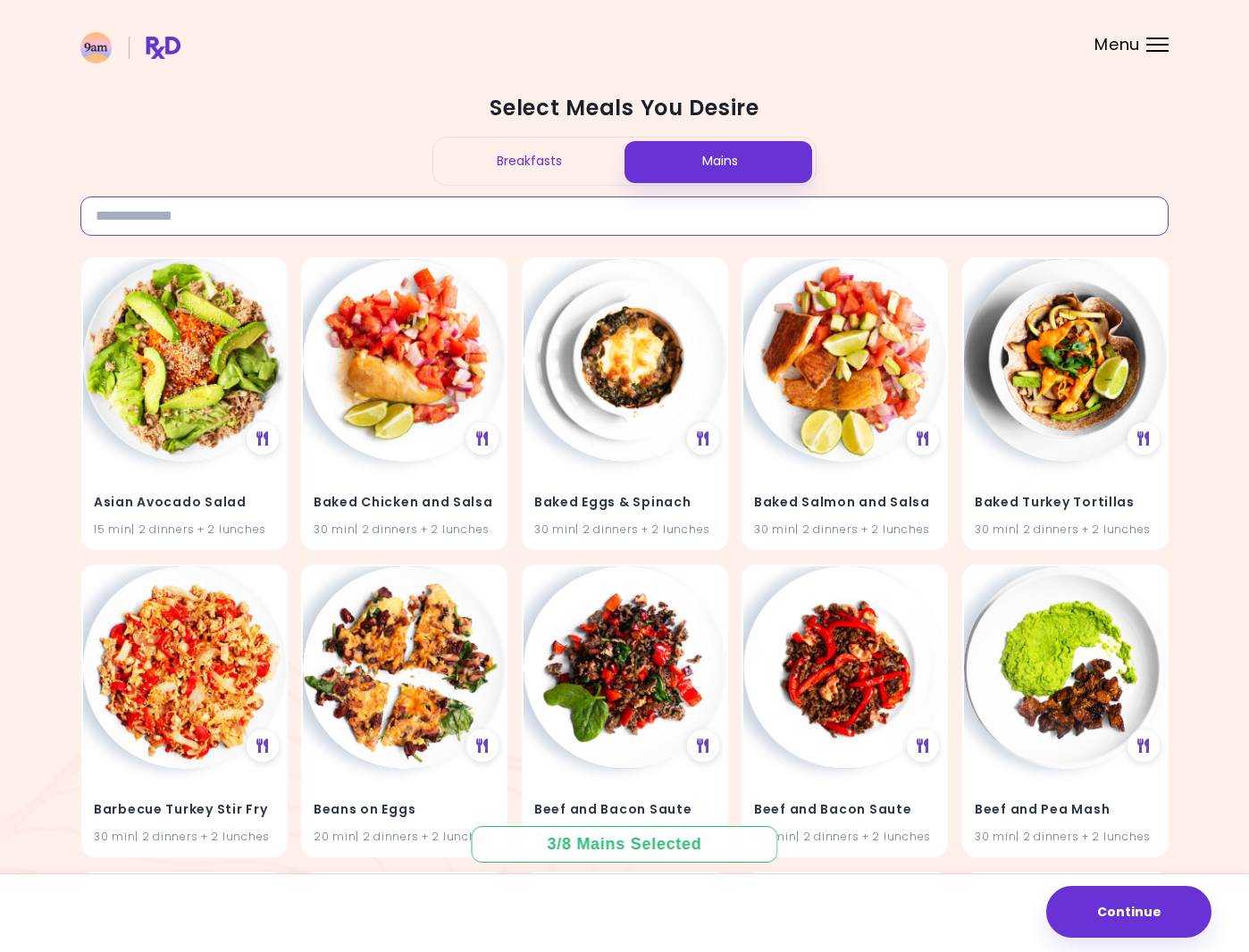 type on "******" 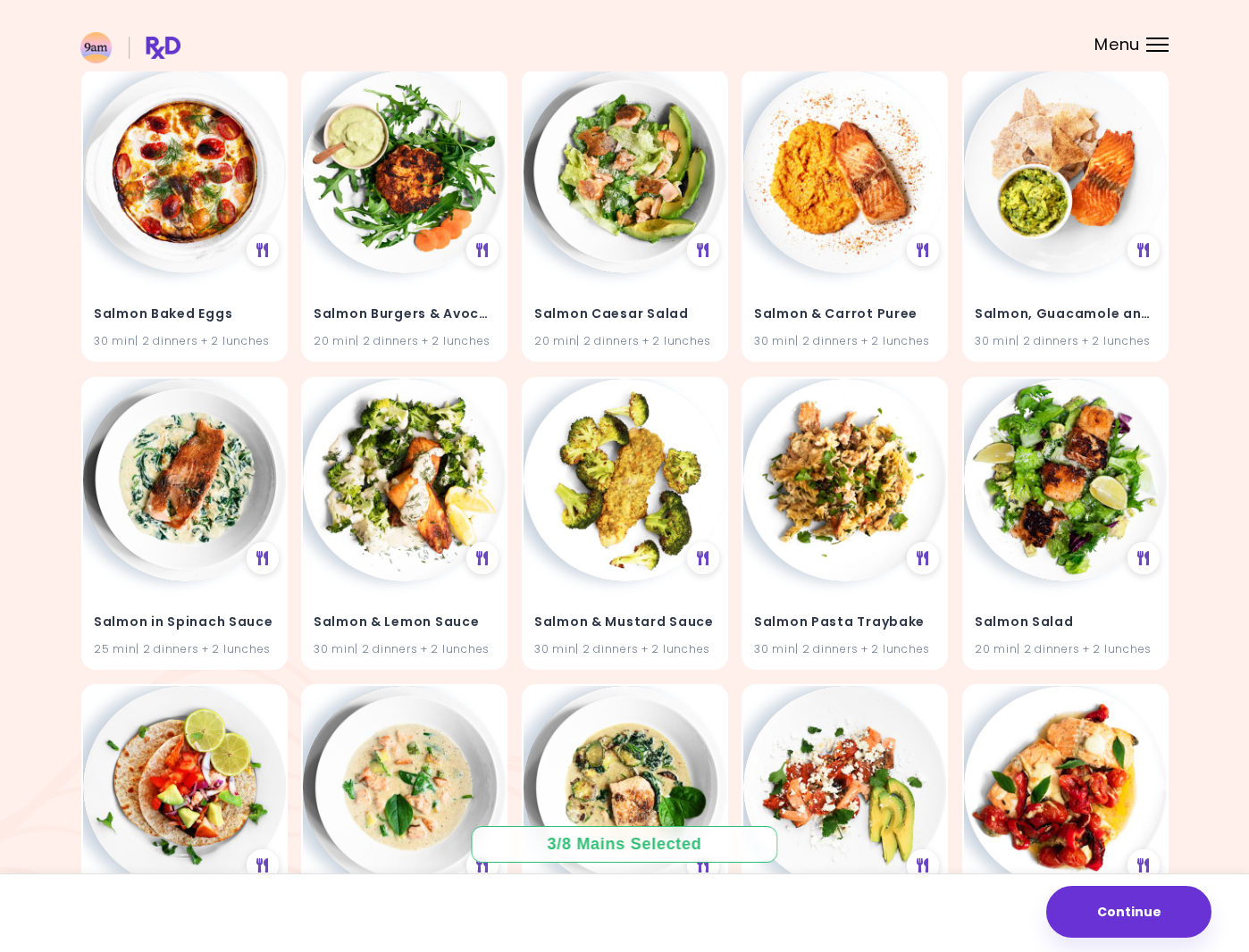 scroll, scrollTop: 804, scrollLeft: 0, axis: vertical 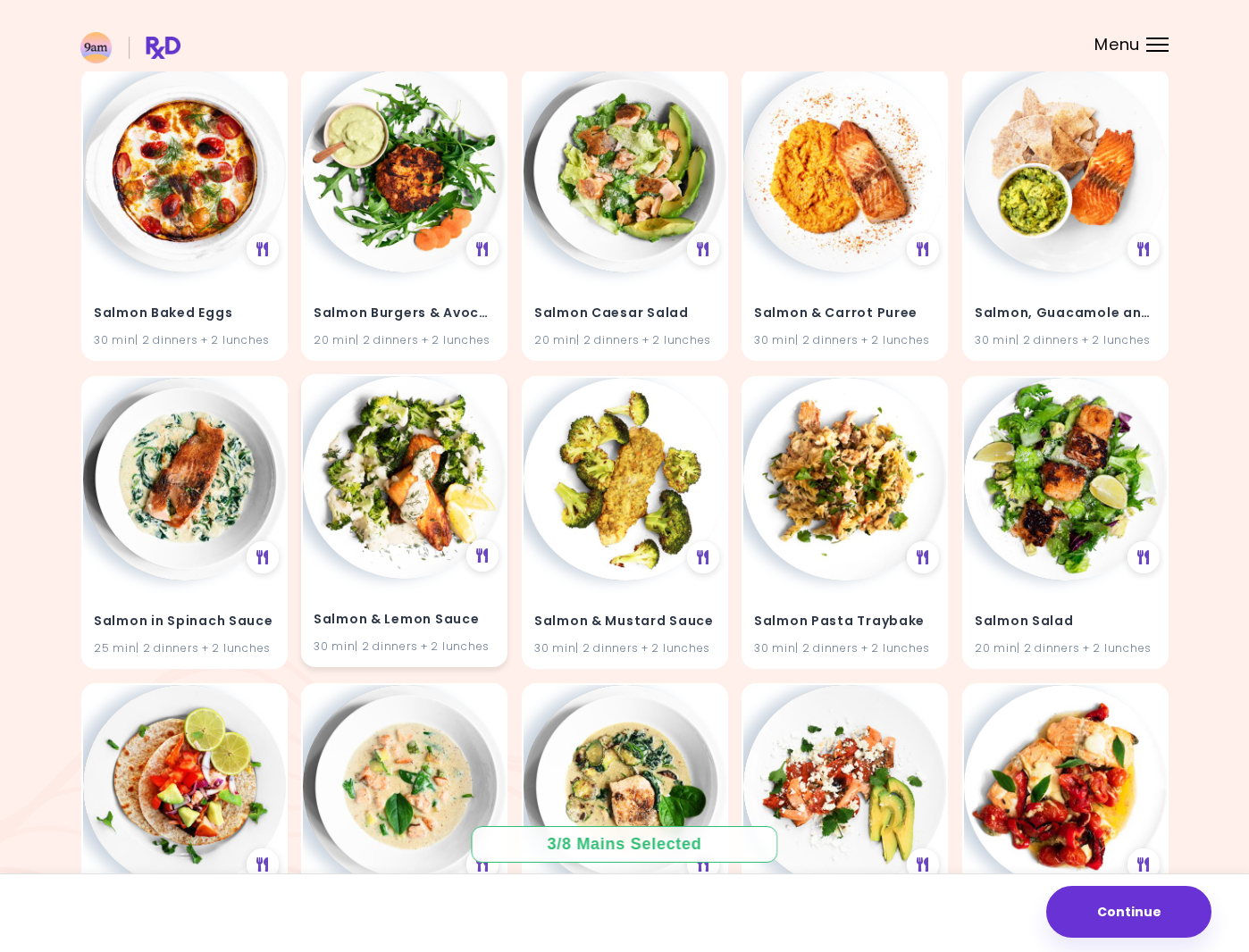 click on "Salmon & Lemon Sauce 30   min  |   2 dinners +
2 lunches" at bounding box center (404, 521) 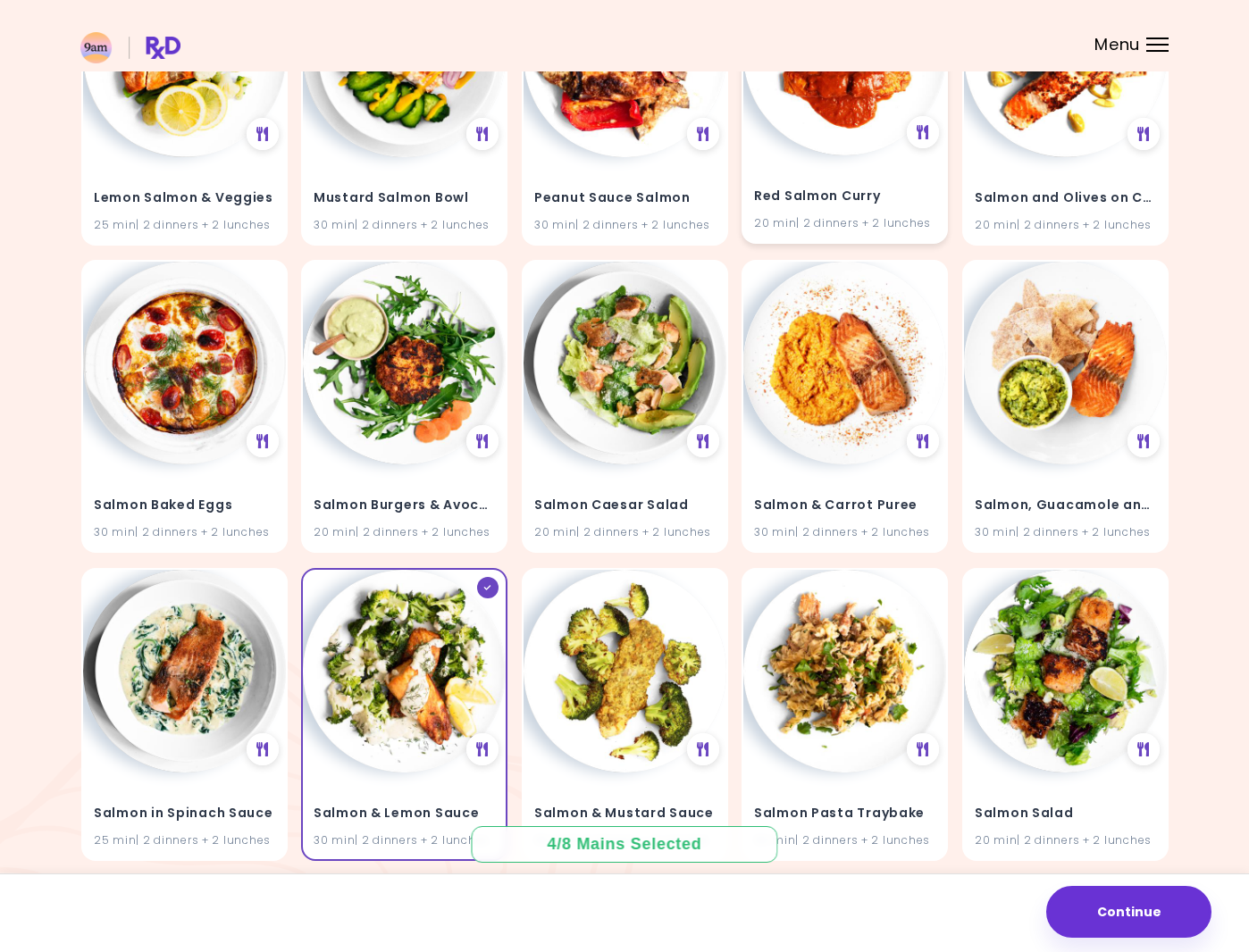 scroll, scrollTop: 610, scrollLeft: 0, axis: vertical 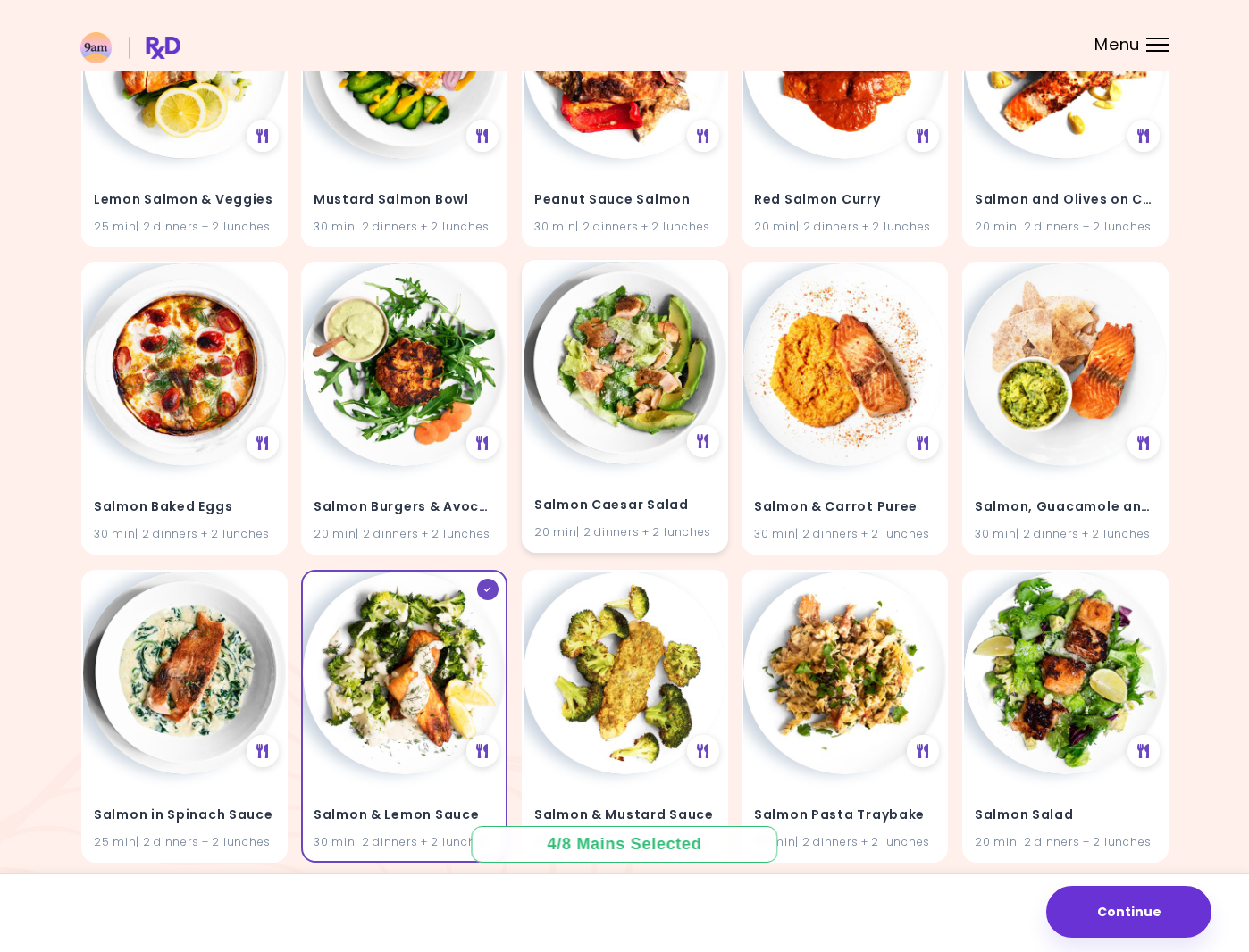 click at bounding box center [624, 363] 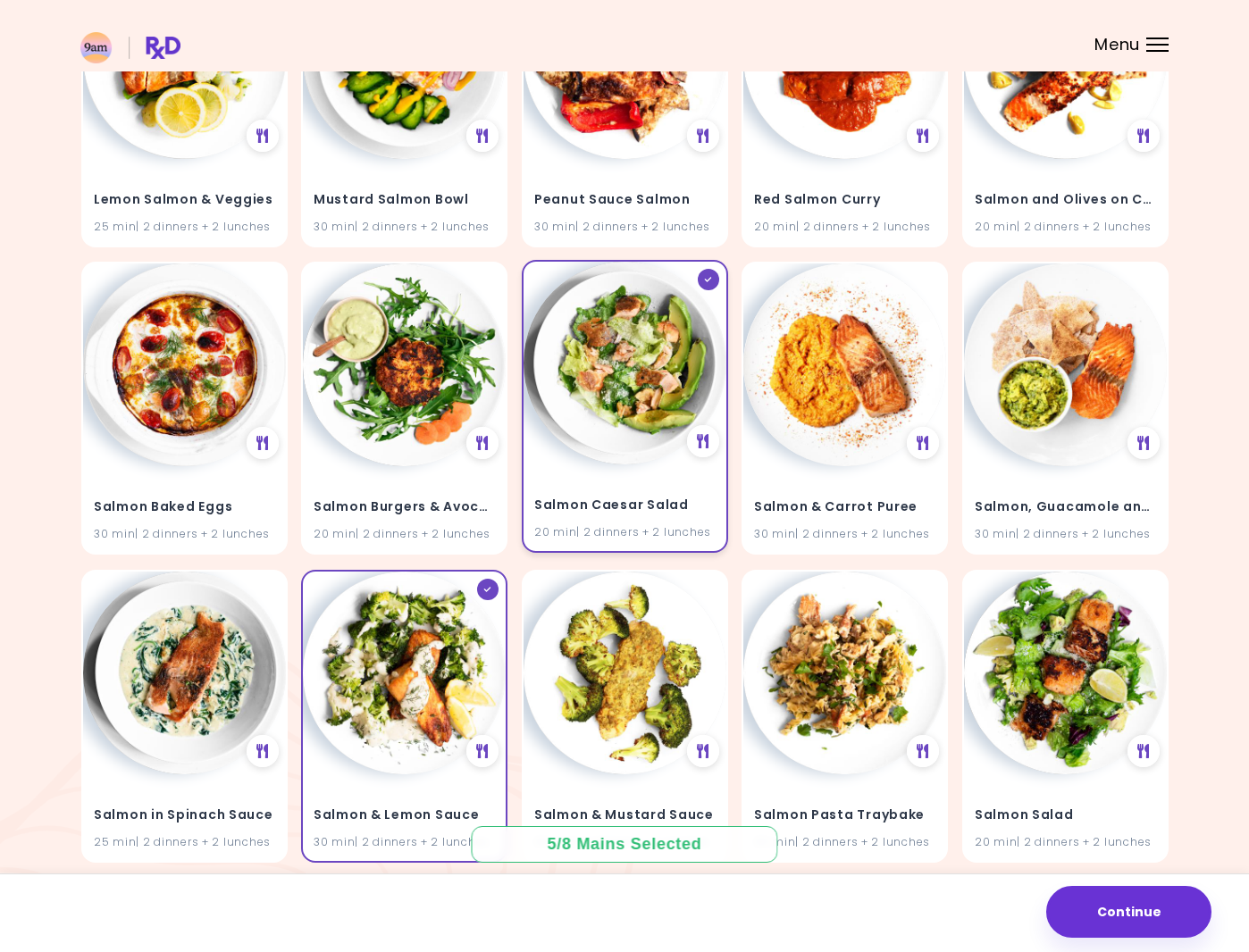 click at bounding box center (708, 280) 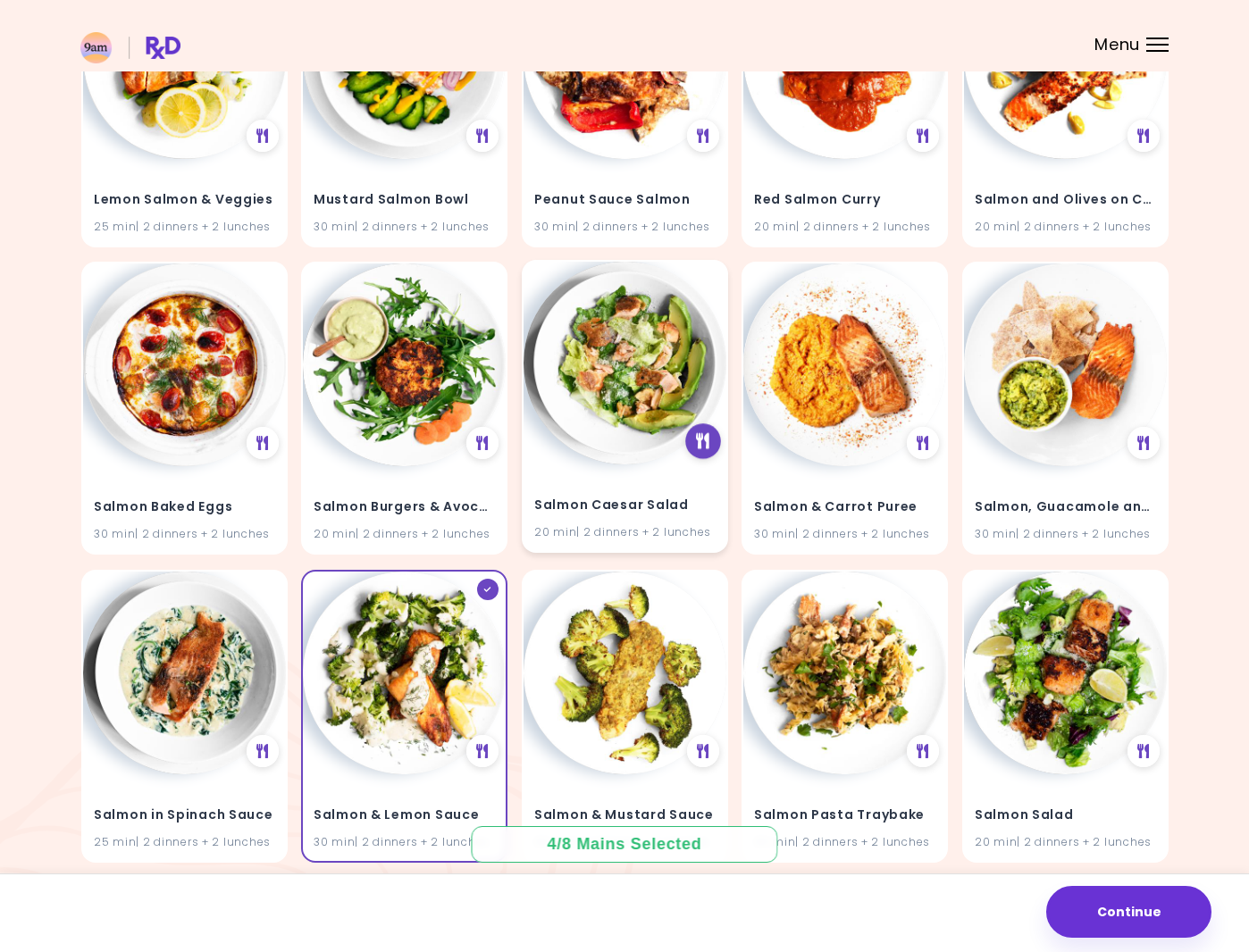 click at bounding box center [702, 441] 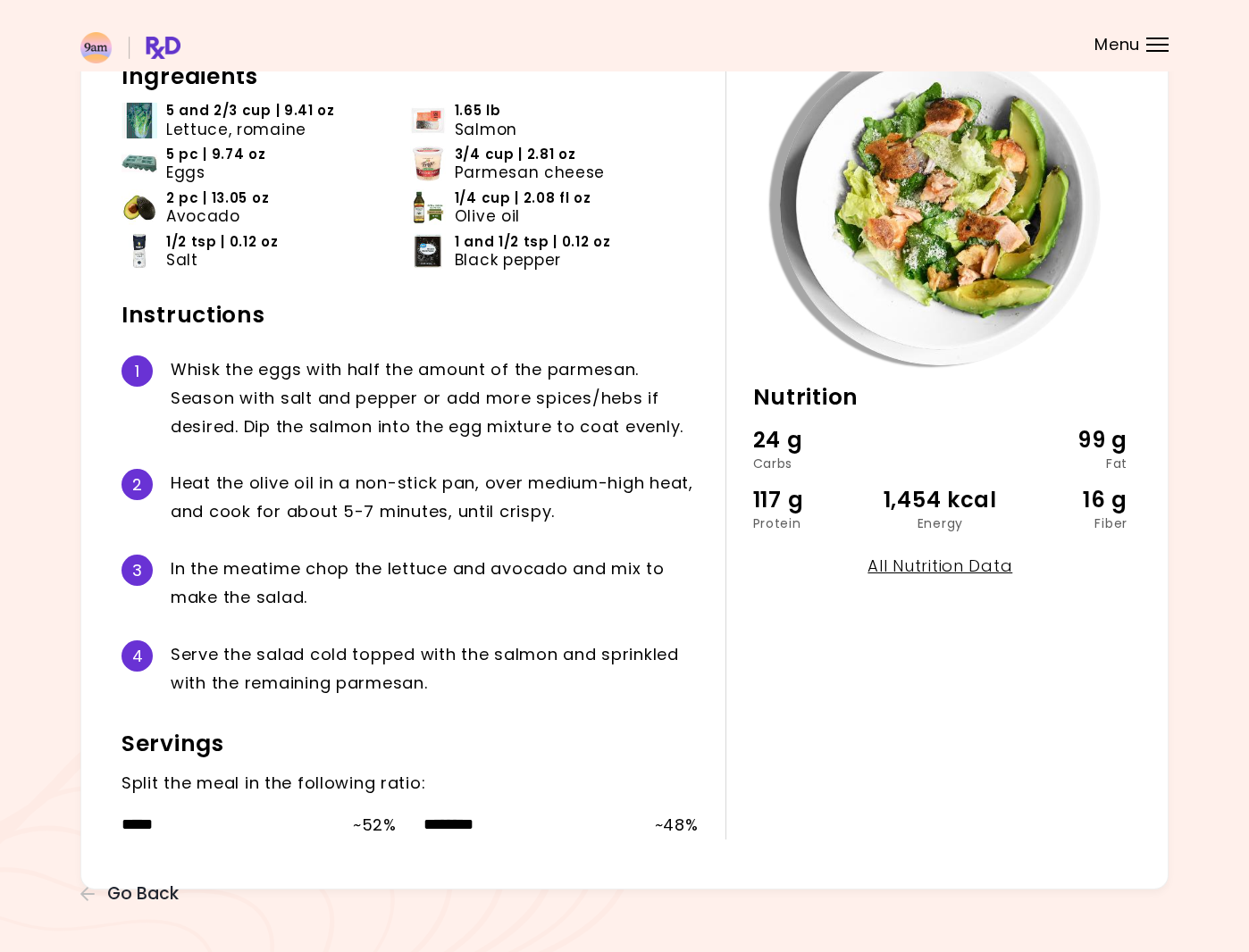 scroll, scrollTop: 139, scrollLeft: 0, axis: vertical 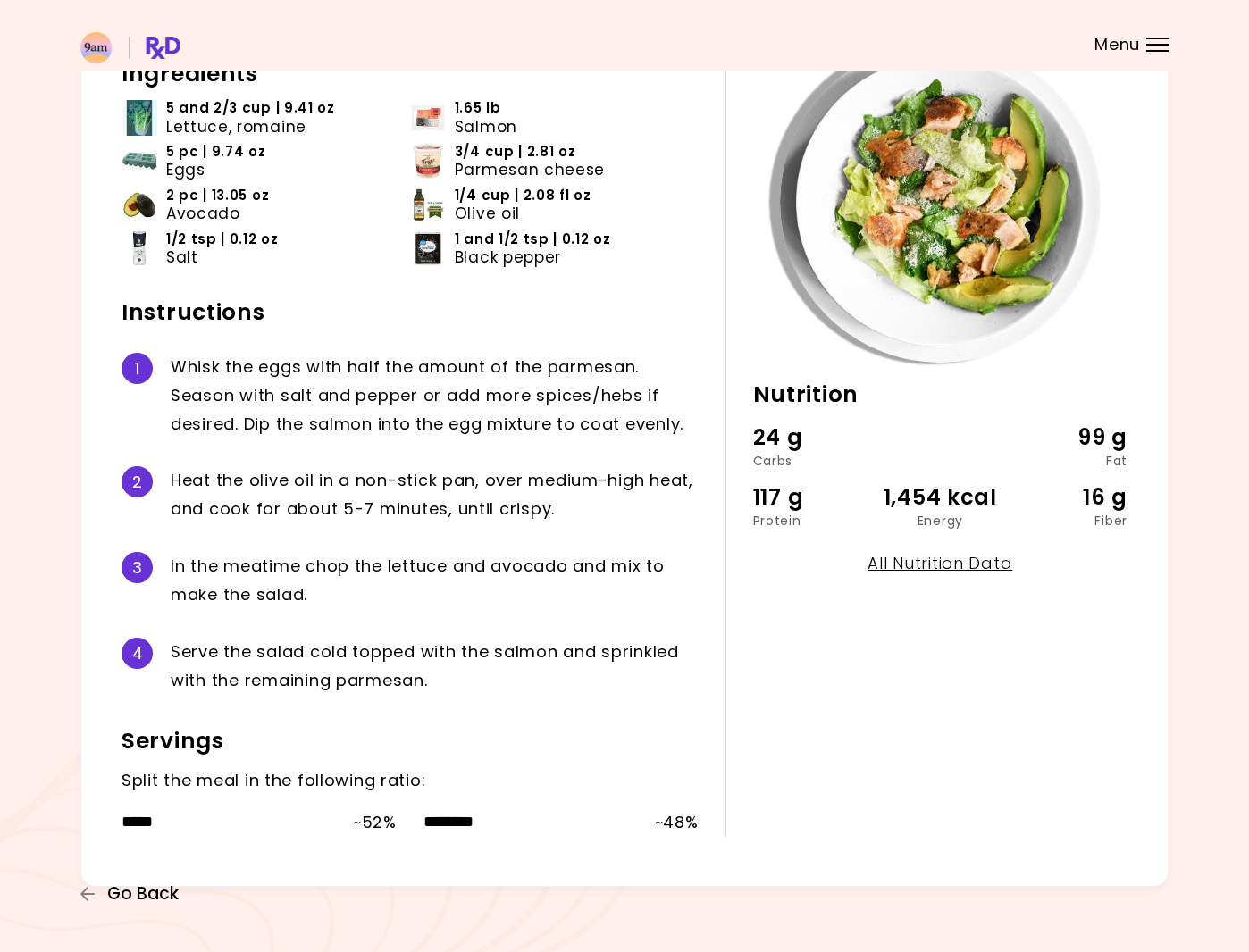 click on "Go Back" at bounding box center (143, 894) 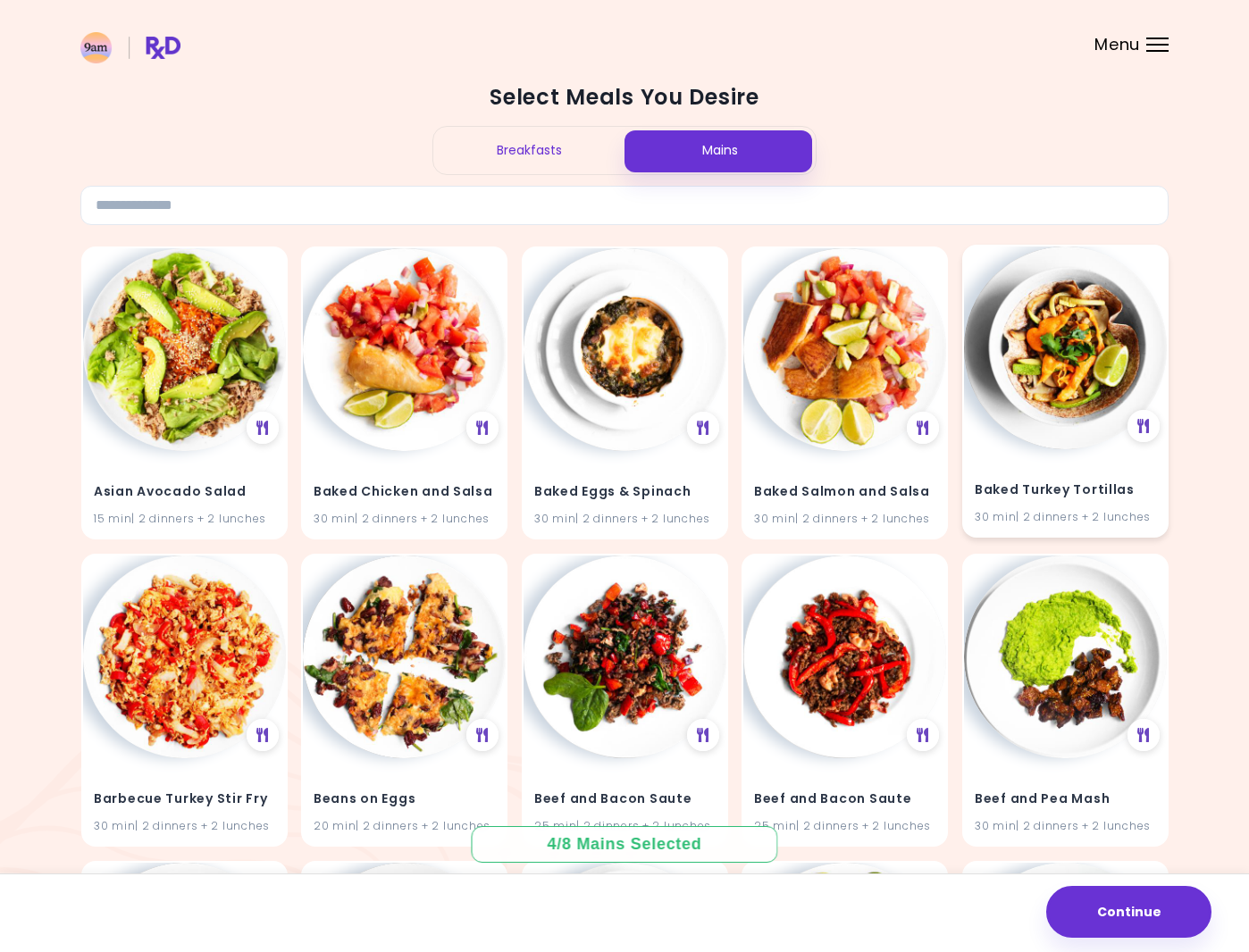 scroll, scrollTop: 10, scrollLeft: 0, axis: vertical 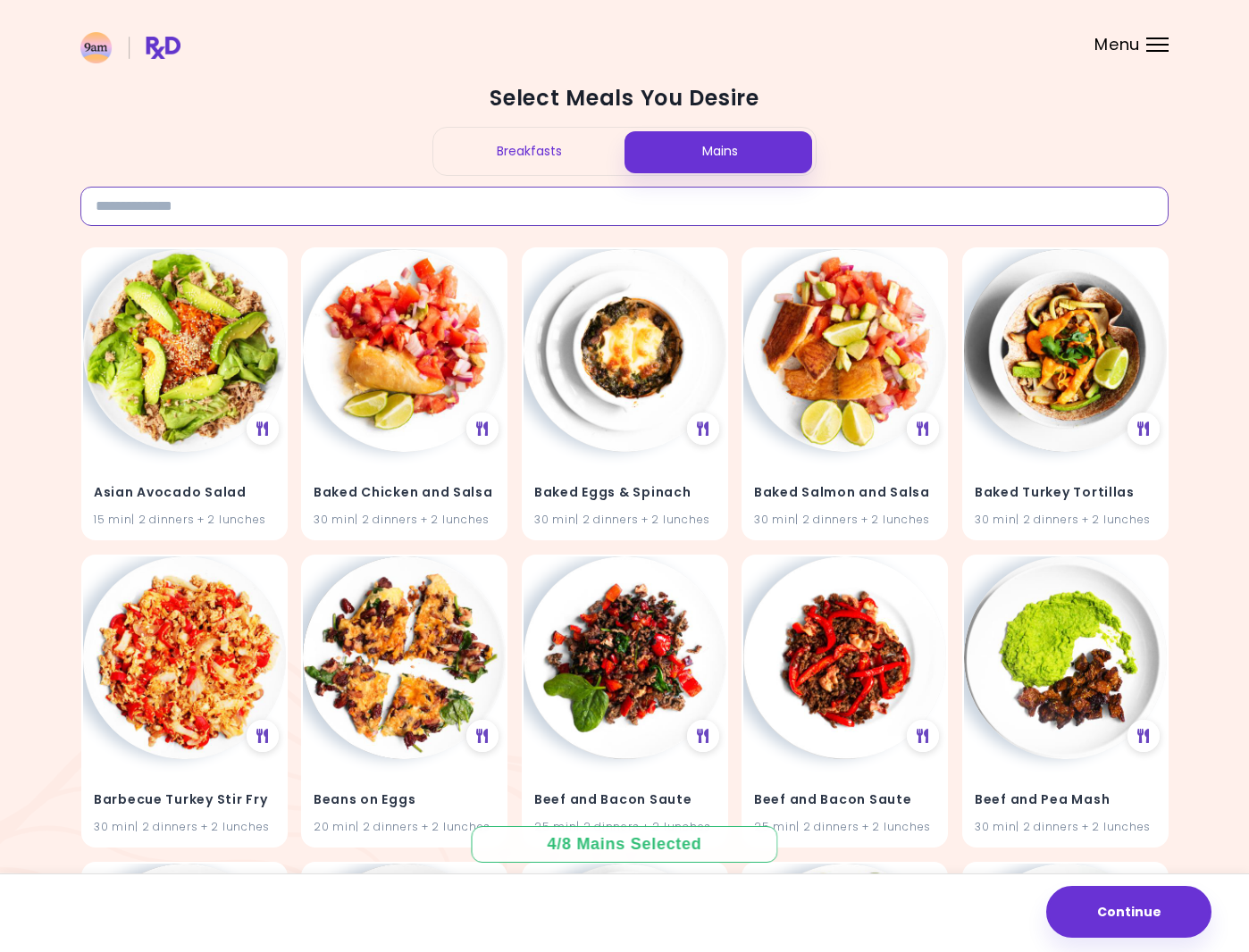 click at bounding box center [624, 206] 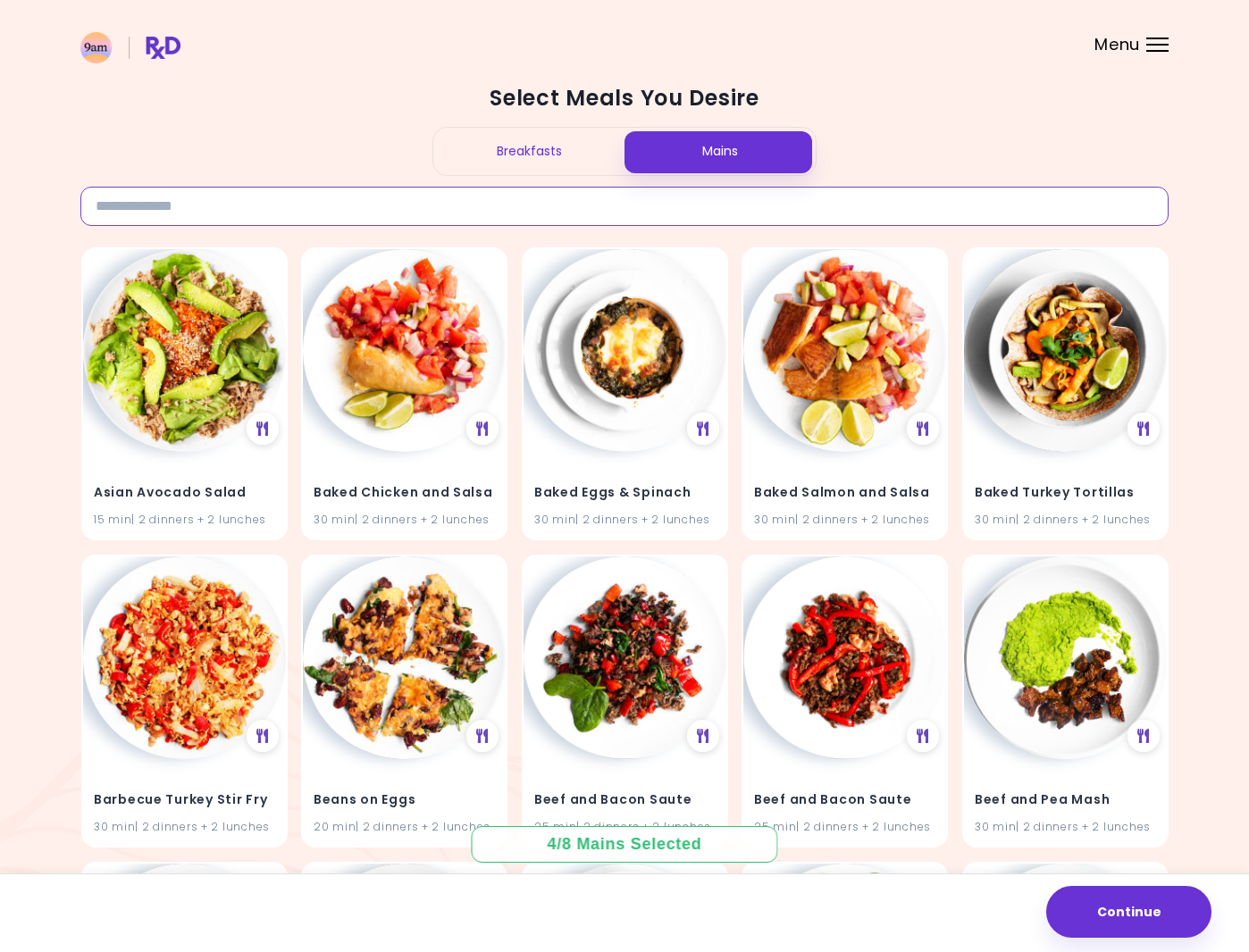 type on "******" 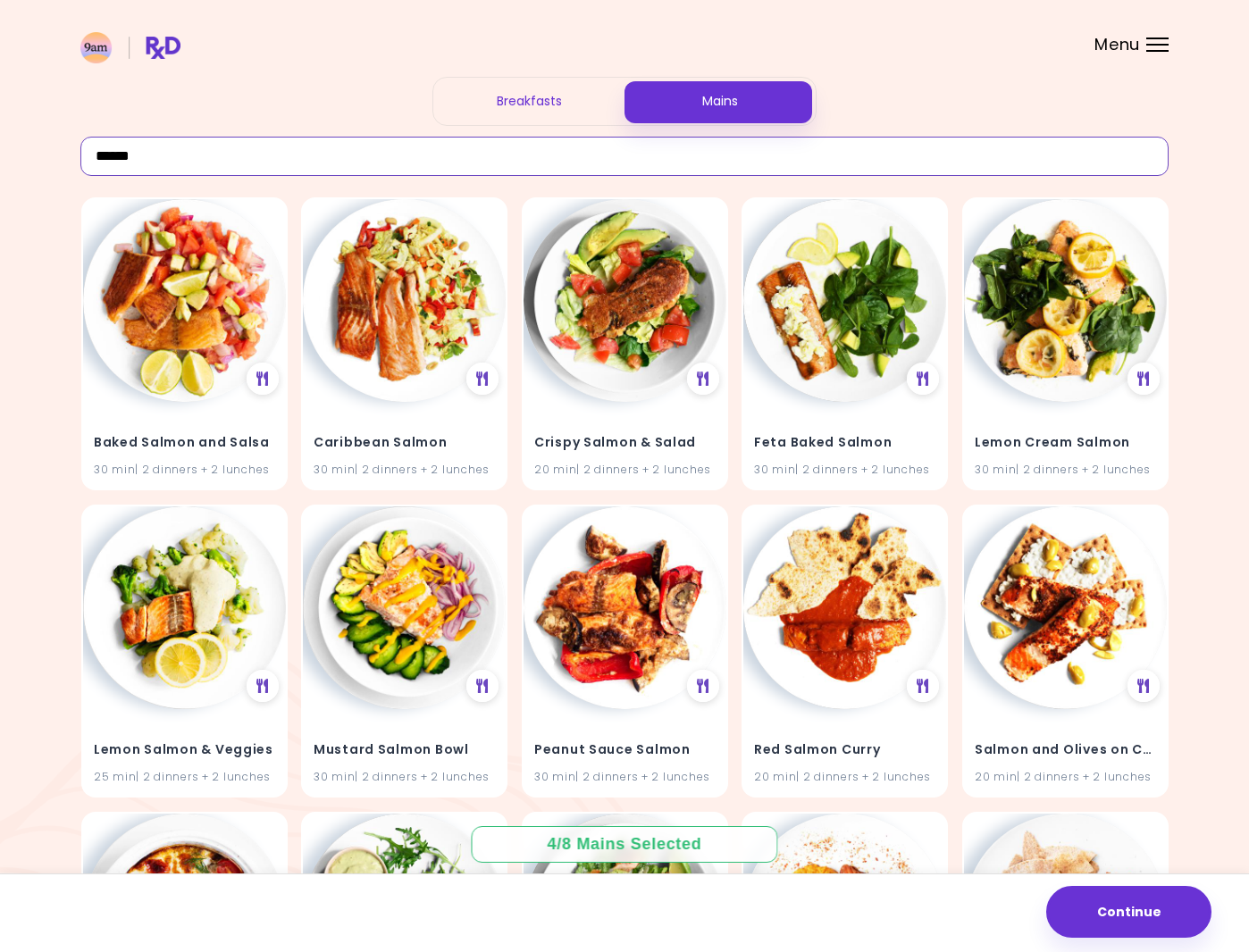 scroll, scrollTop: 52, scrollLeft: 0, axis: vertical 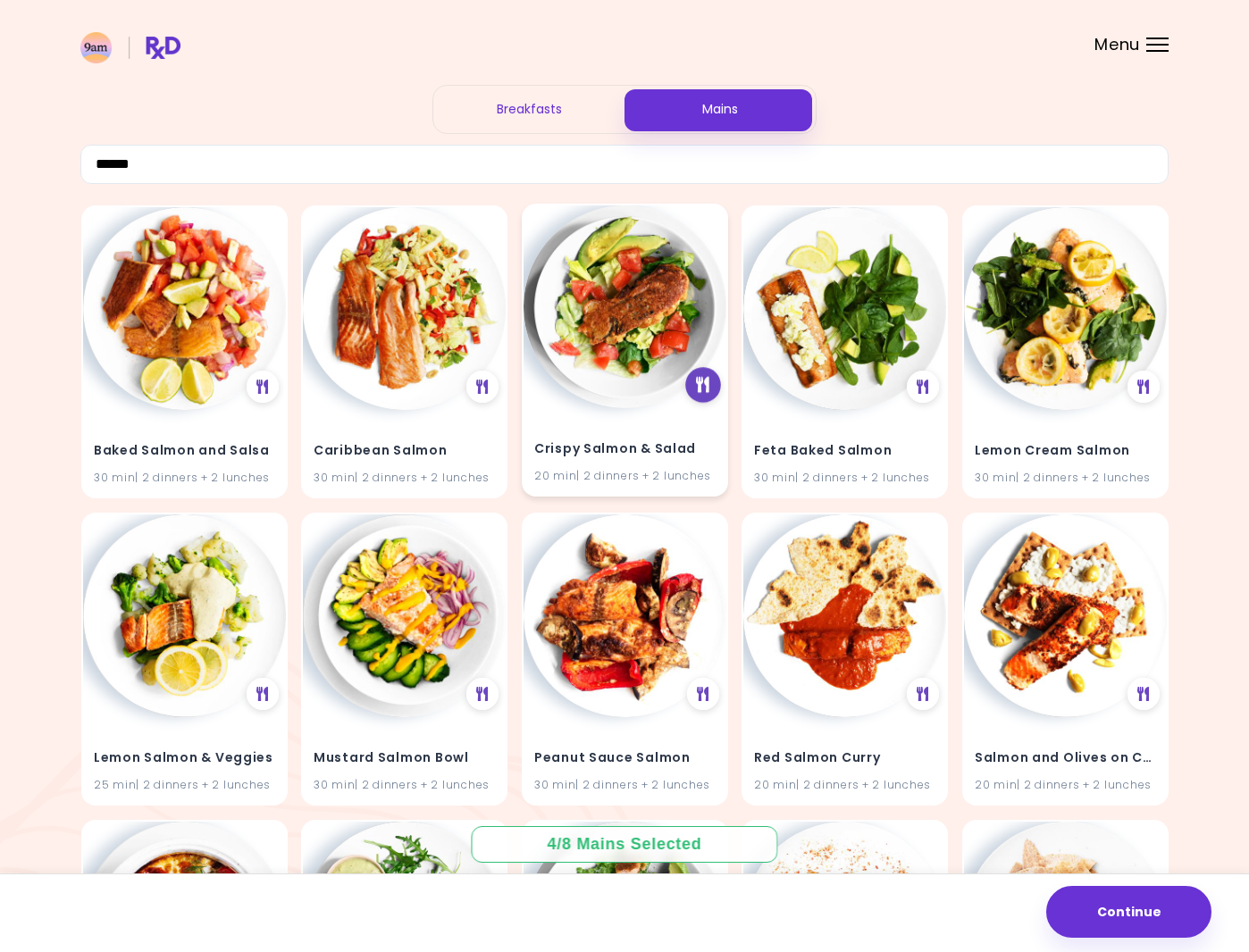 click at bounding box center [702, 385] 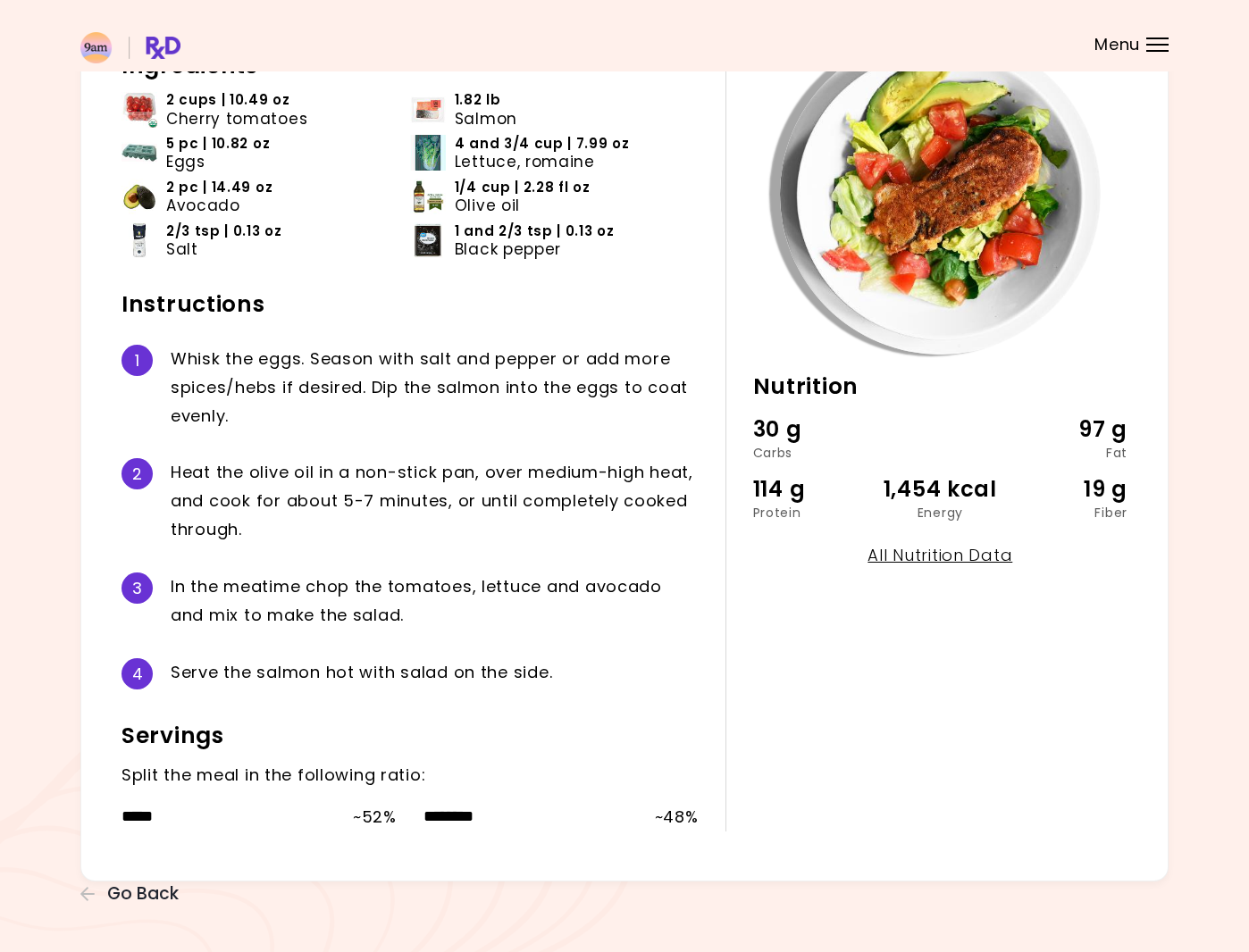scroll, scrollTop: 152, scrollLeft: 0, axis: vertical 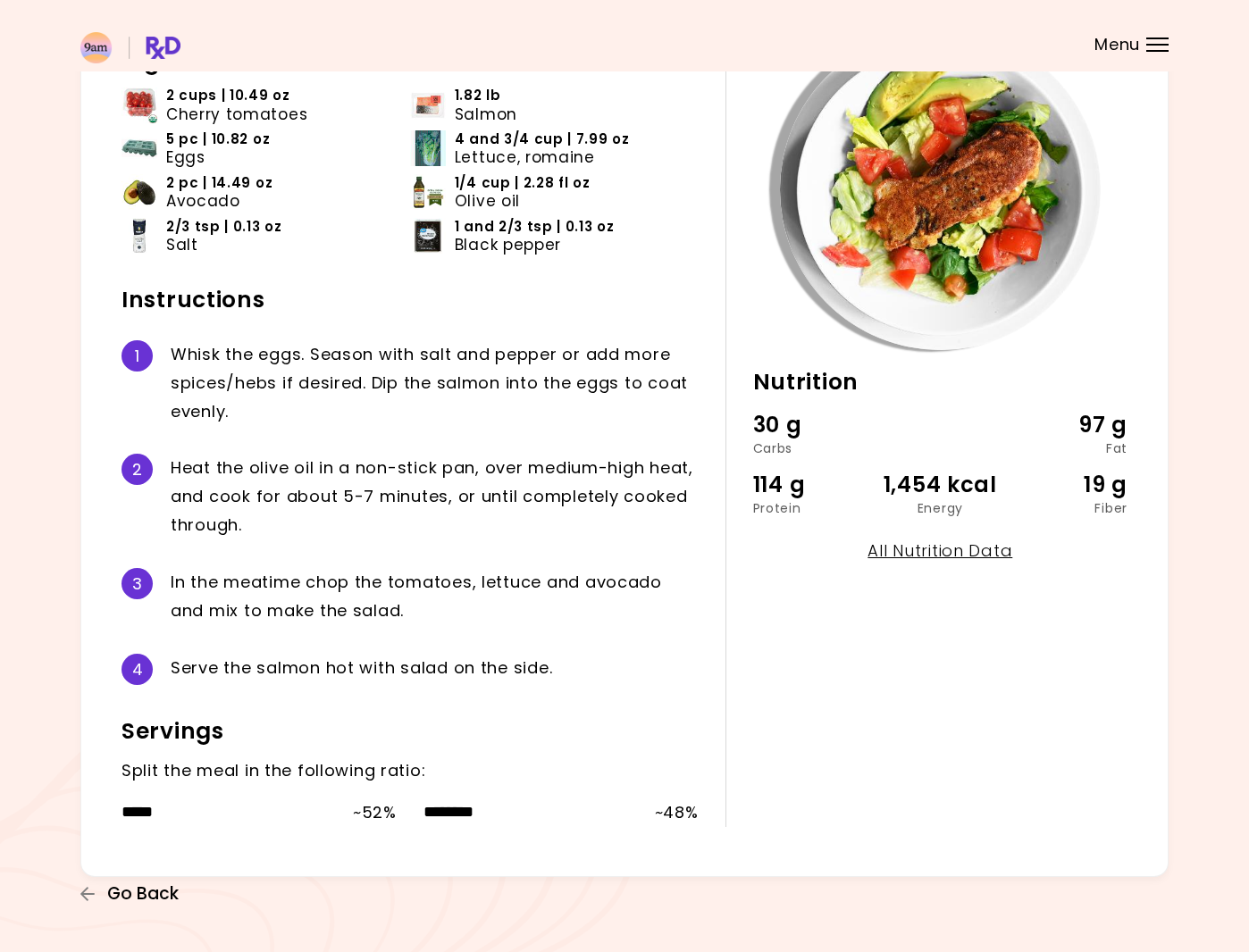 click on "Go Back" at bounding box center [143, 894] 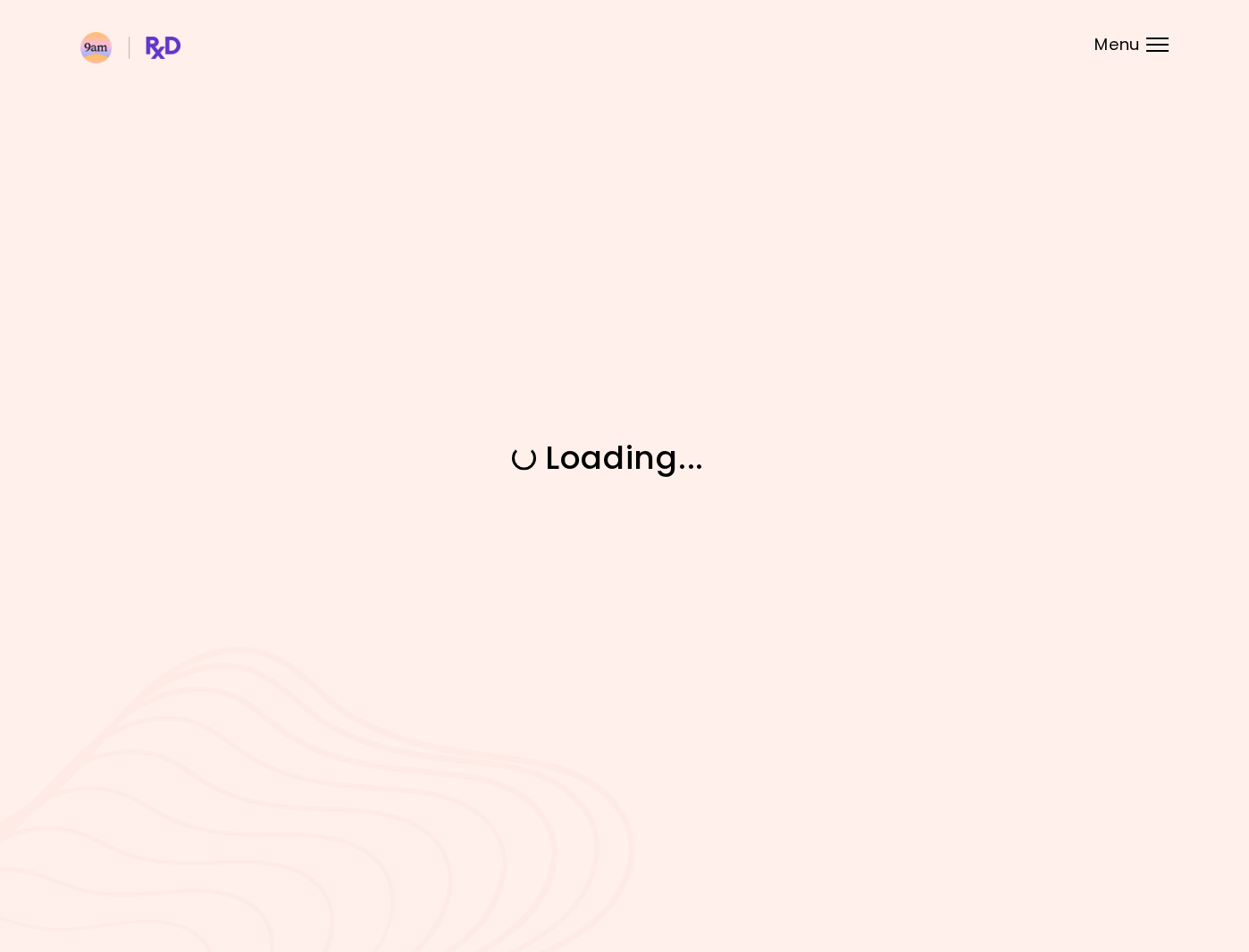scroll, scrollTop: 0, scrollLeft: 0, axis: both 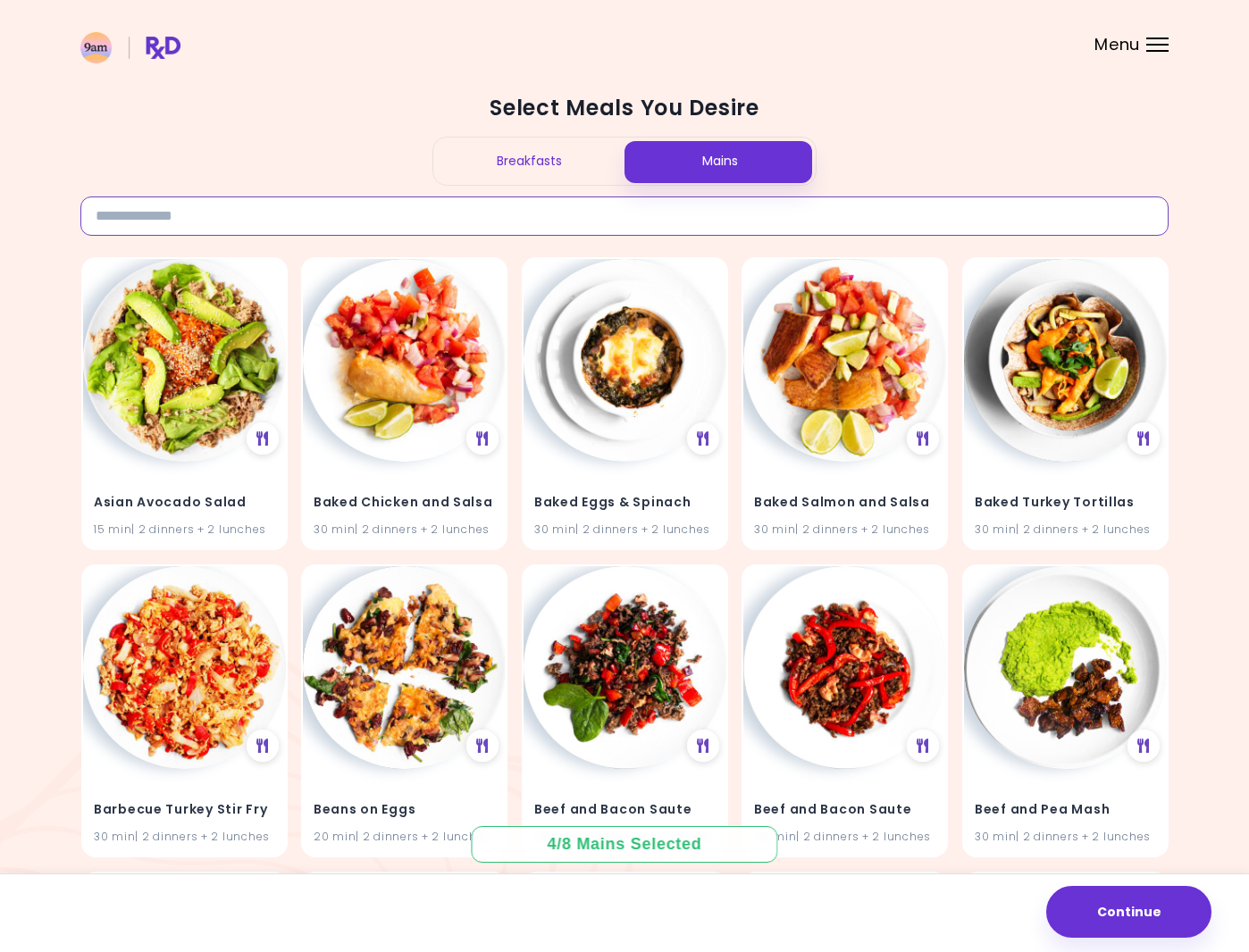 click at bounding box center [624, 216] 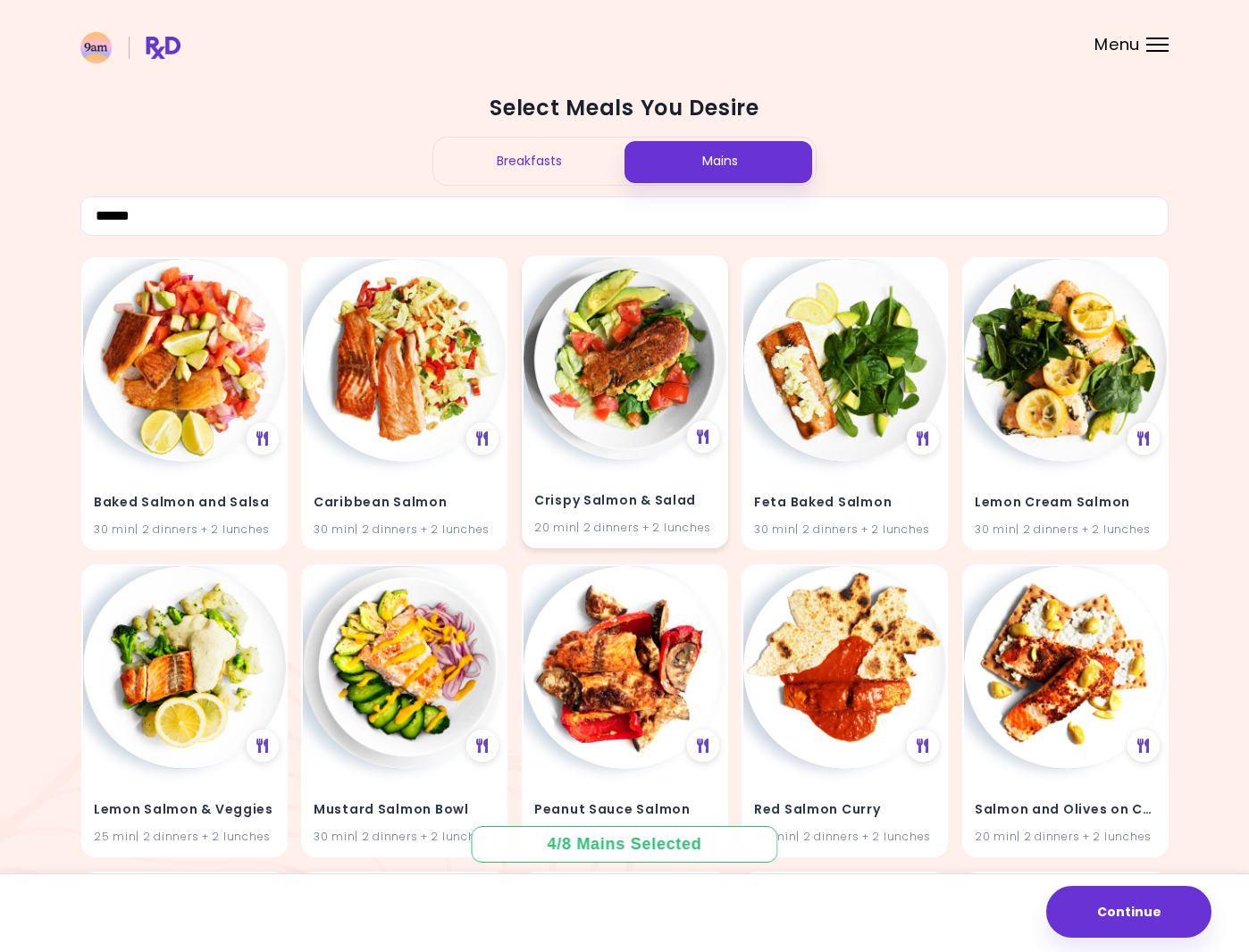 click on "Crispy Salmon & Salad 20   min  |   2 dinners +
2 lunches" at bounding box center (624, 402) 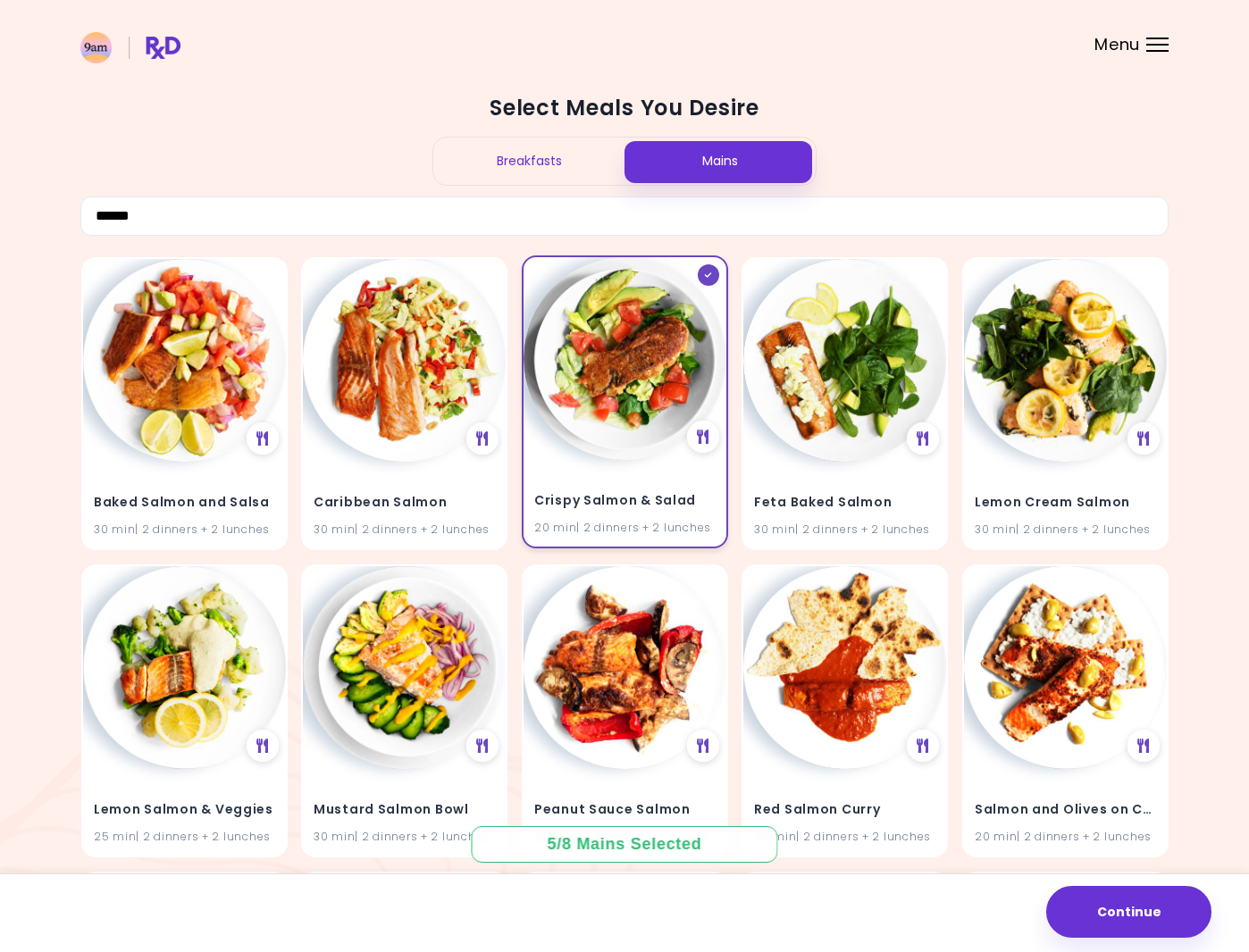 scroll, scrollTop: 2, scrollLeft: 0, axis: vertical 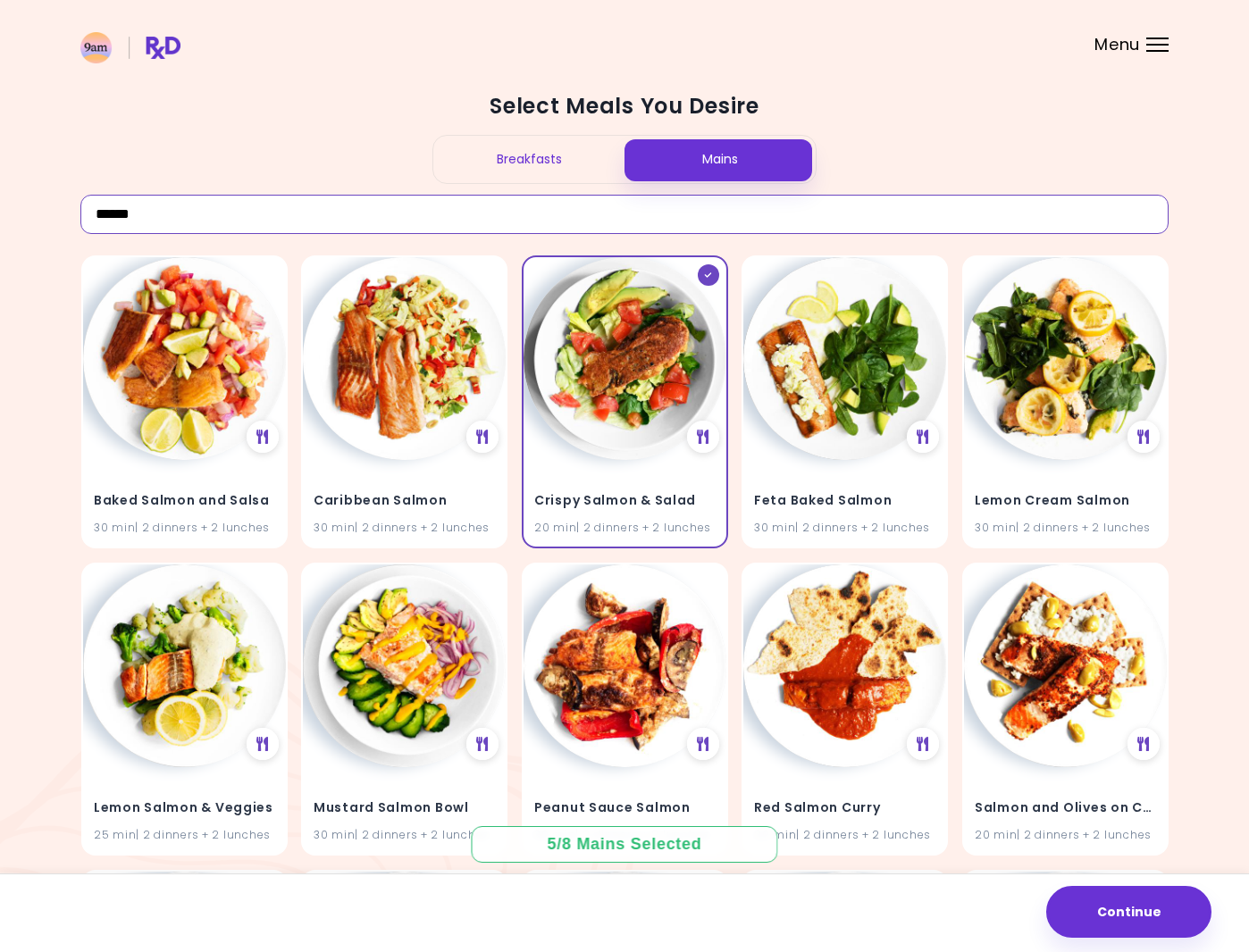 drag, startPoint x: 189, startPoint y: 216, endPoint x: 81, endPoint y: 211, distance: 108.11568 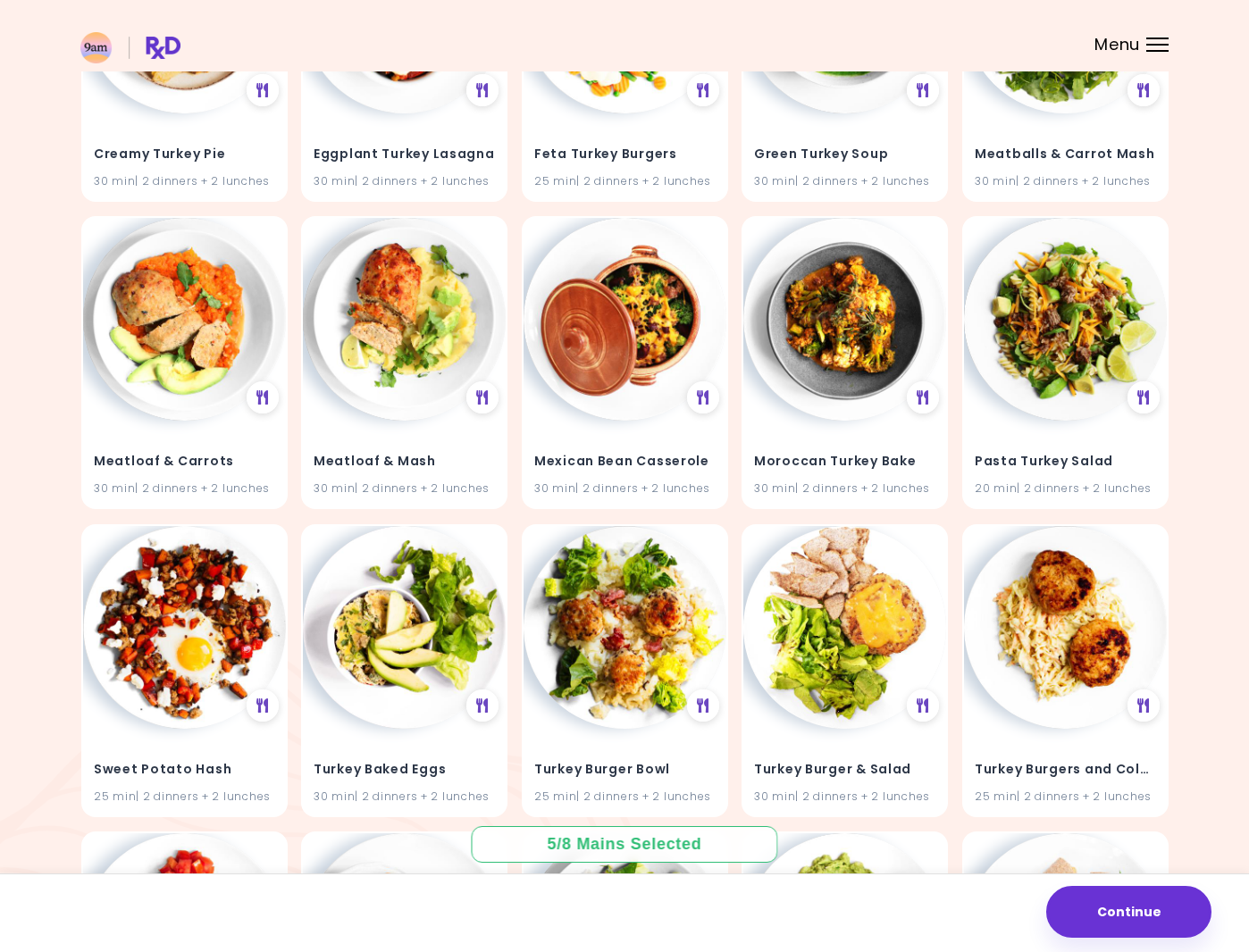 scroll, scrollTop: 658, scrollLeft: 0, axis: vertical 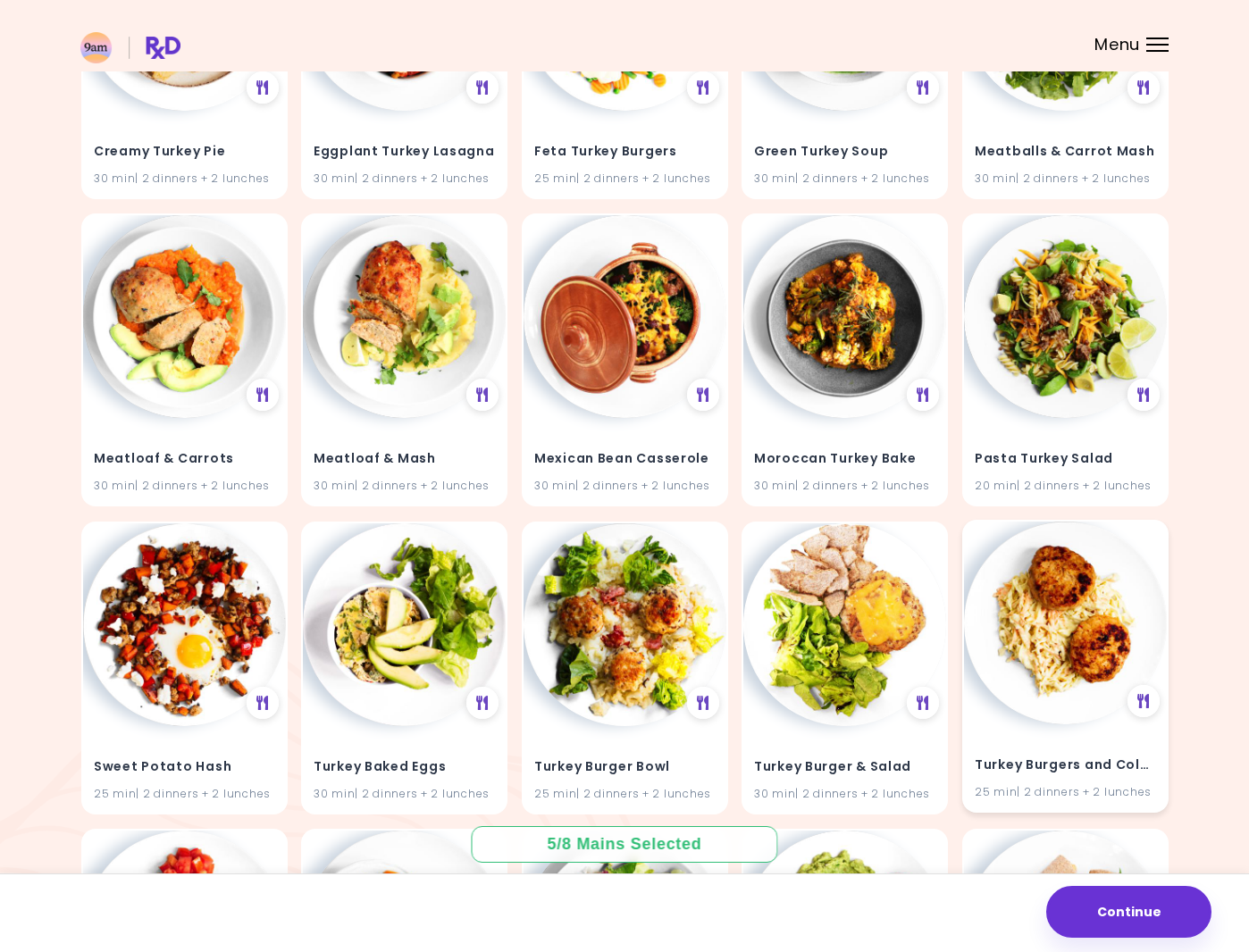 type on "******" 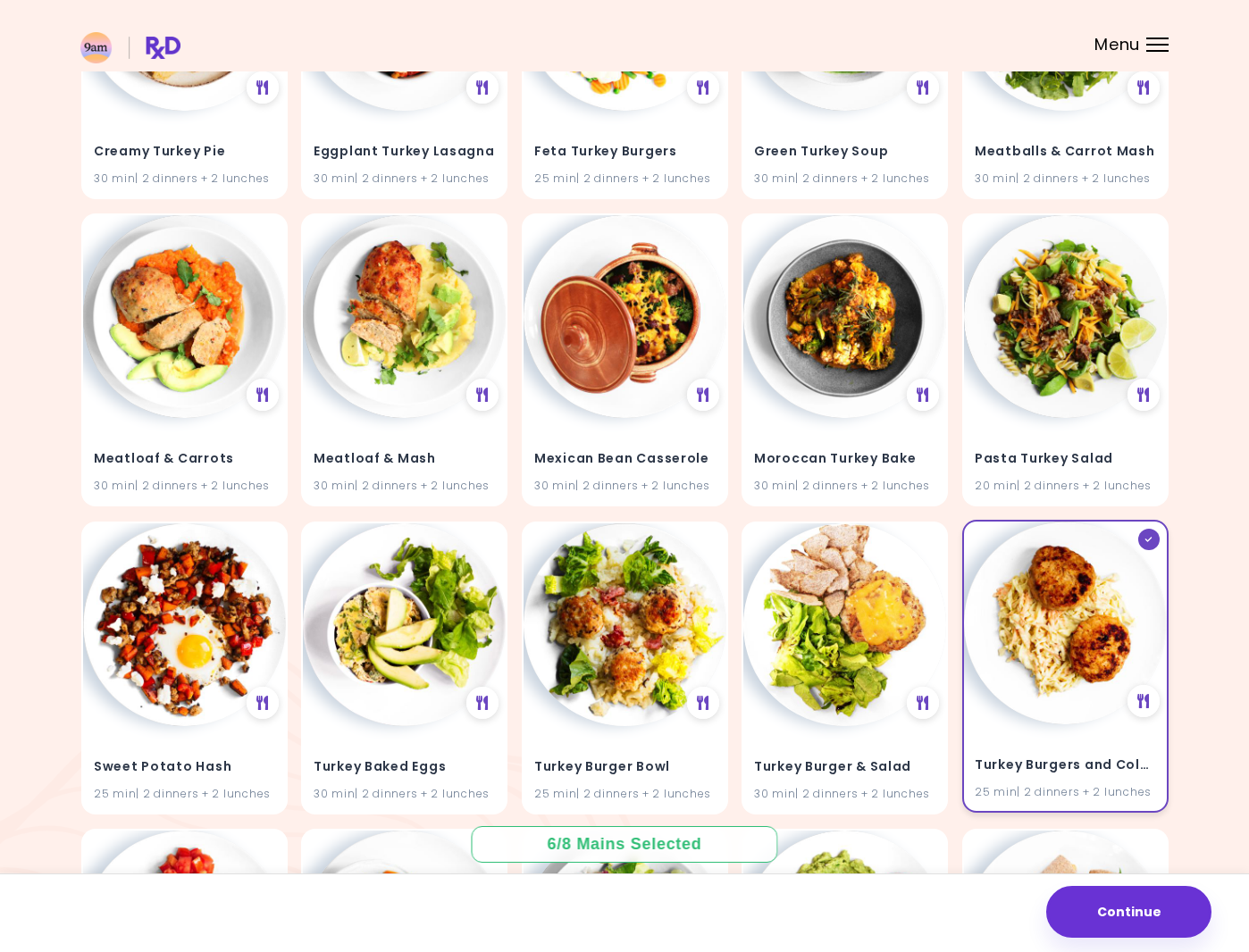 click at bounding box center (1148, 539) 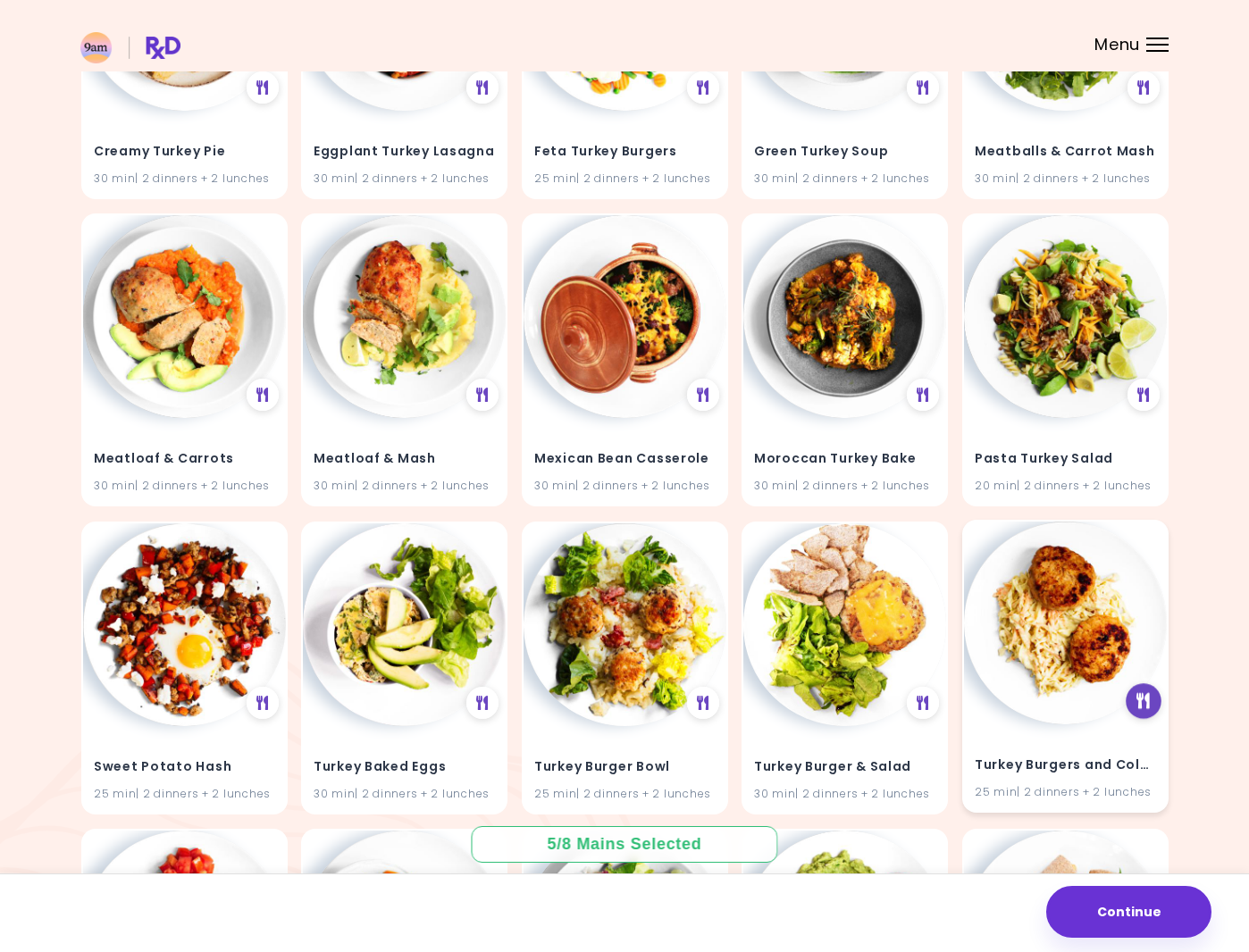 click at bounding box center (1143, 700) 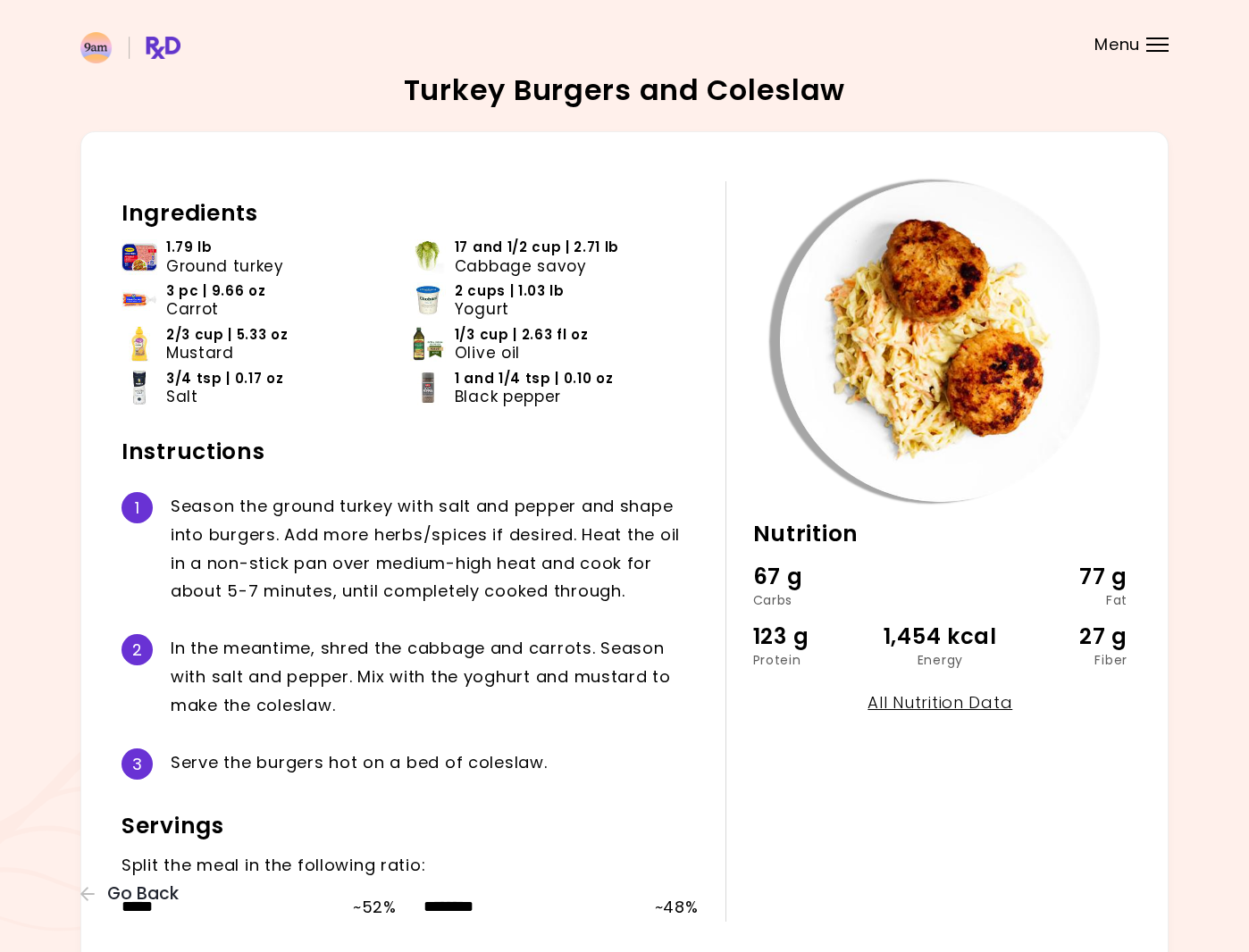 scroll, scrollTop: 96, scrollLeft: 0, axis: vertical 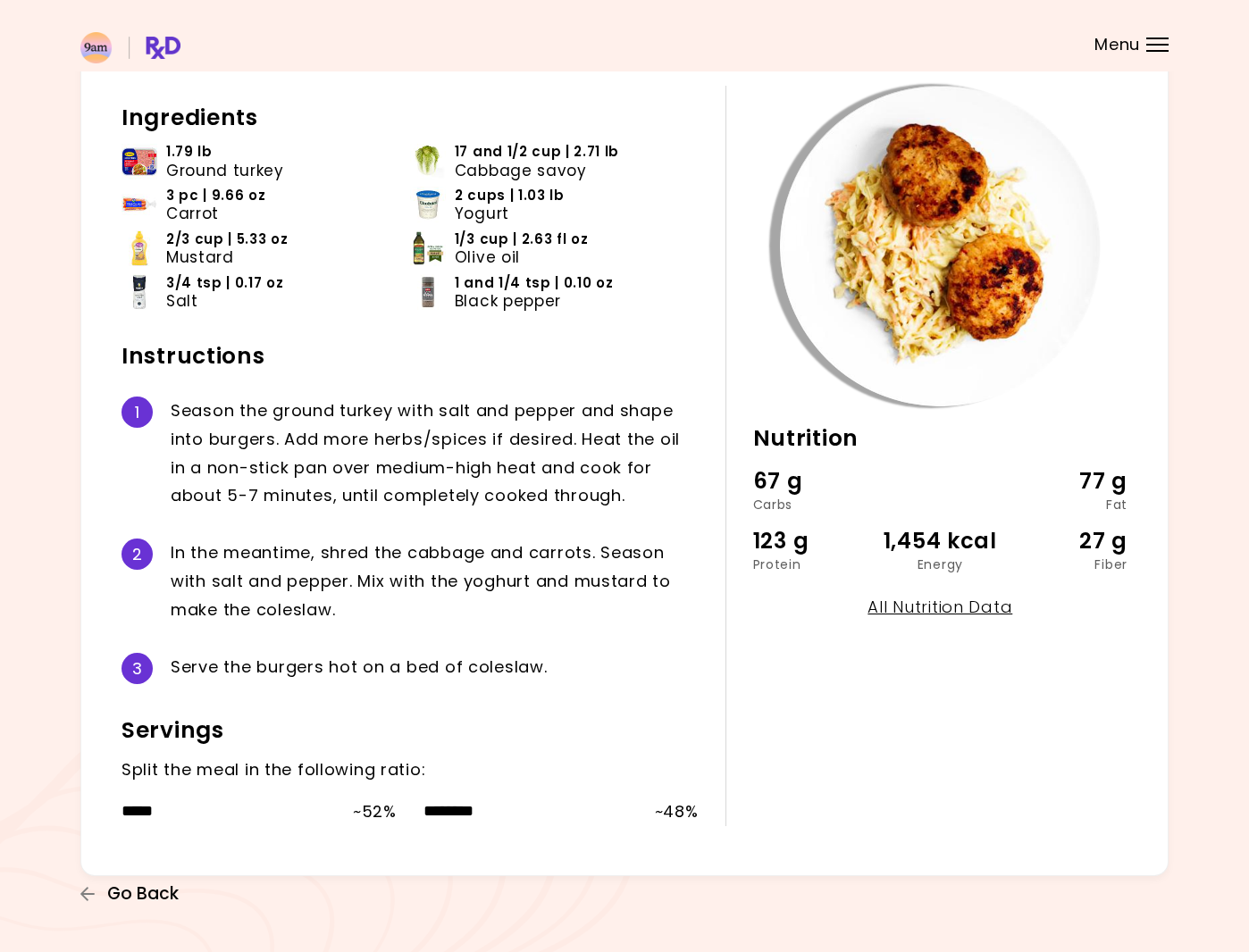click on "Go Back" at bounding box center (143, 894) 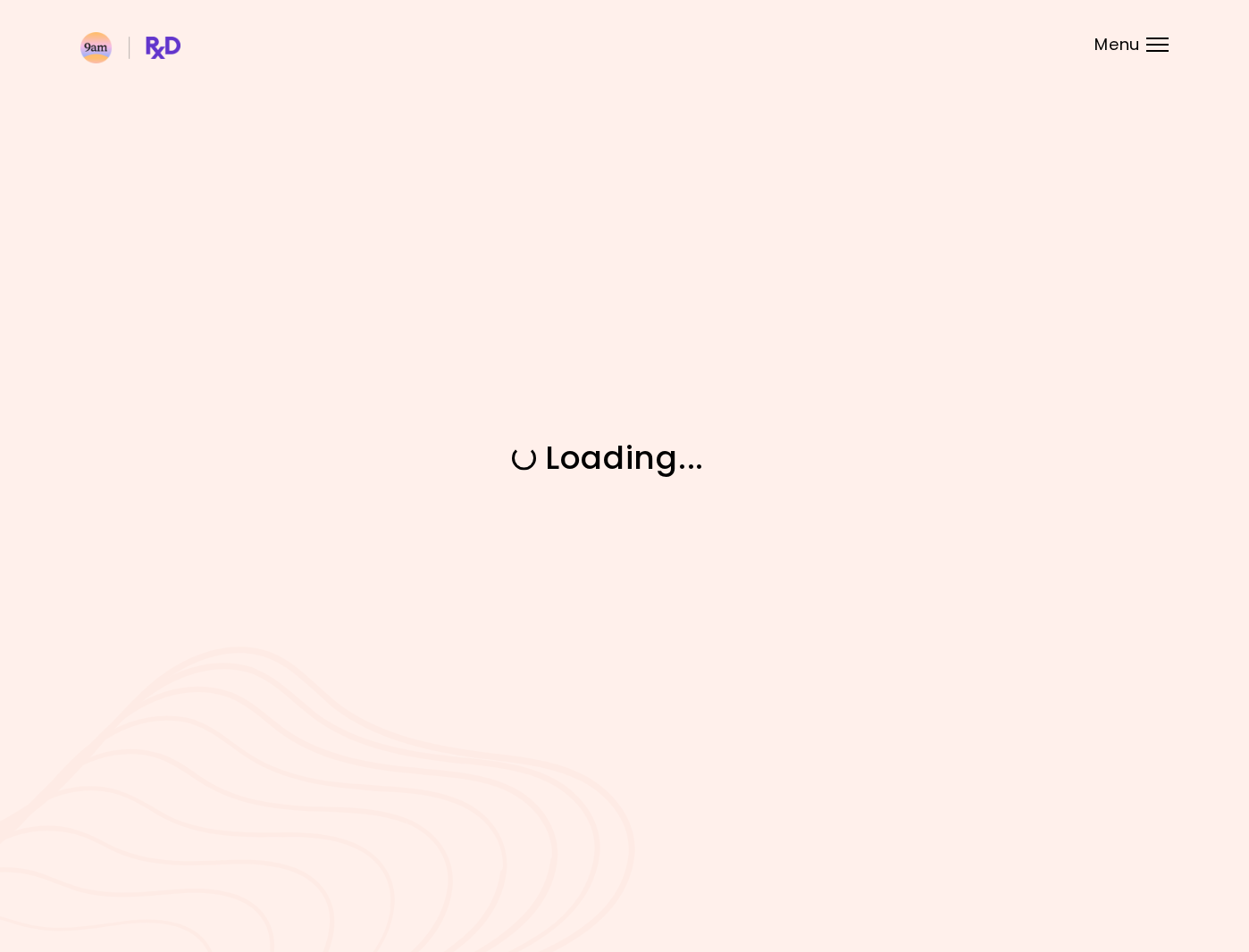 scroll, scrollTop: 0, scrollLeft: 0, axis: both 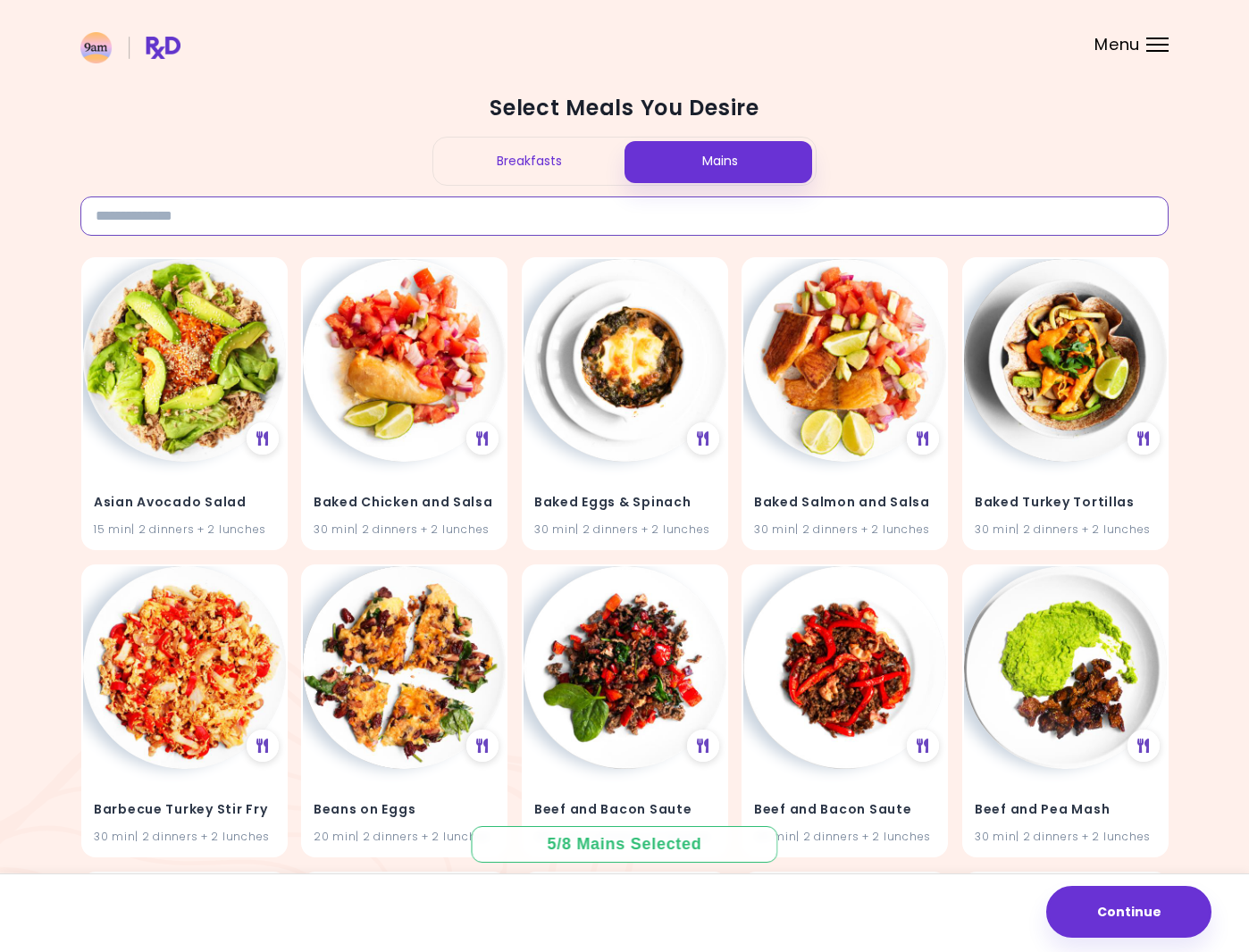 click at bounding box center (624, 216) 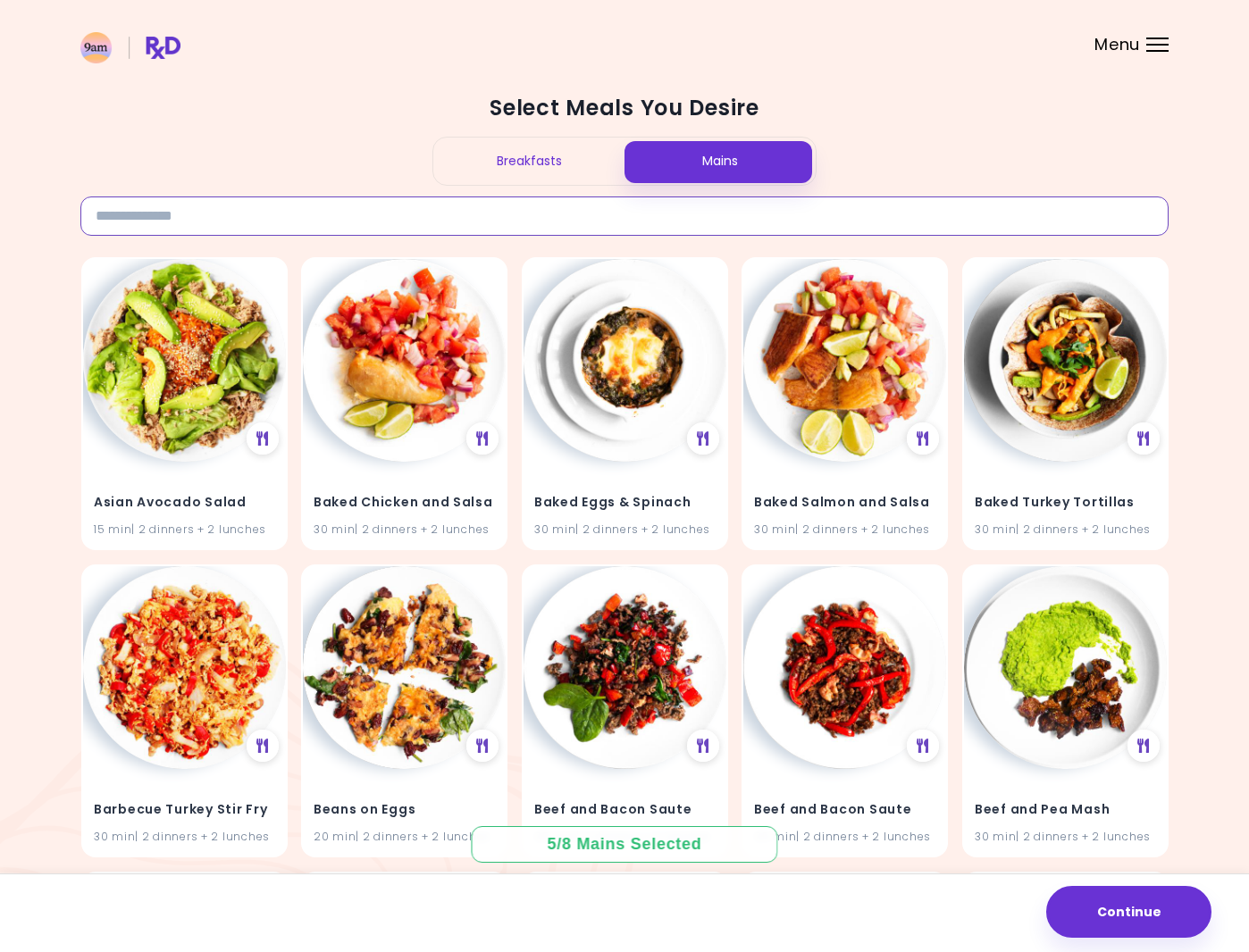 type on "******" 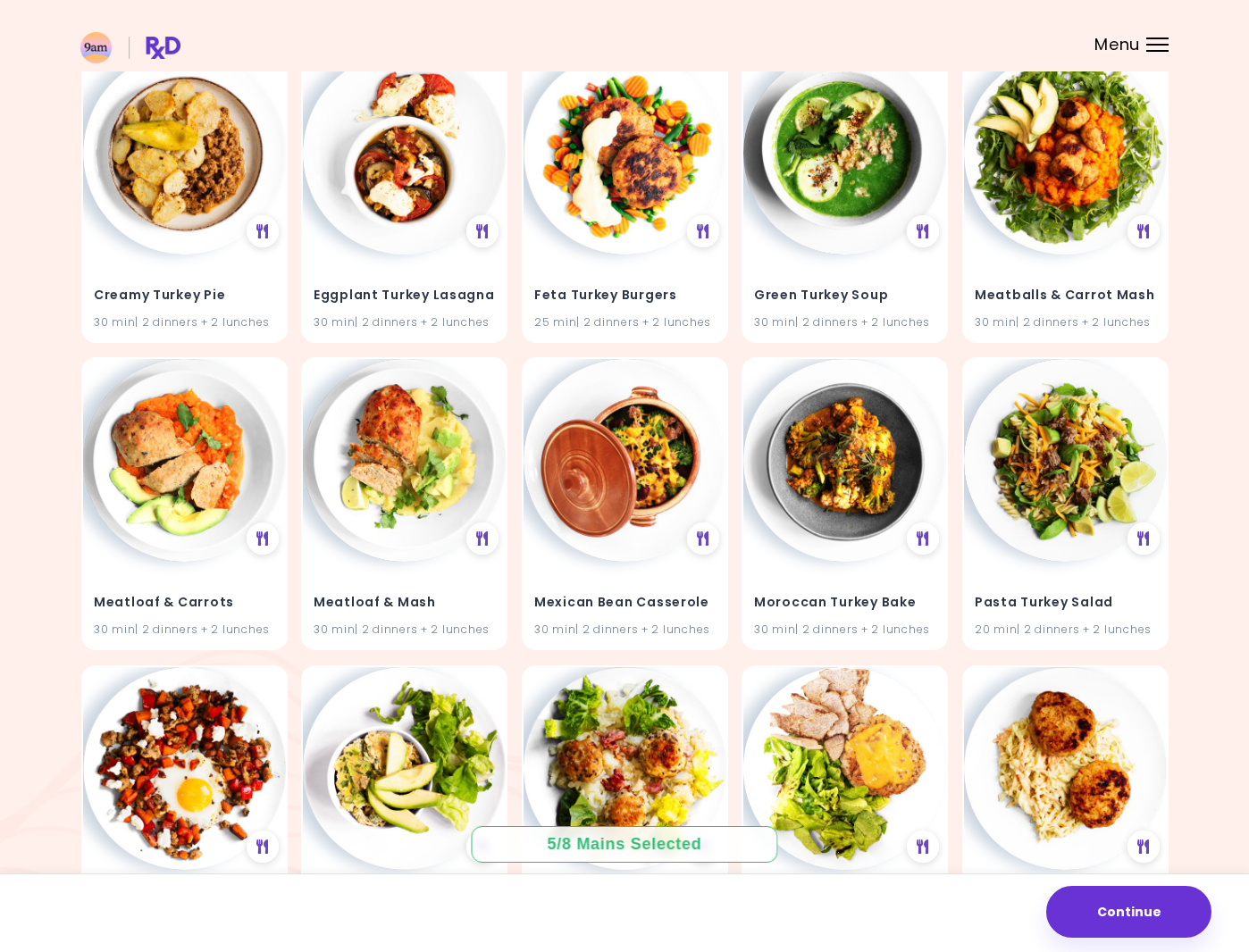 scroll, scrollTop: 714, scrollLeft: 0, axis: vertical 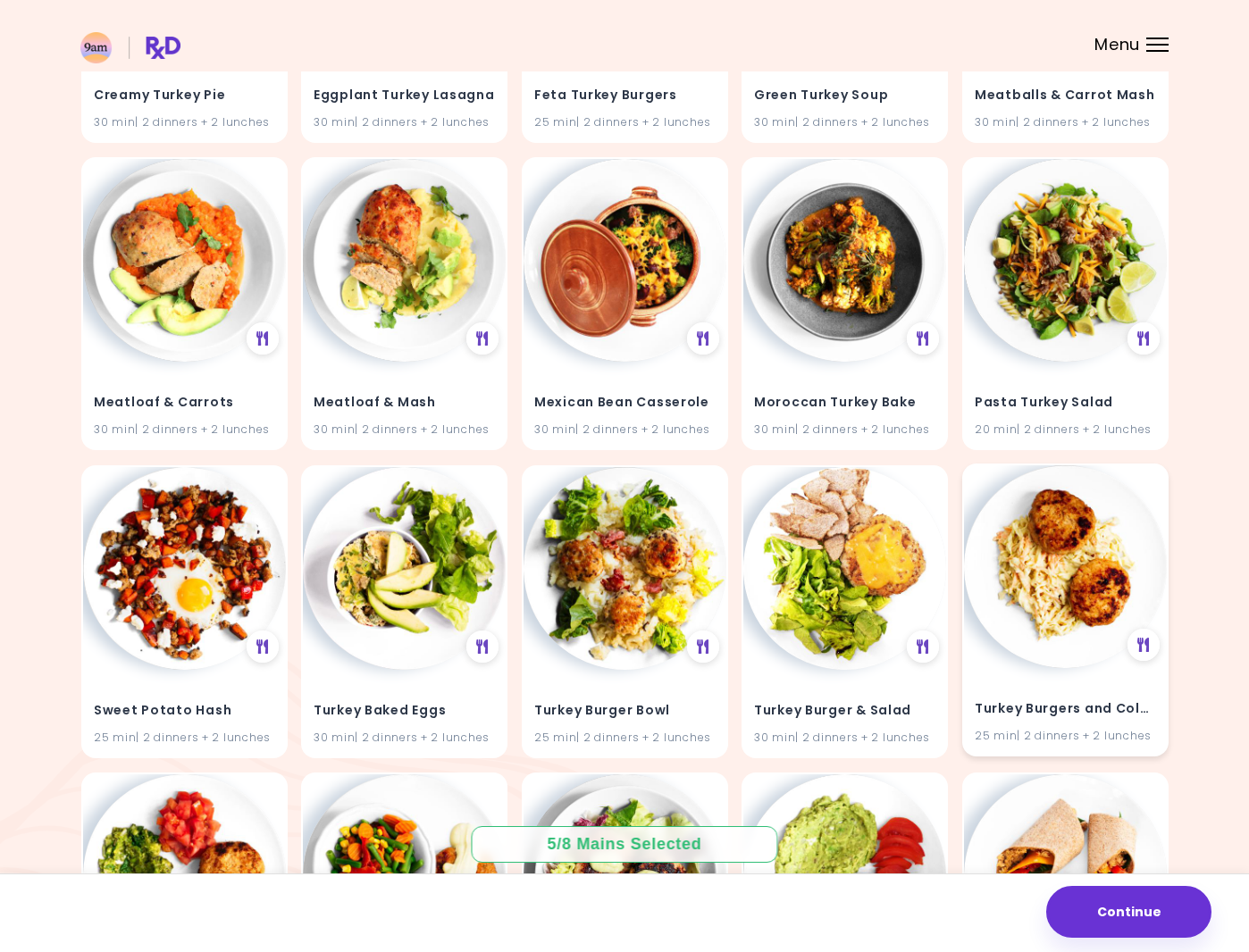 click on "Turkey Burgers and Coleslaw 25   min  |   2 dinners +
2 lunches" at bounding box center (1065, 610) 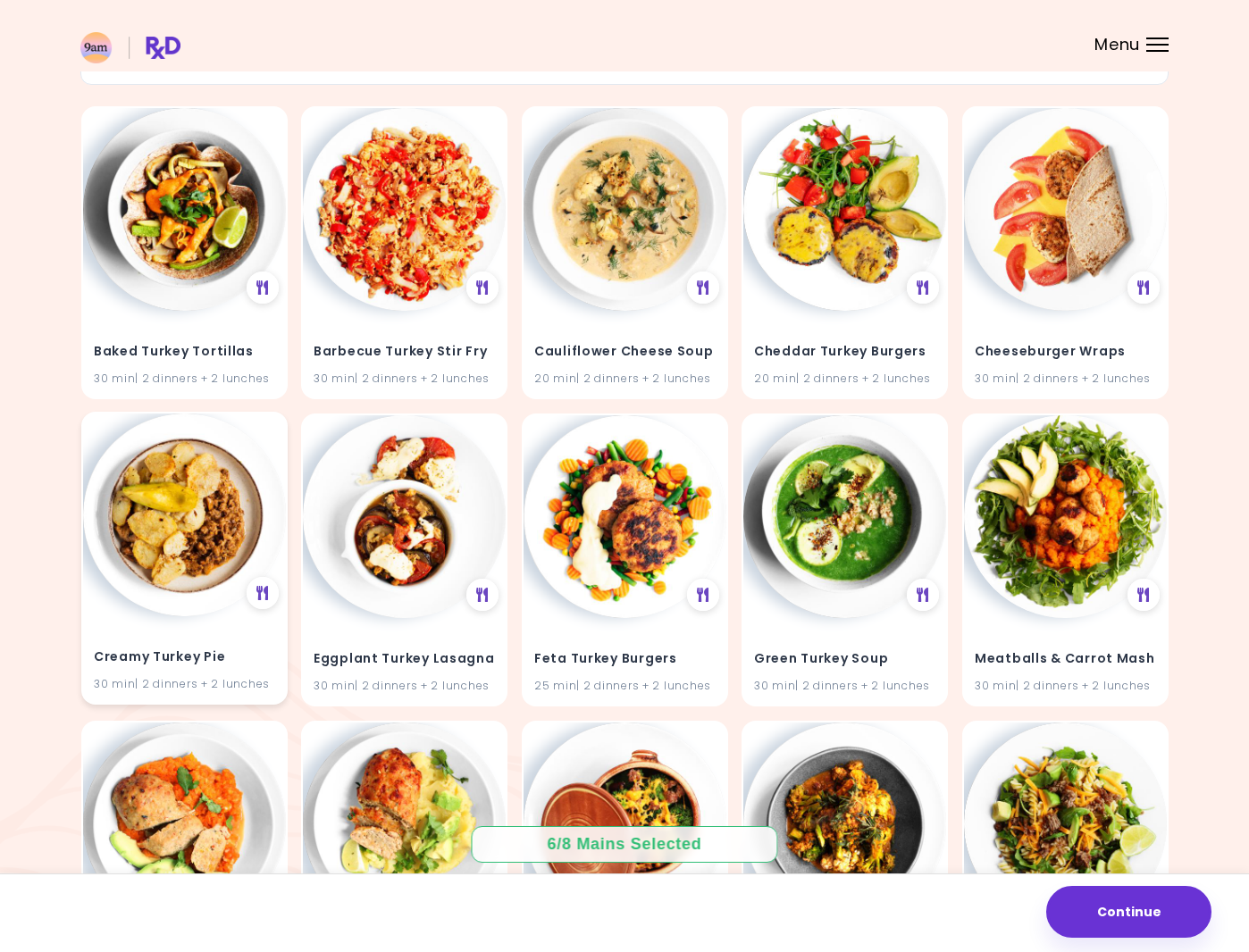 scroll, scrollTop: 137, scrollLeft: 0, axis: vertical 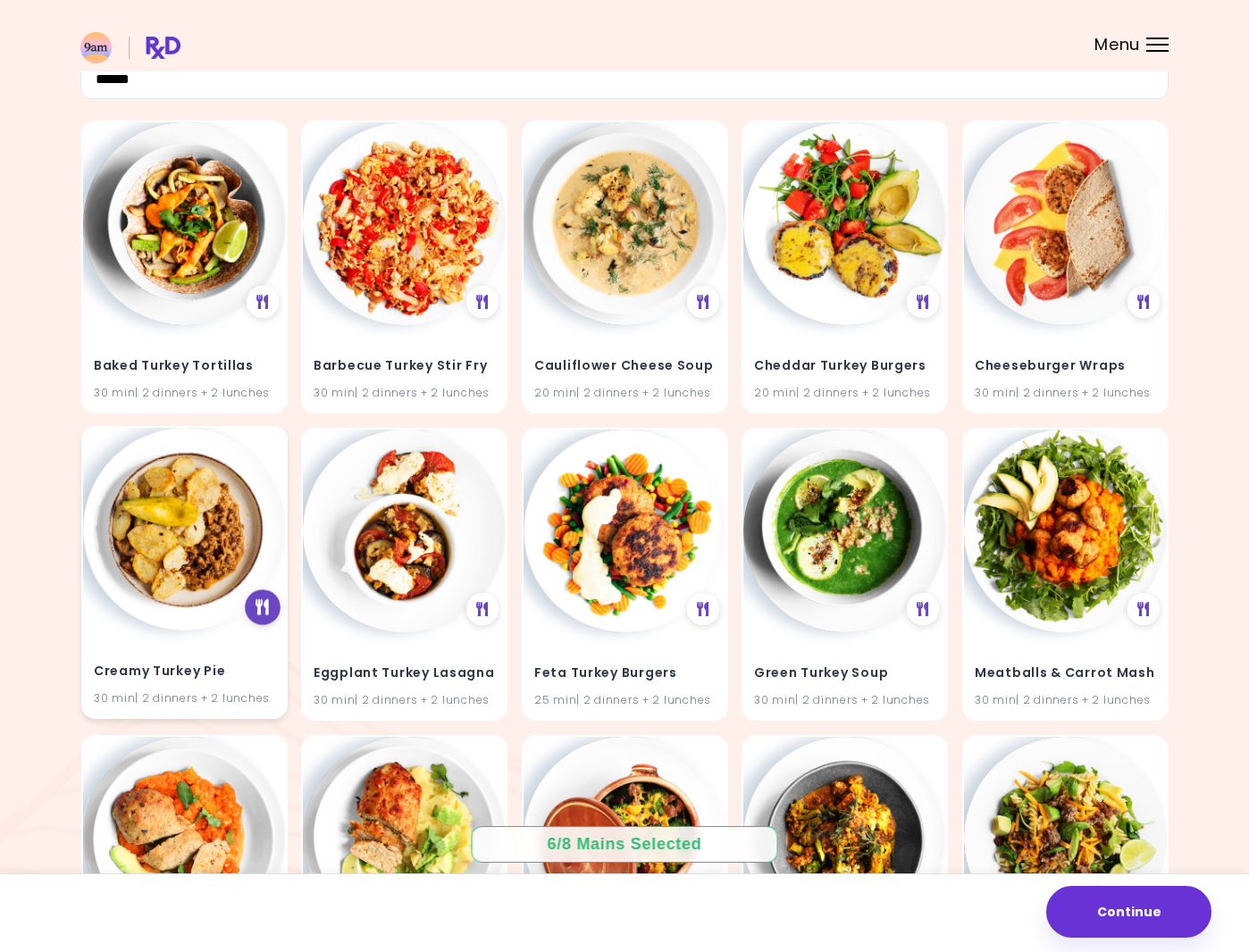 click at bounding box center (262, 607) 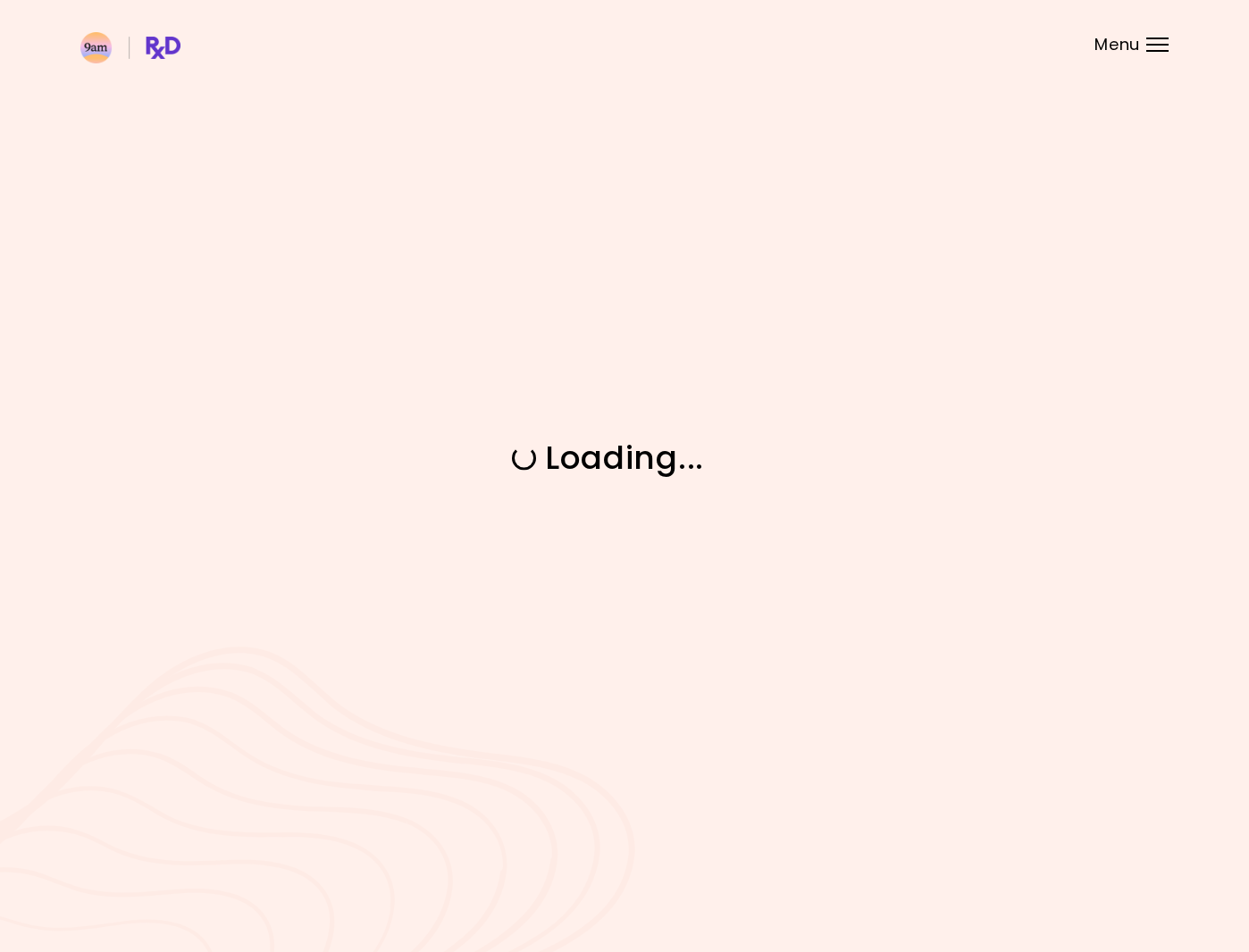 scroll, scrollTop: 0, scrollLeft: 0, axis: both 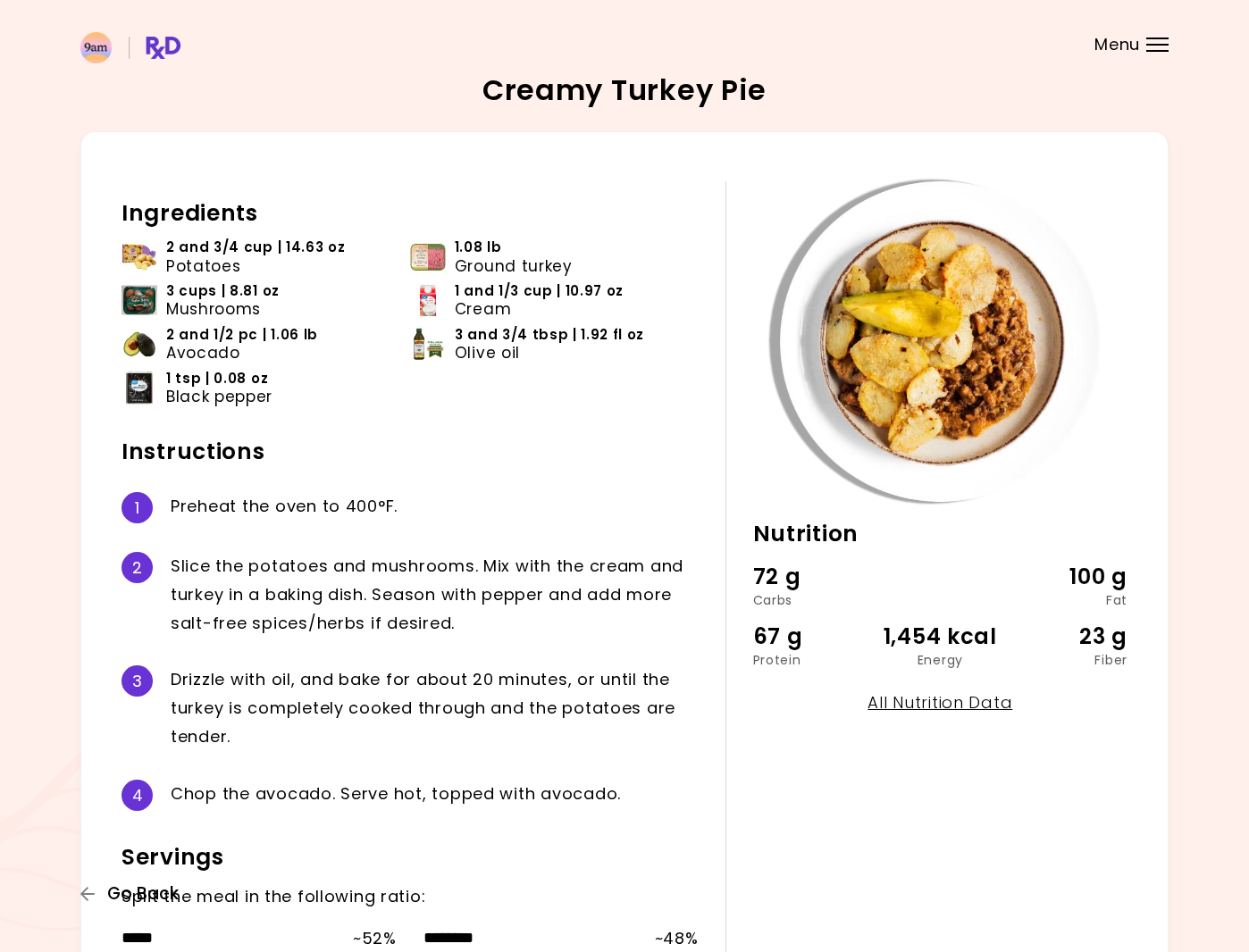 click on "Go Back" at bounding box center (143, 894) 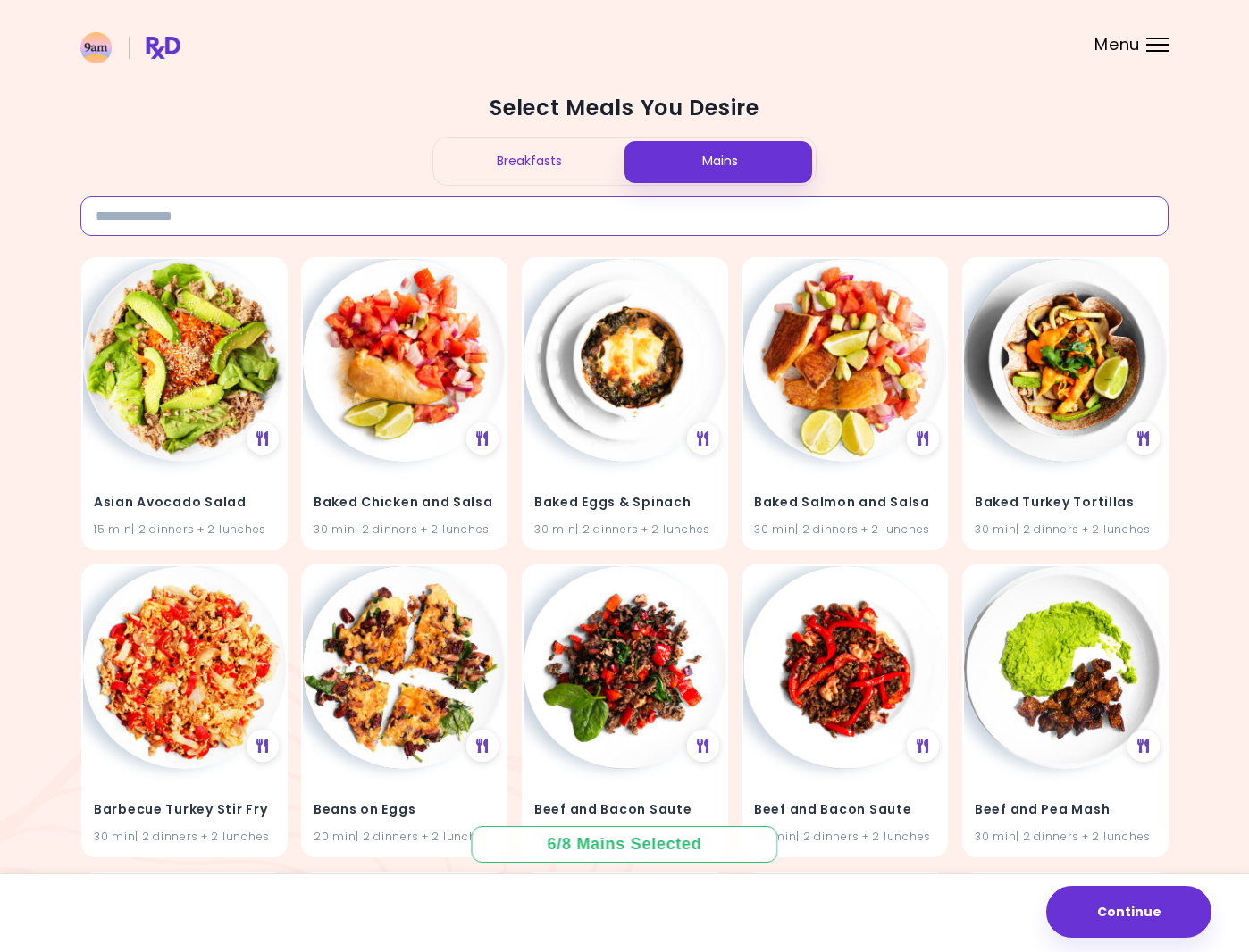 click at bounding box center [624, 216] 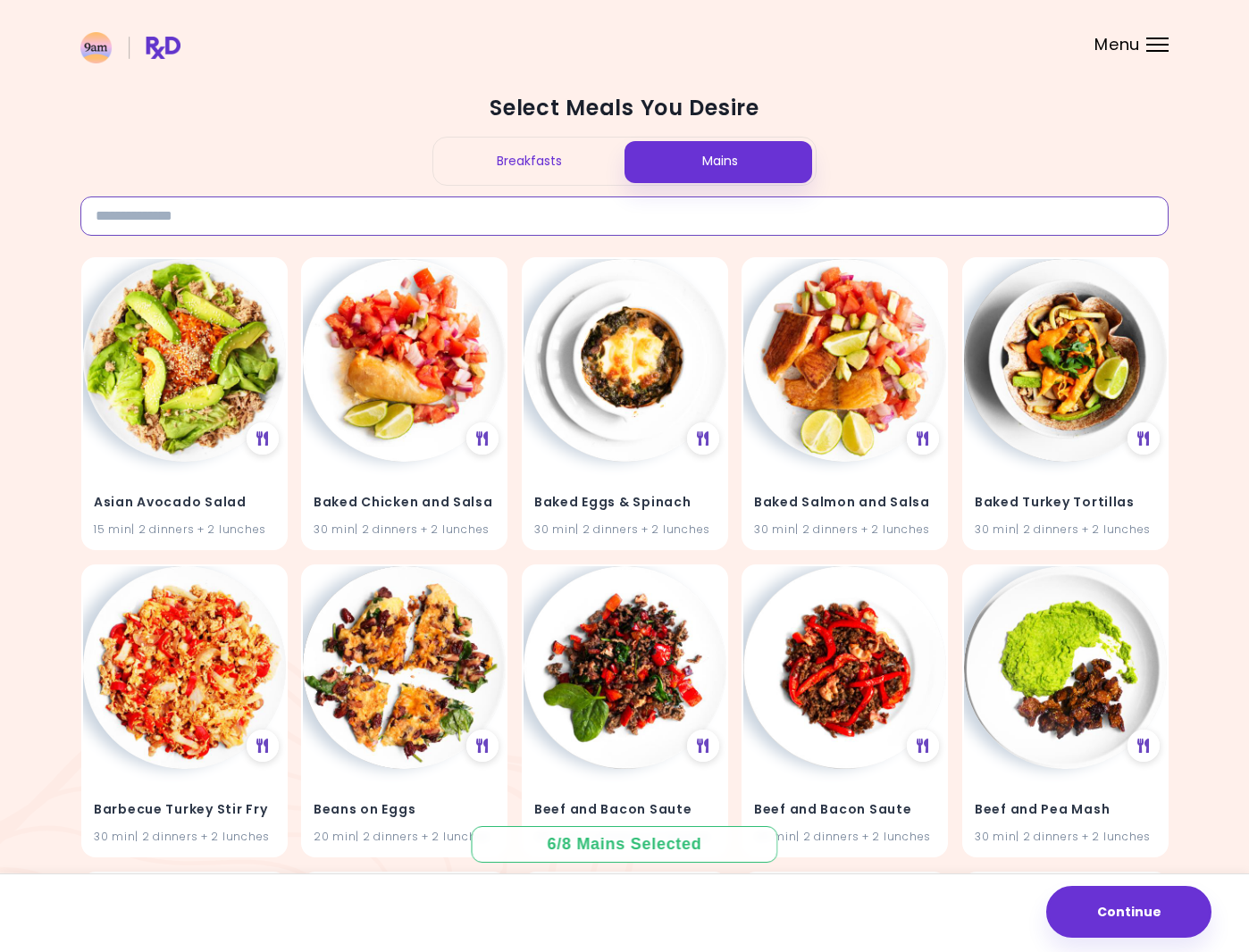 type on "******" 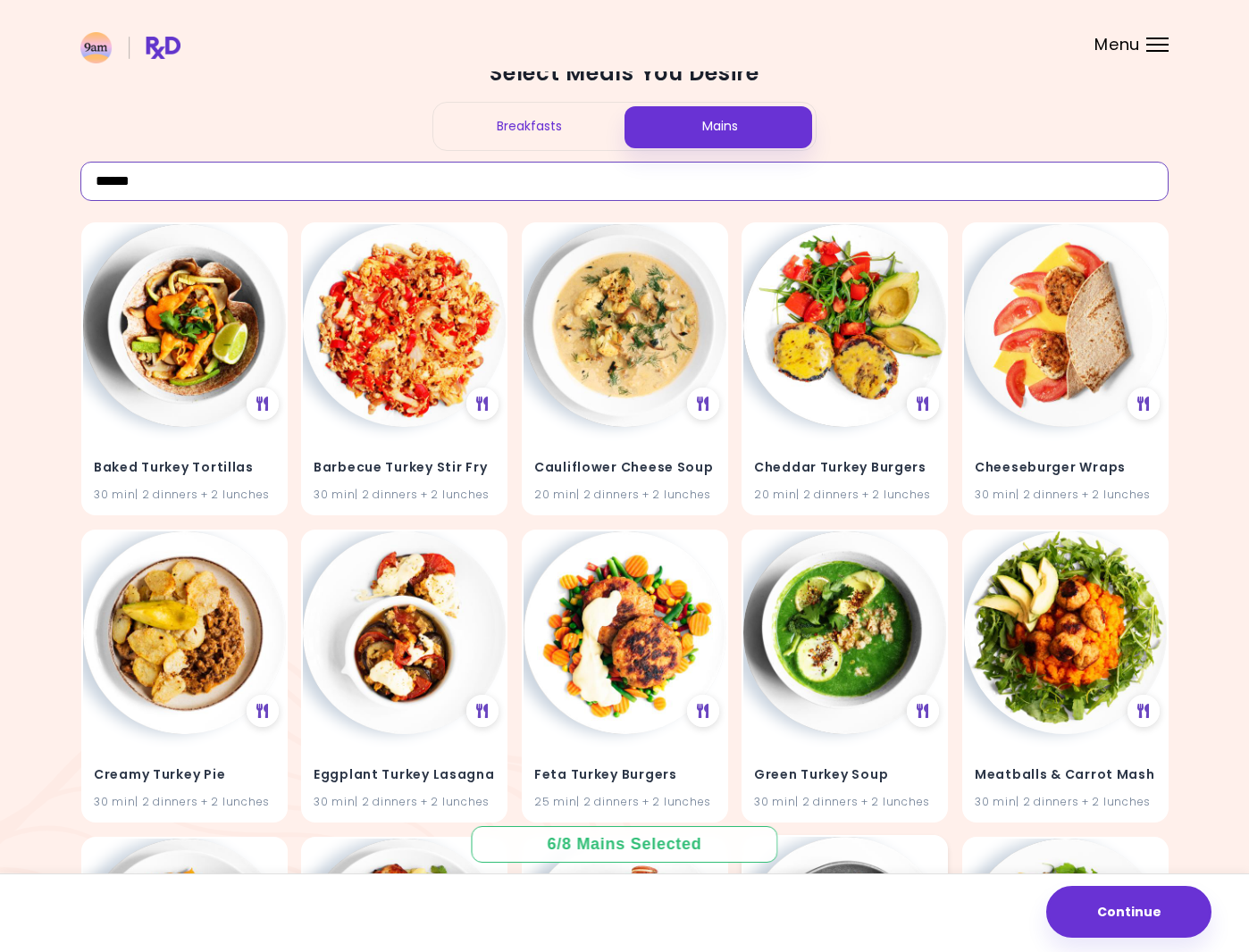 scroll, scrollTop: 33, scrollLeft: 0, axis: vertical 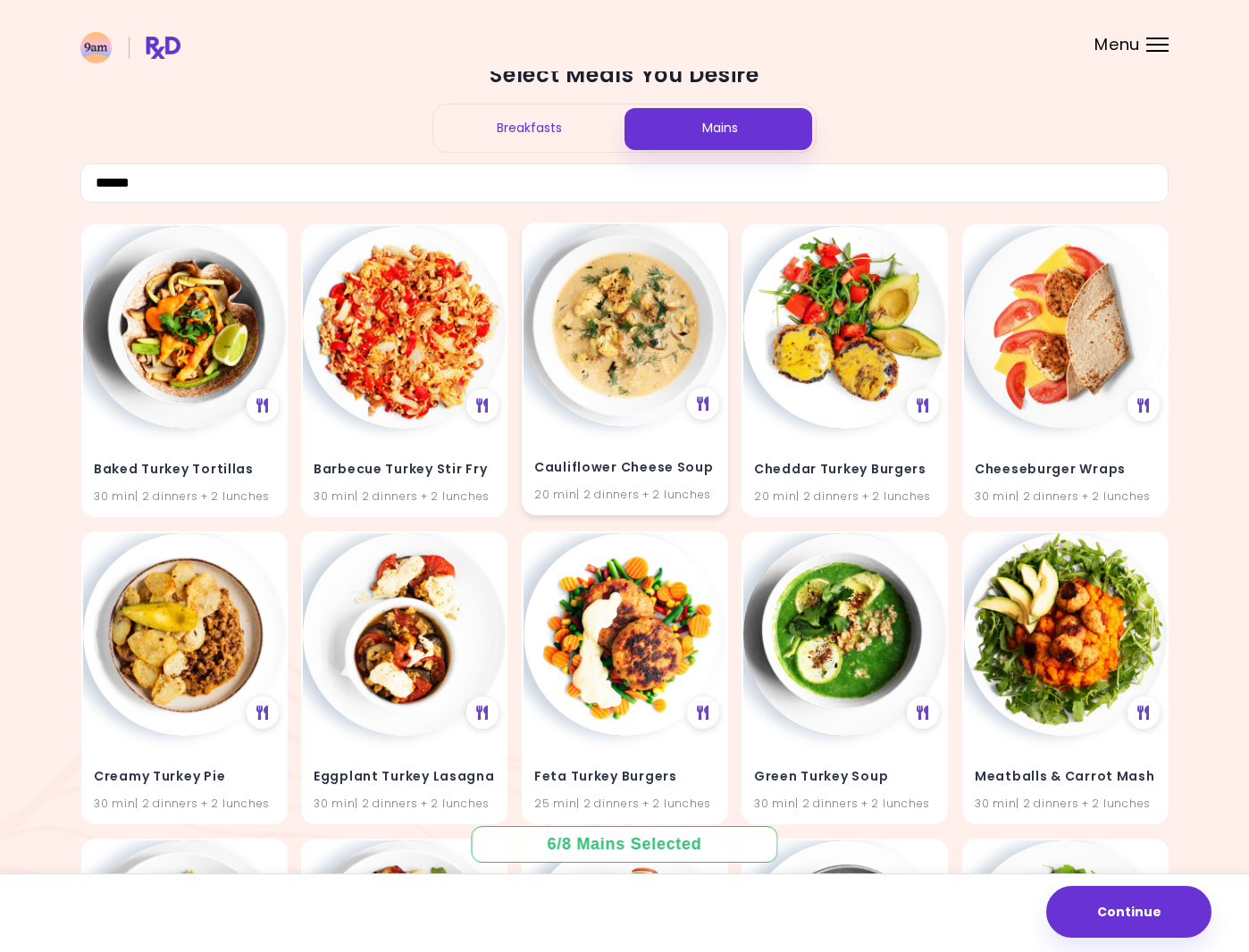 click on "Cauliflower Cheese Soup" at bounding box center [624, 468] 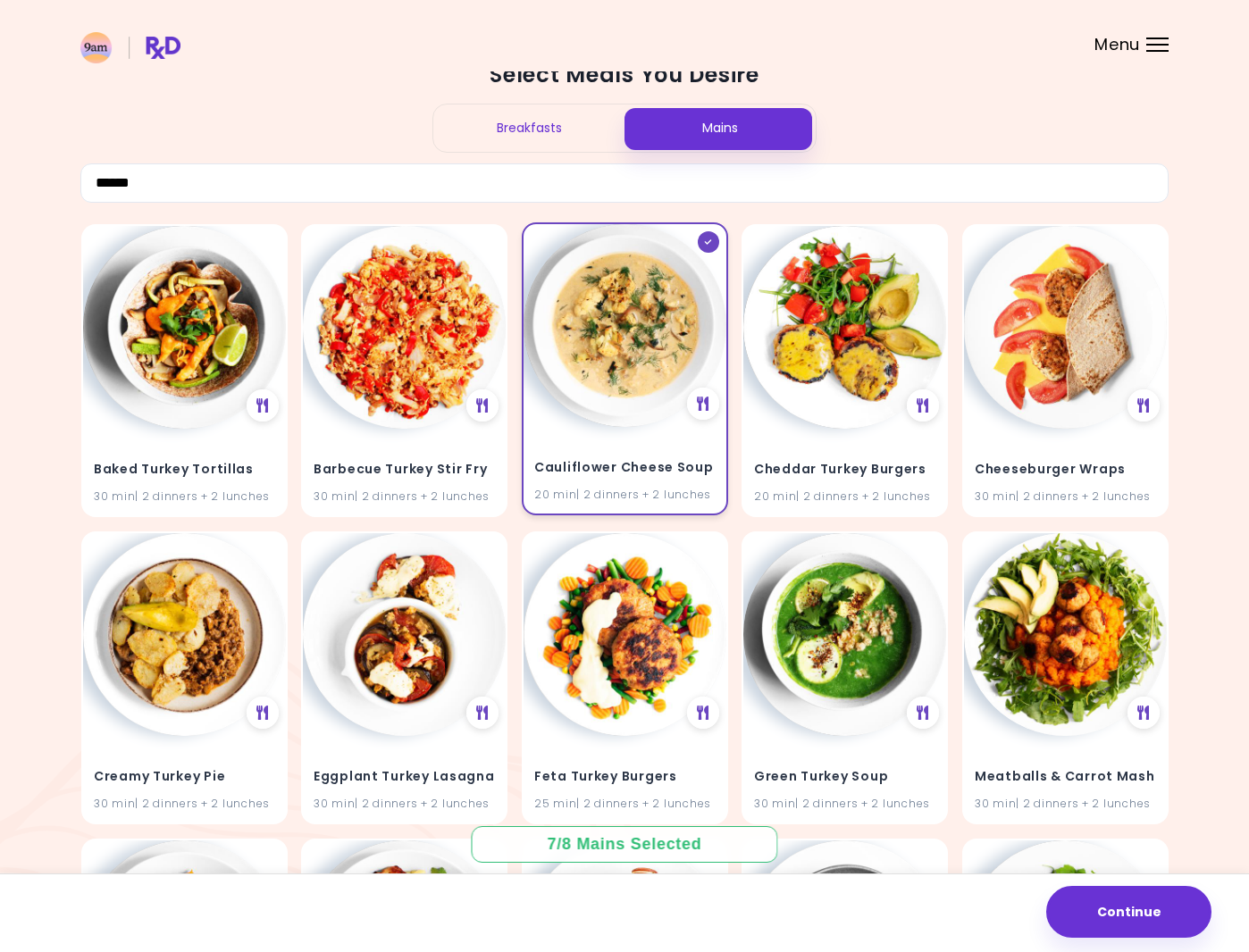 click 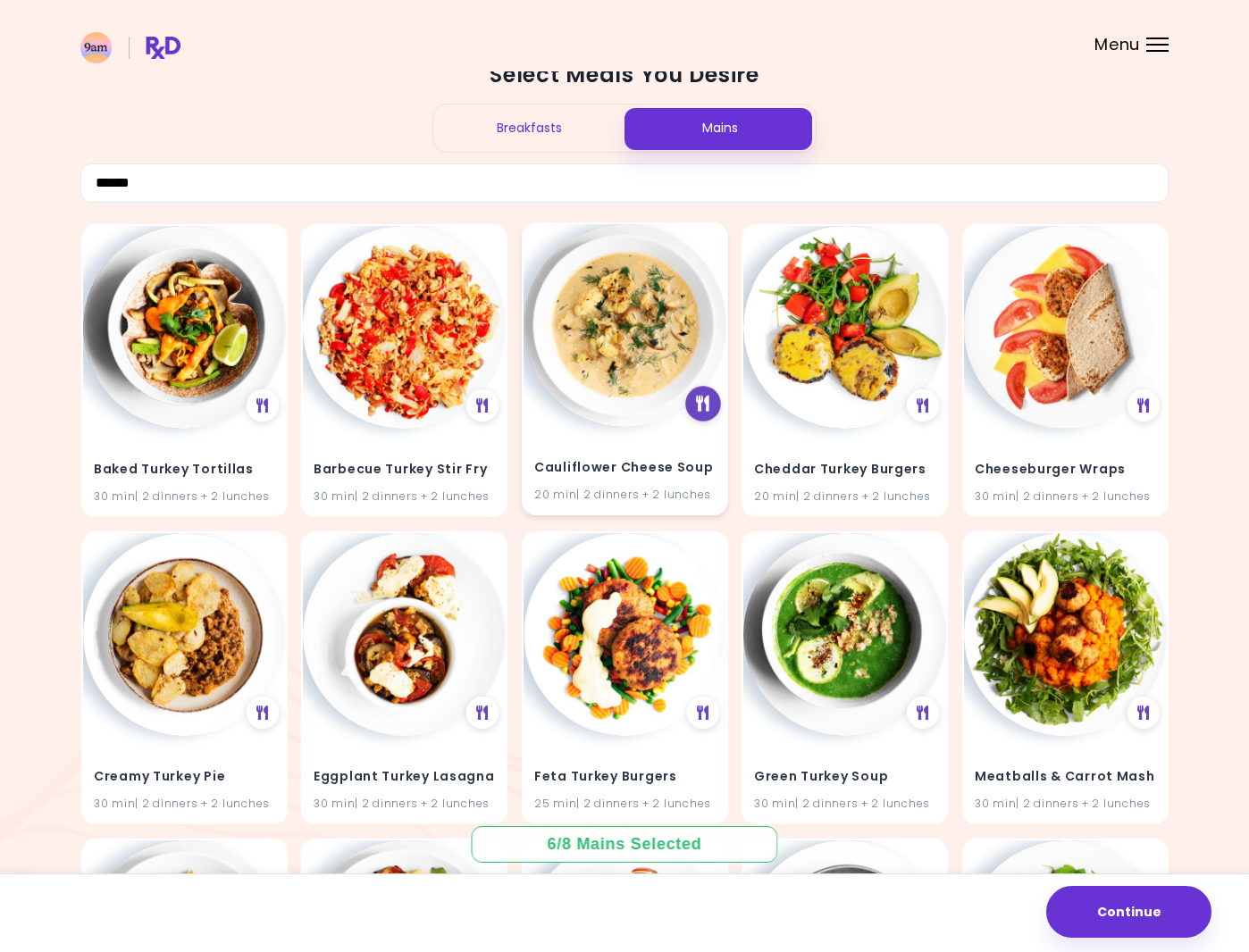 click at bounding box center [702, 404] 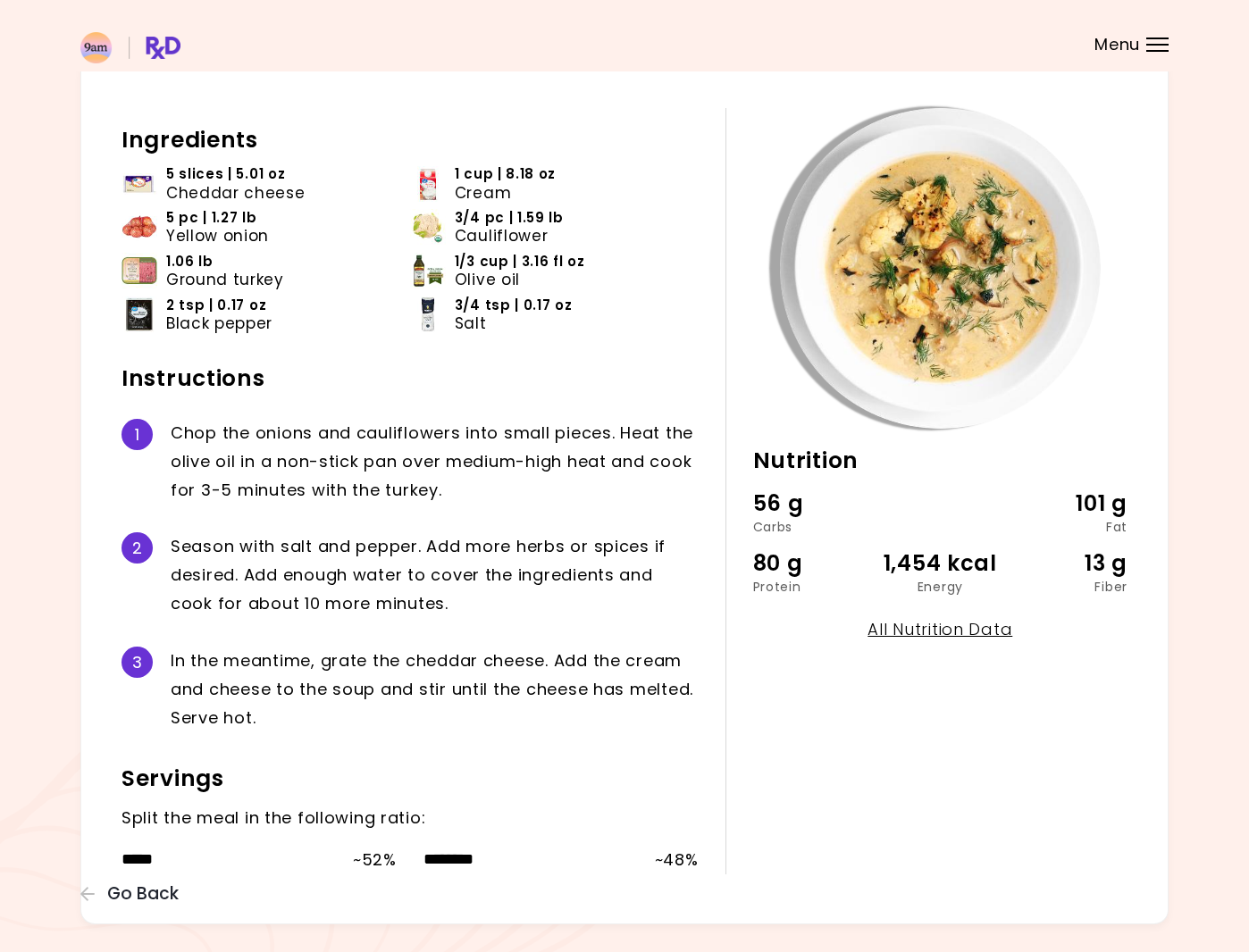 scroll, scrollTop: 121, scrollLeft: 0, axis: vertical 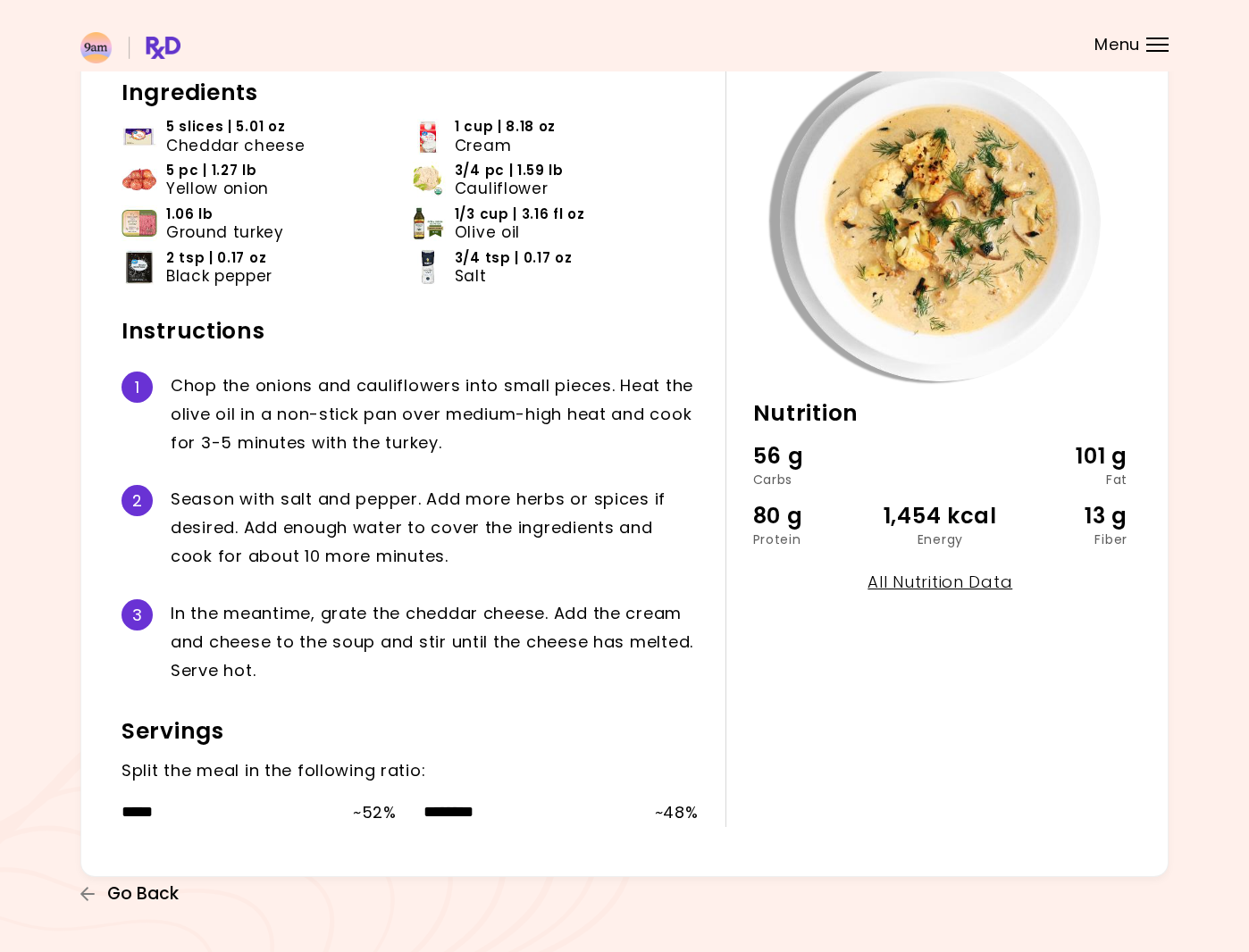 click on "Go Back" at bounding box center (143, 894) 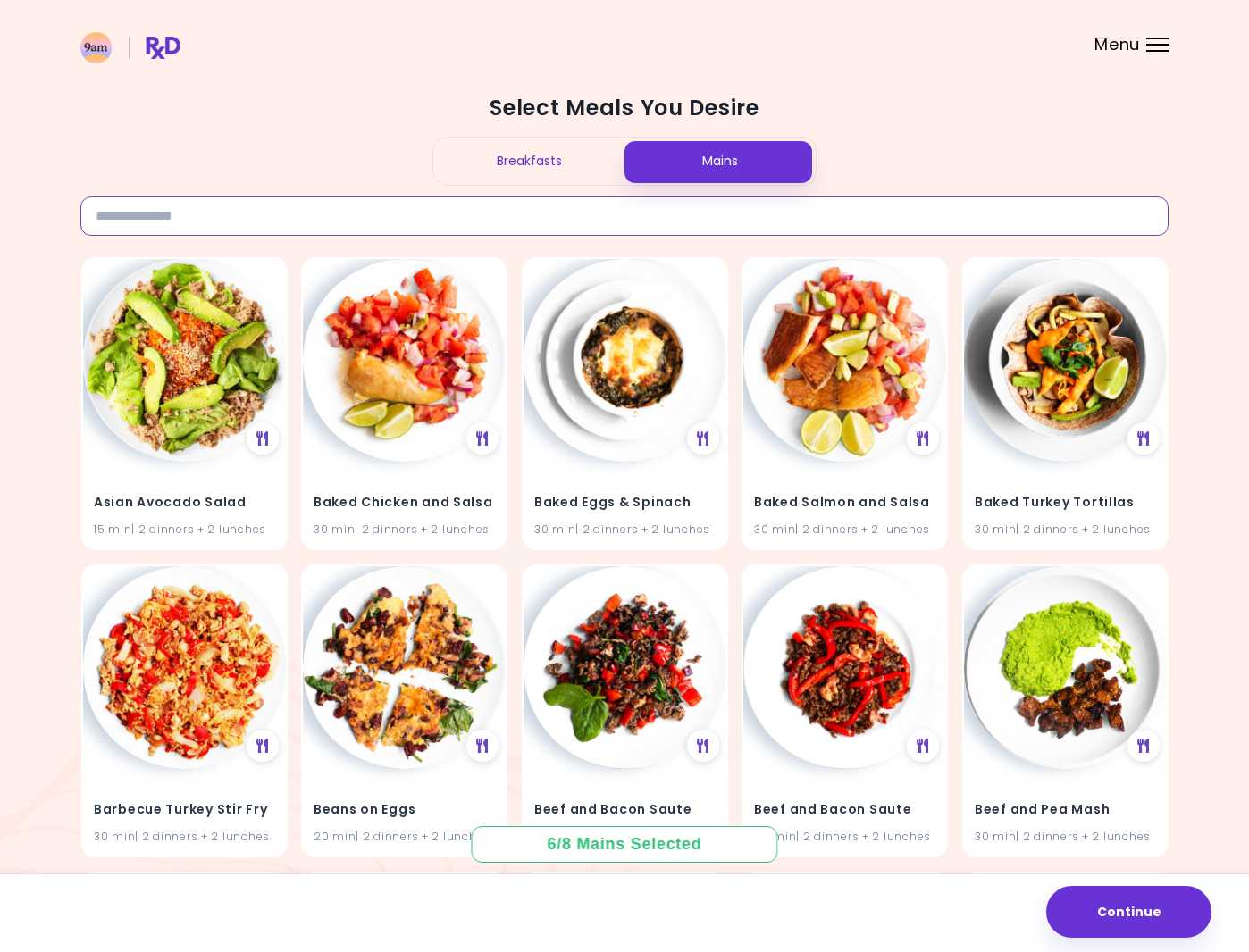 click at bounding box center [624, 216] 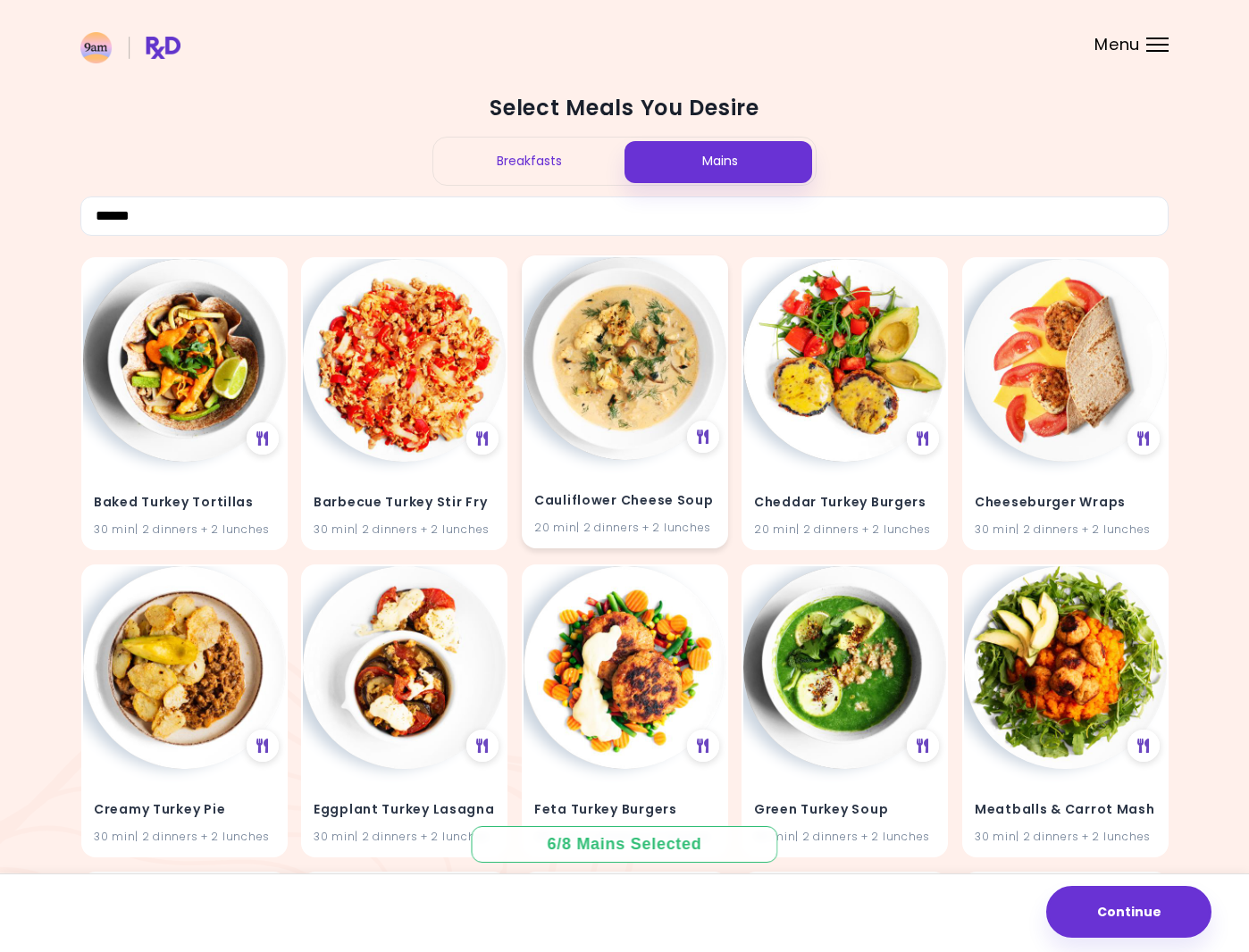 click on "Cauliflower Cheese Soup 20   min  |   2 dinners +
2 lunches" at bounding box center [624, 402] 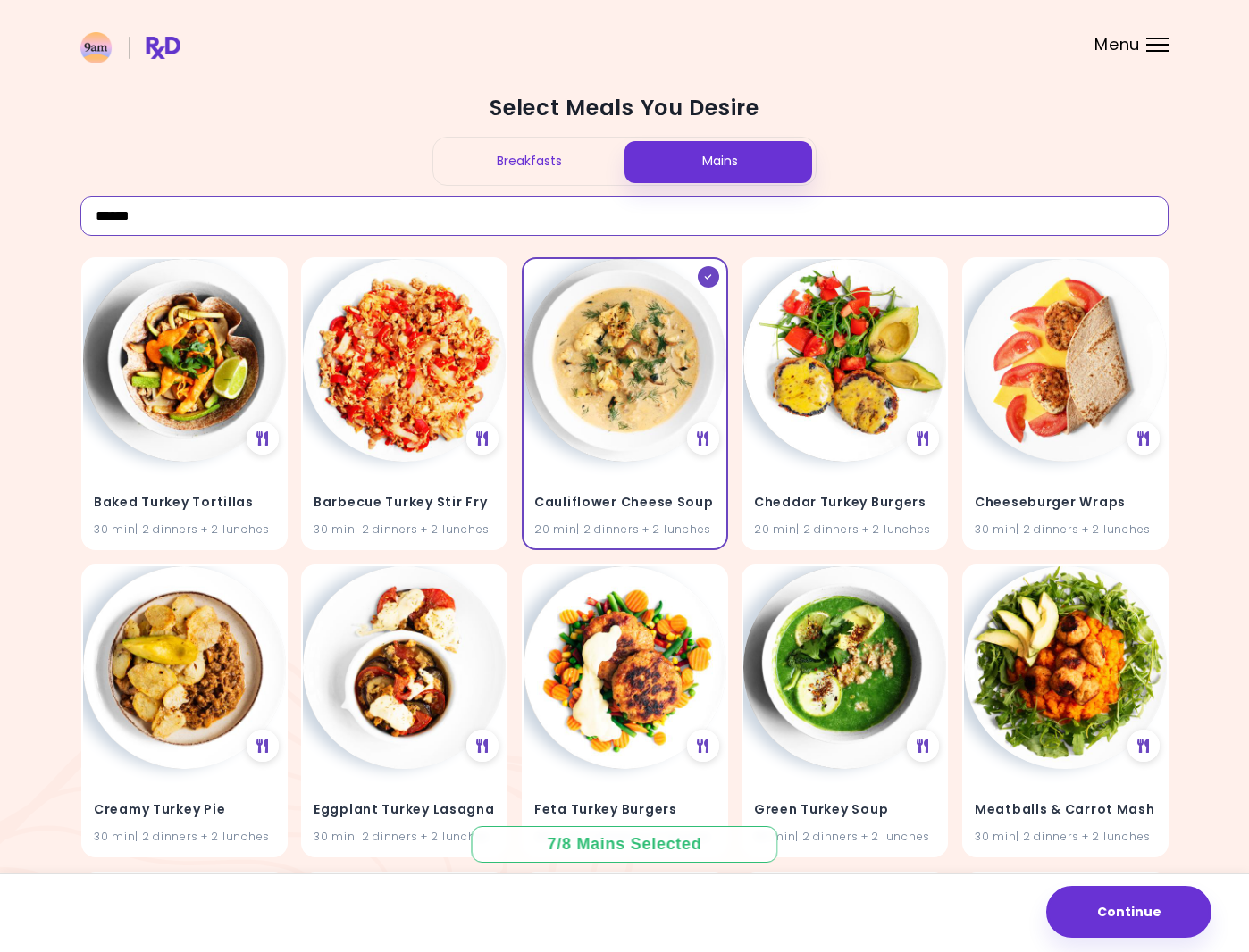 drag, startPoint x: 149, startPoint y: 213, endPoint x: 96, endPoint y: 216, distance: 53.084838 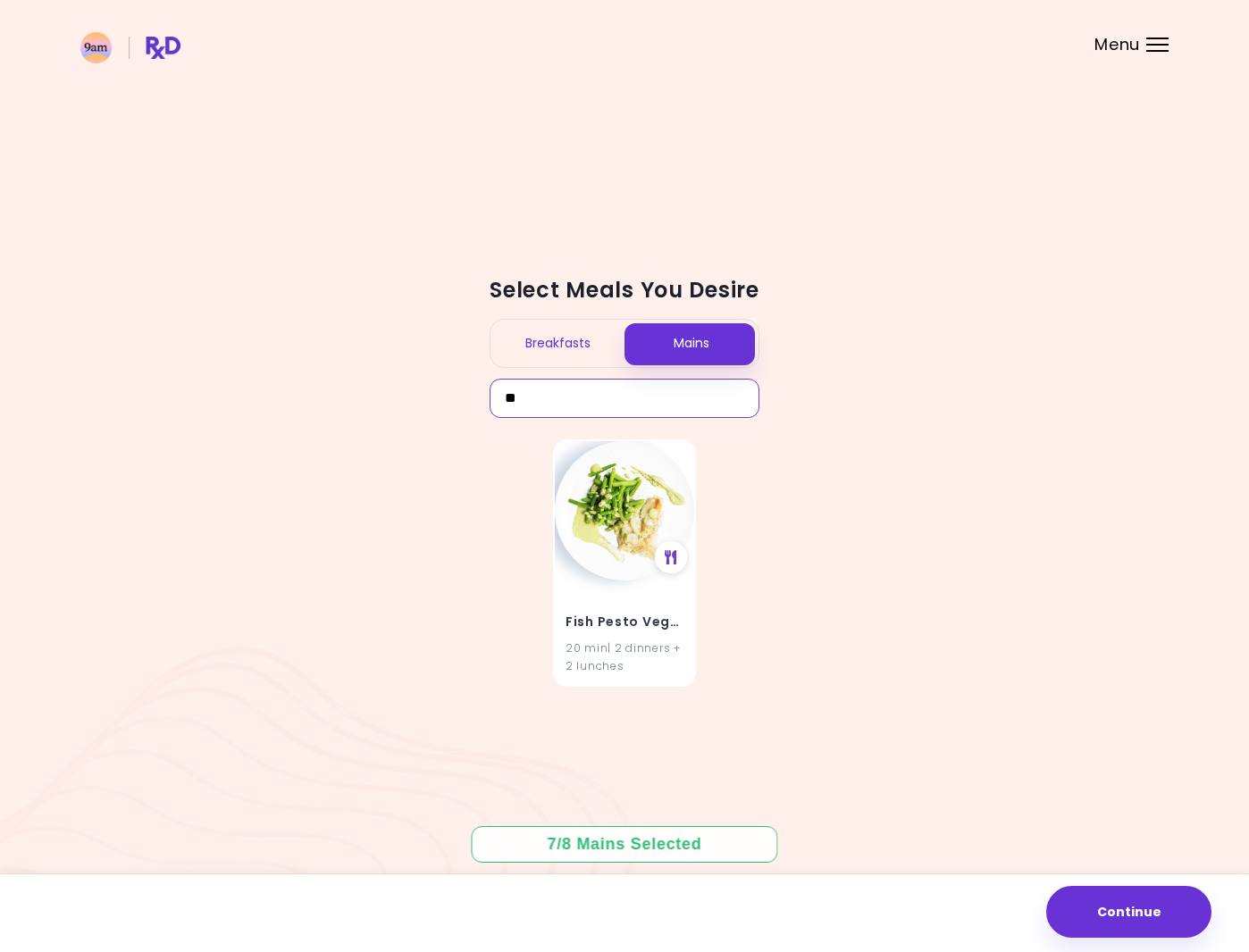 type on "*" 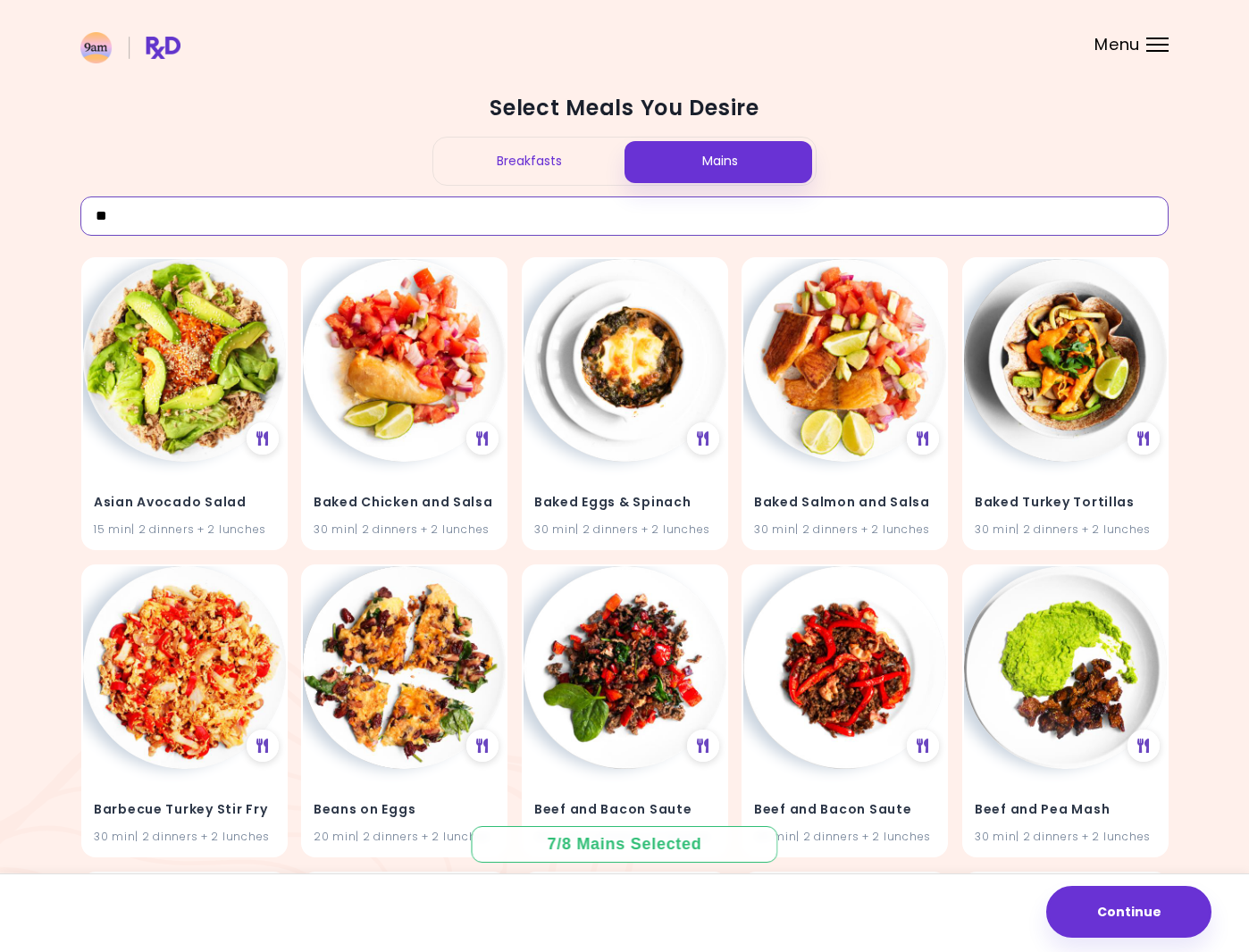 type on "***" 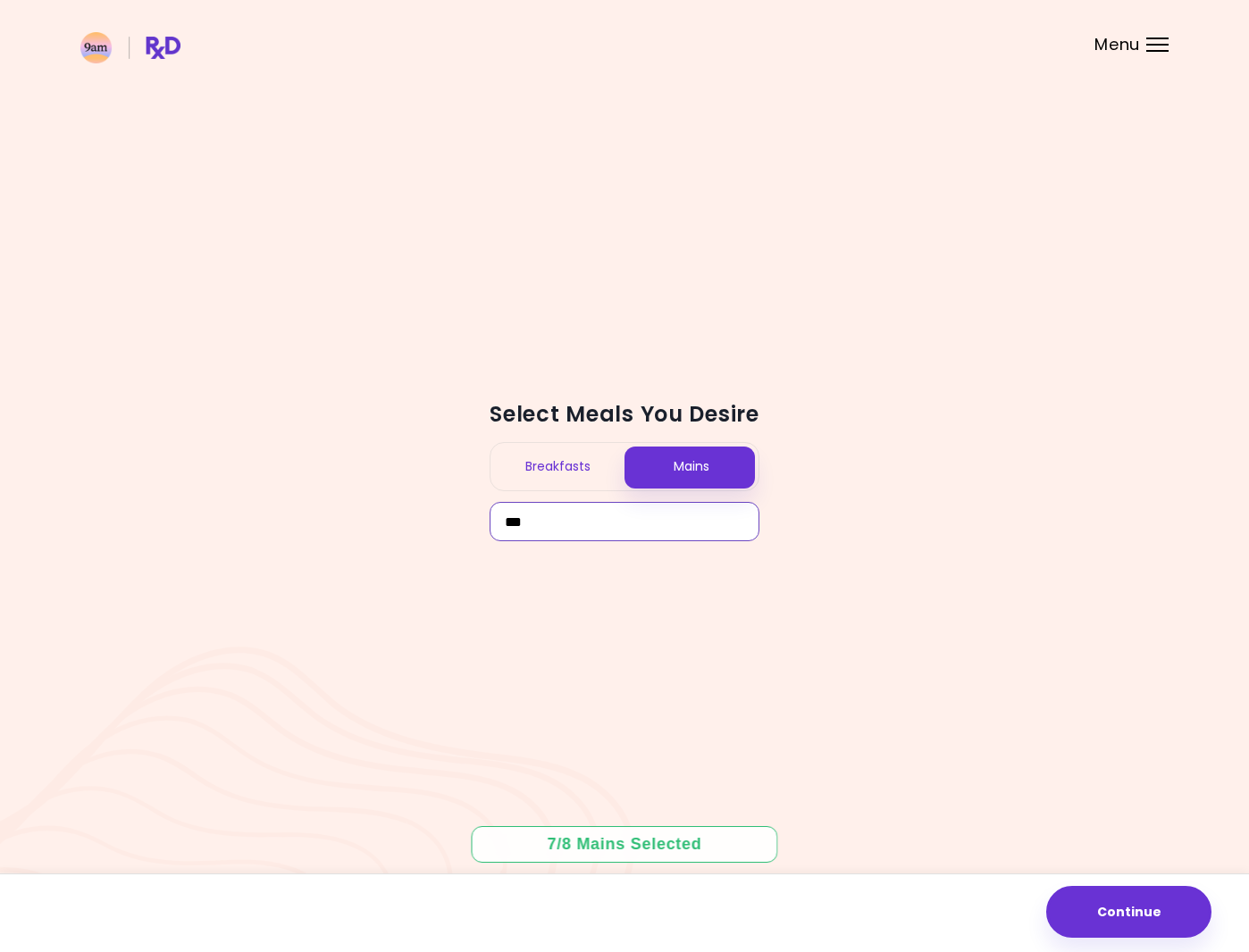 drag, startPoint x: 545, startPoint y: 524, endPoint x: 502, endPoint y: 522, distance: 43.04649 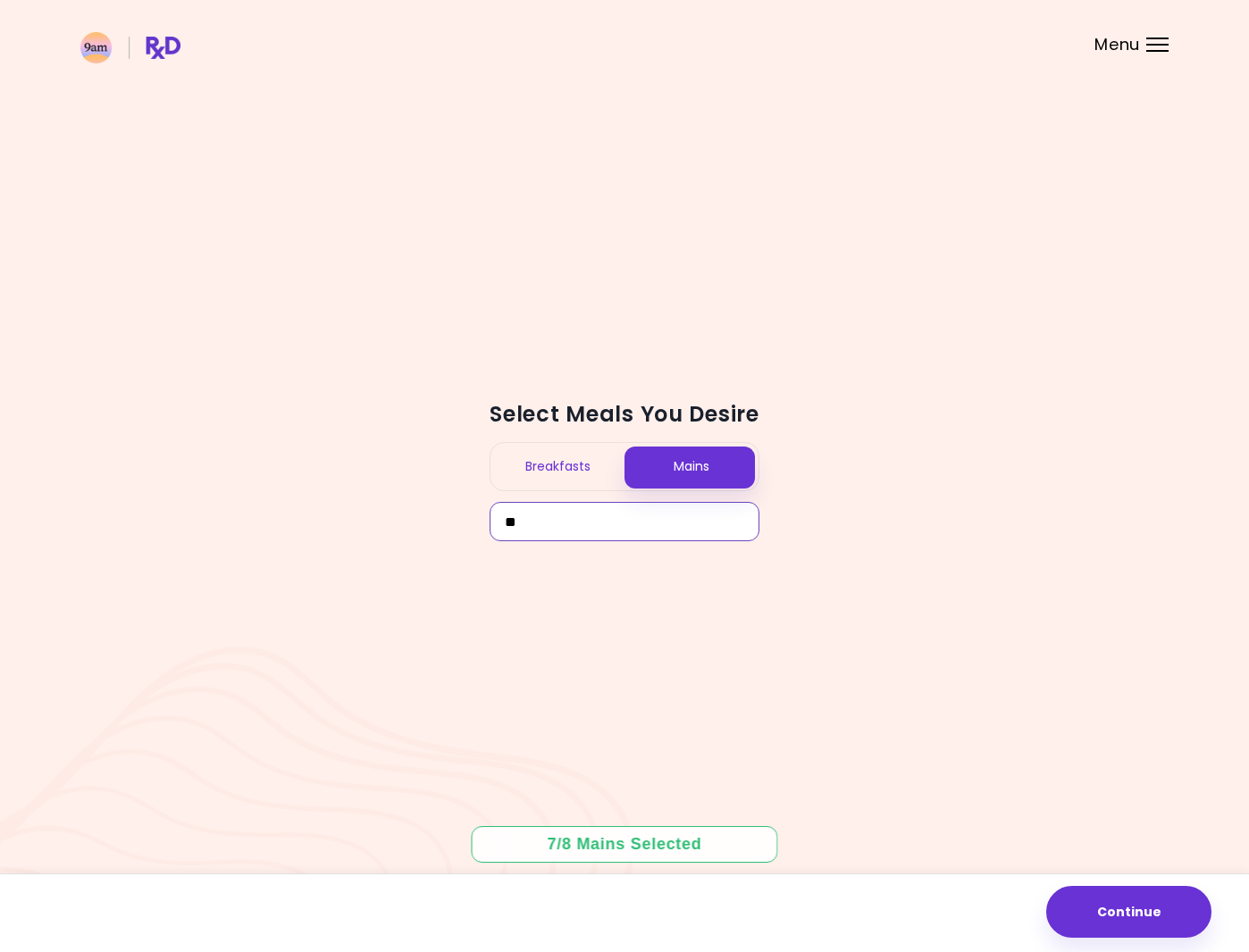 type on "*" 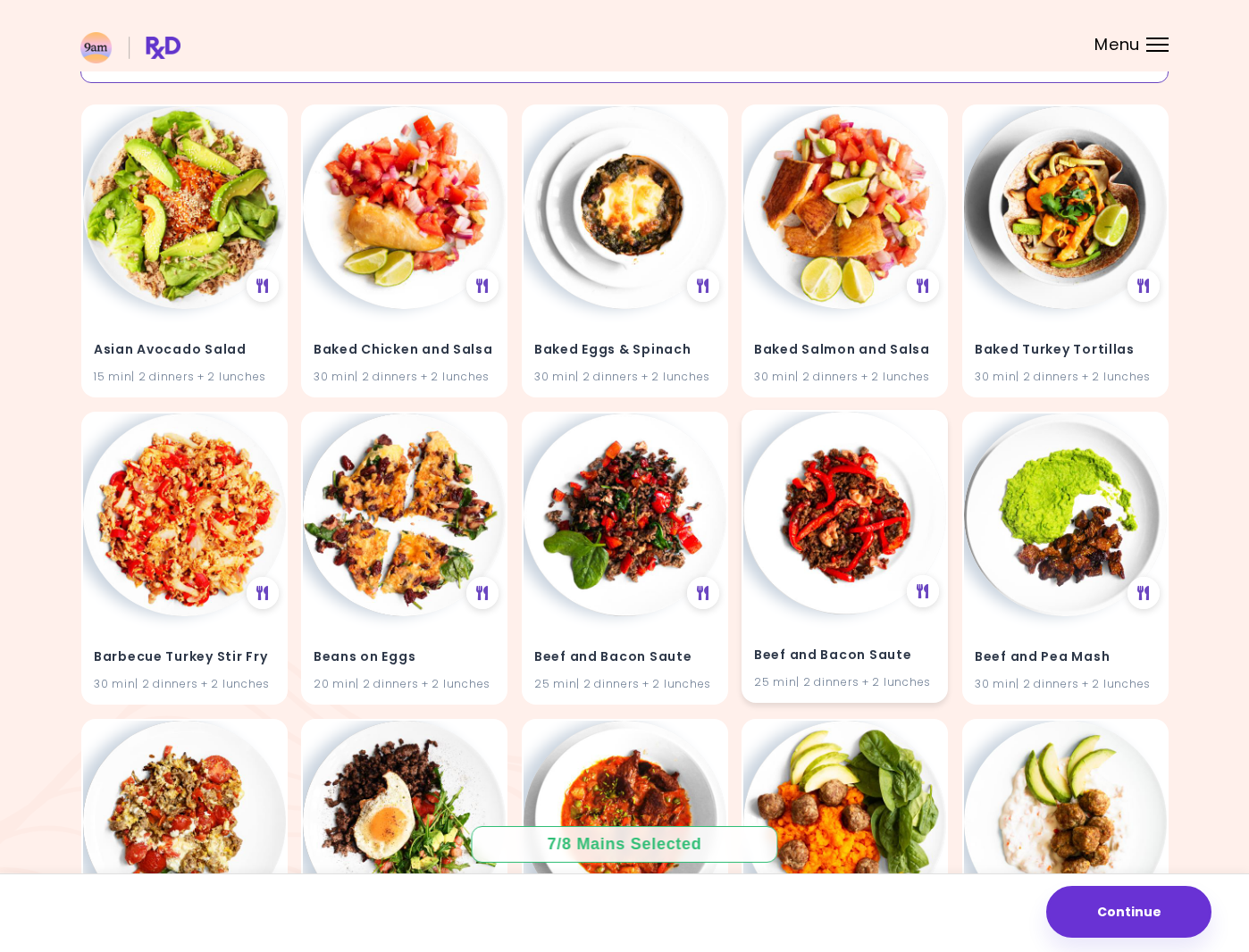 scroll, scrollTop: 0, scrollLeft: 0, axis: both 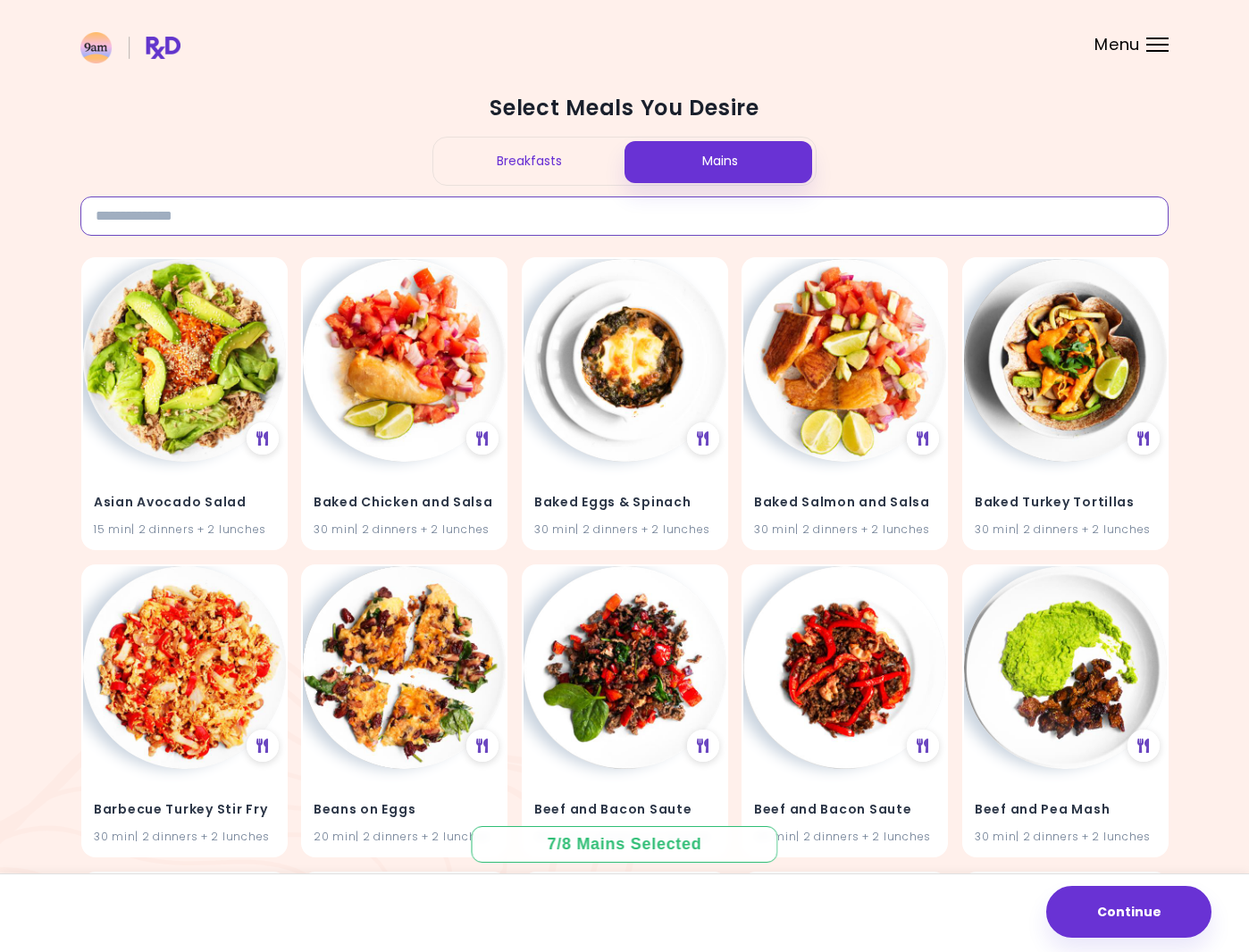 click at bounding box center (624, 216) 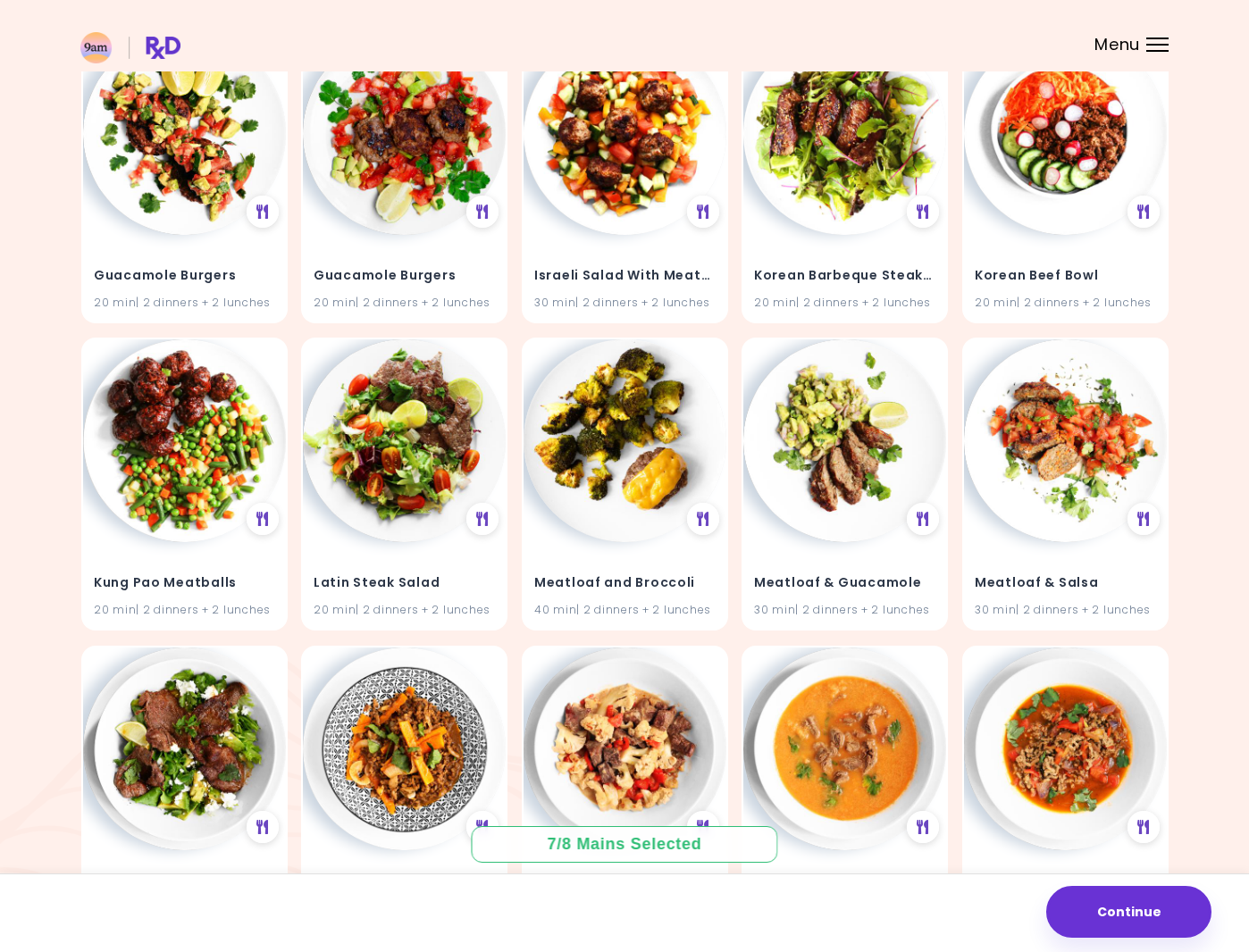 scroll, scrollTop: 1765, scrollLeft: 0, axis: vertical 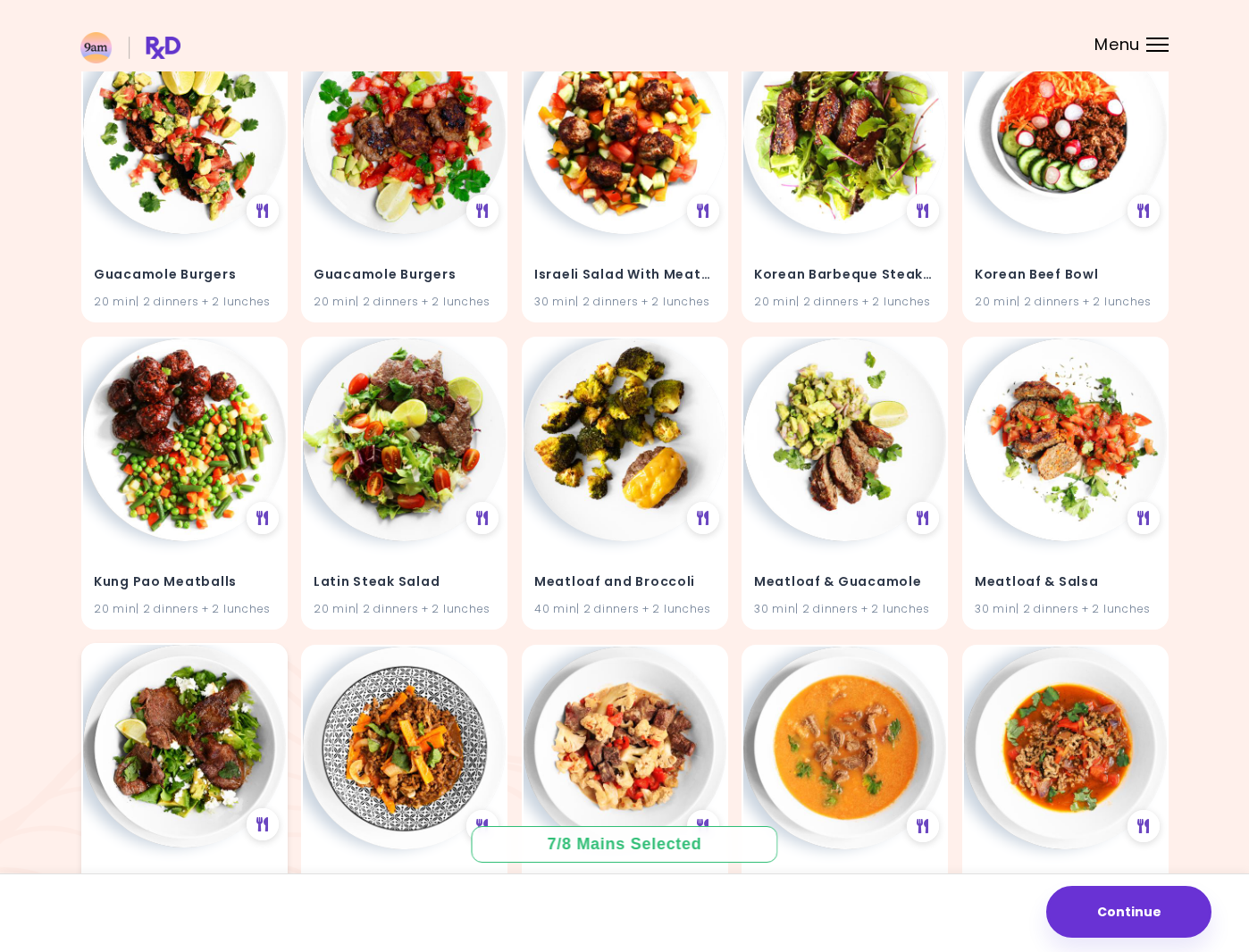 type on "****" 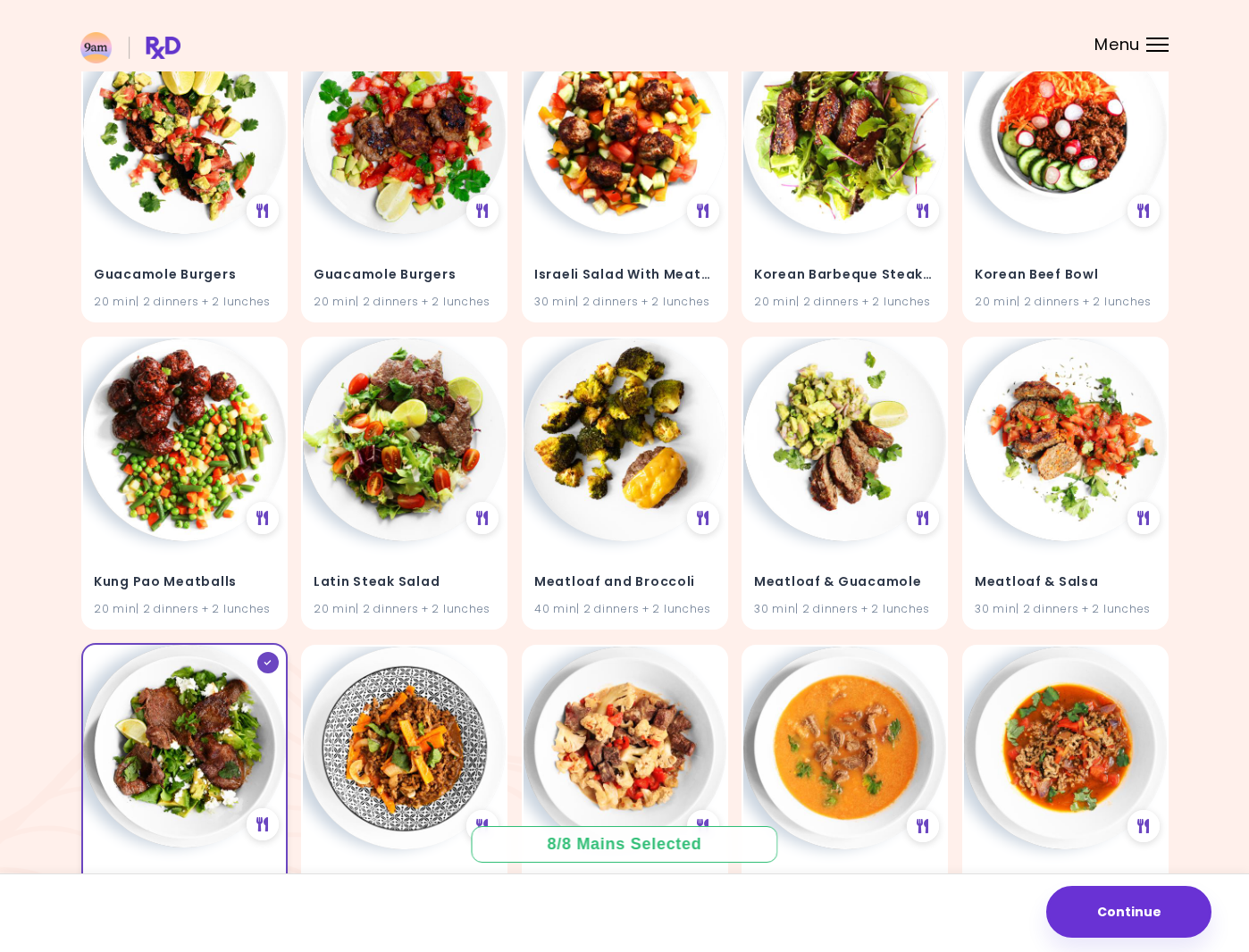 click 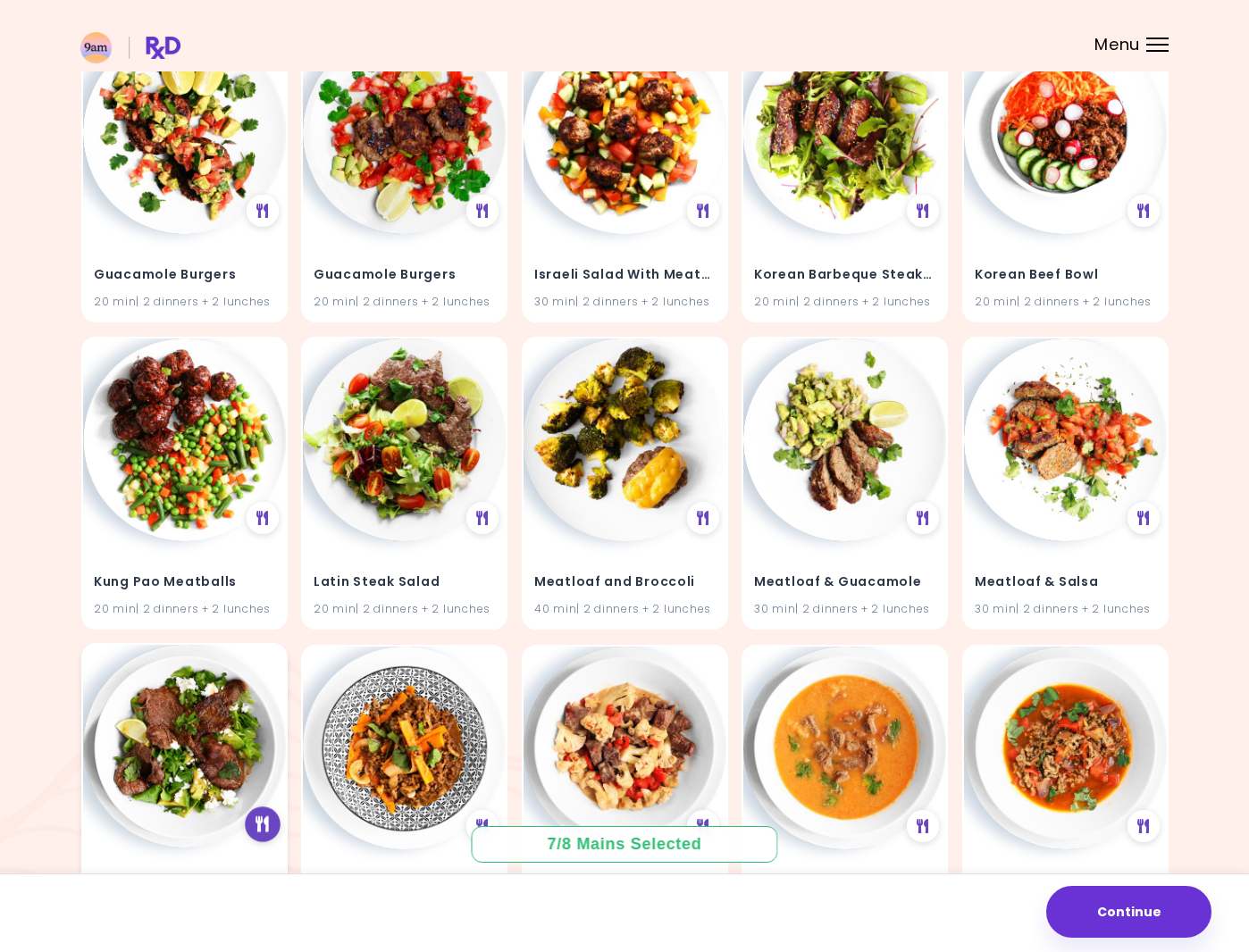 click at bounding box center (262, 823) 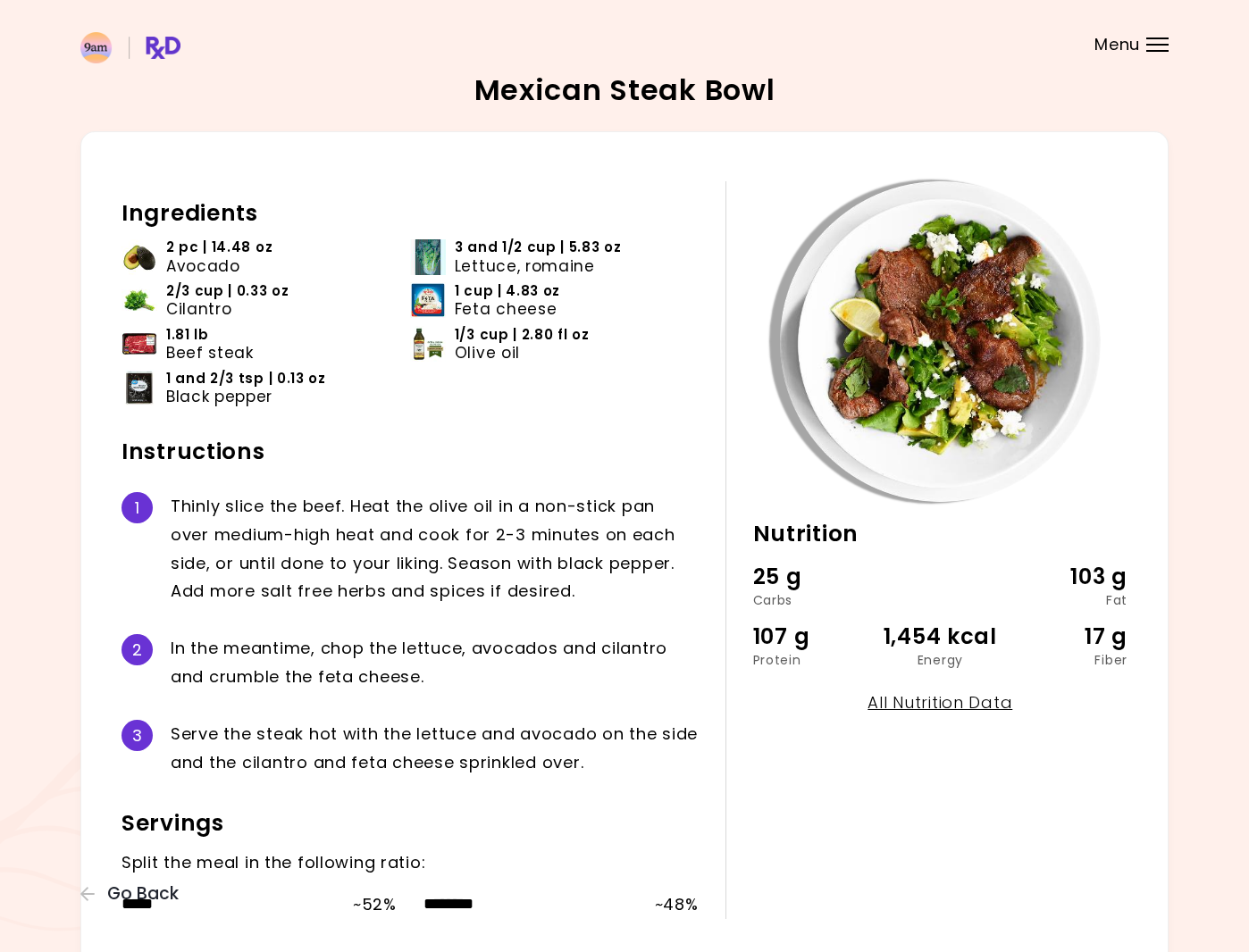 scroll, scrollTop: 92, scrollLeft: 0, axis: vertical 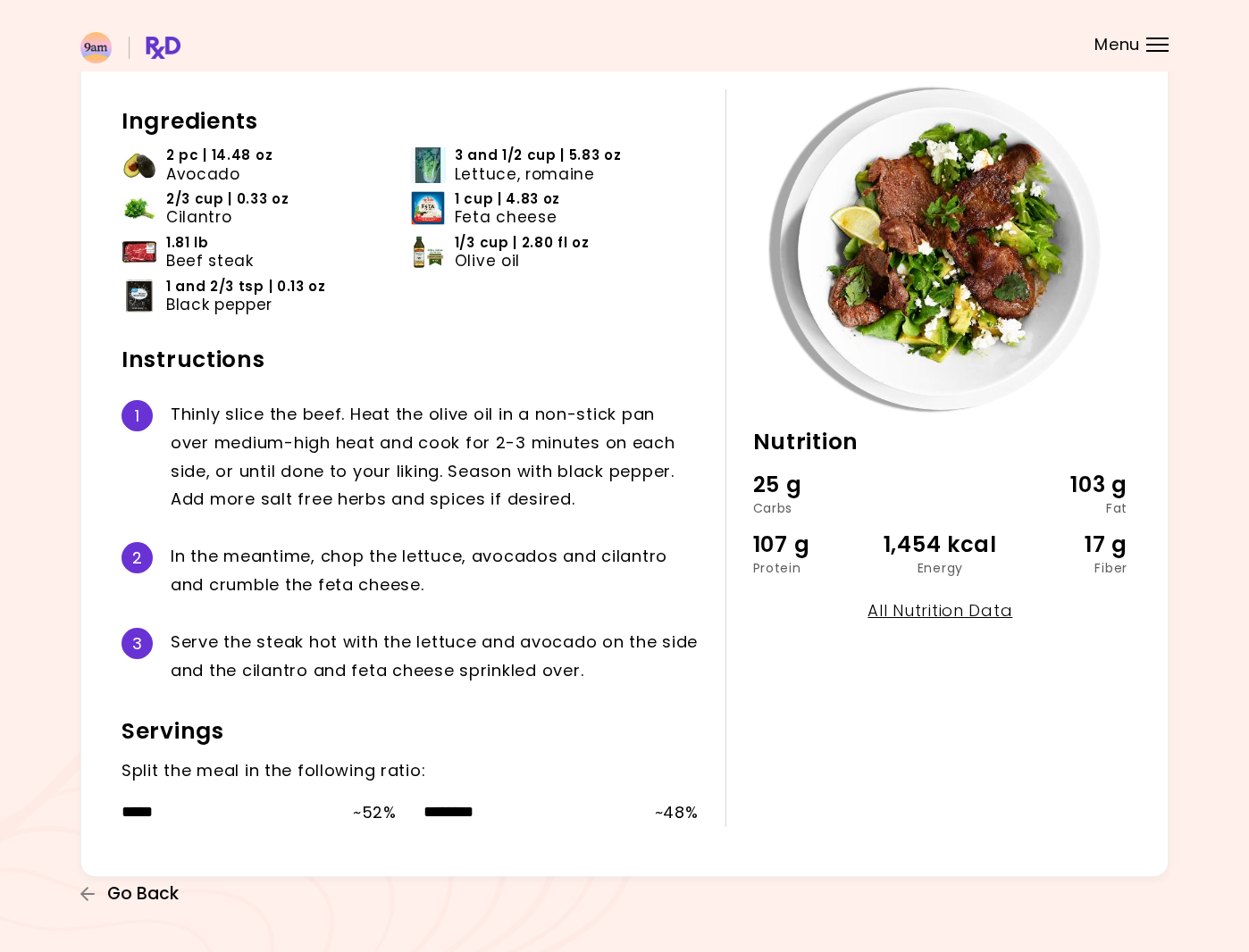 click on "Go Back" at bounding box center [143, 894] 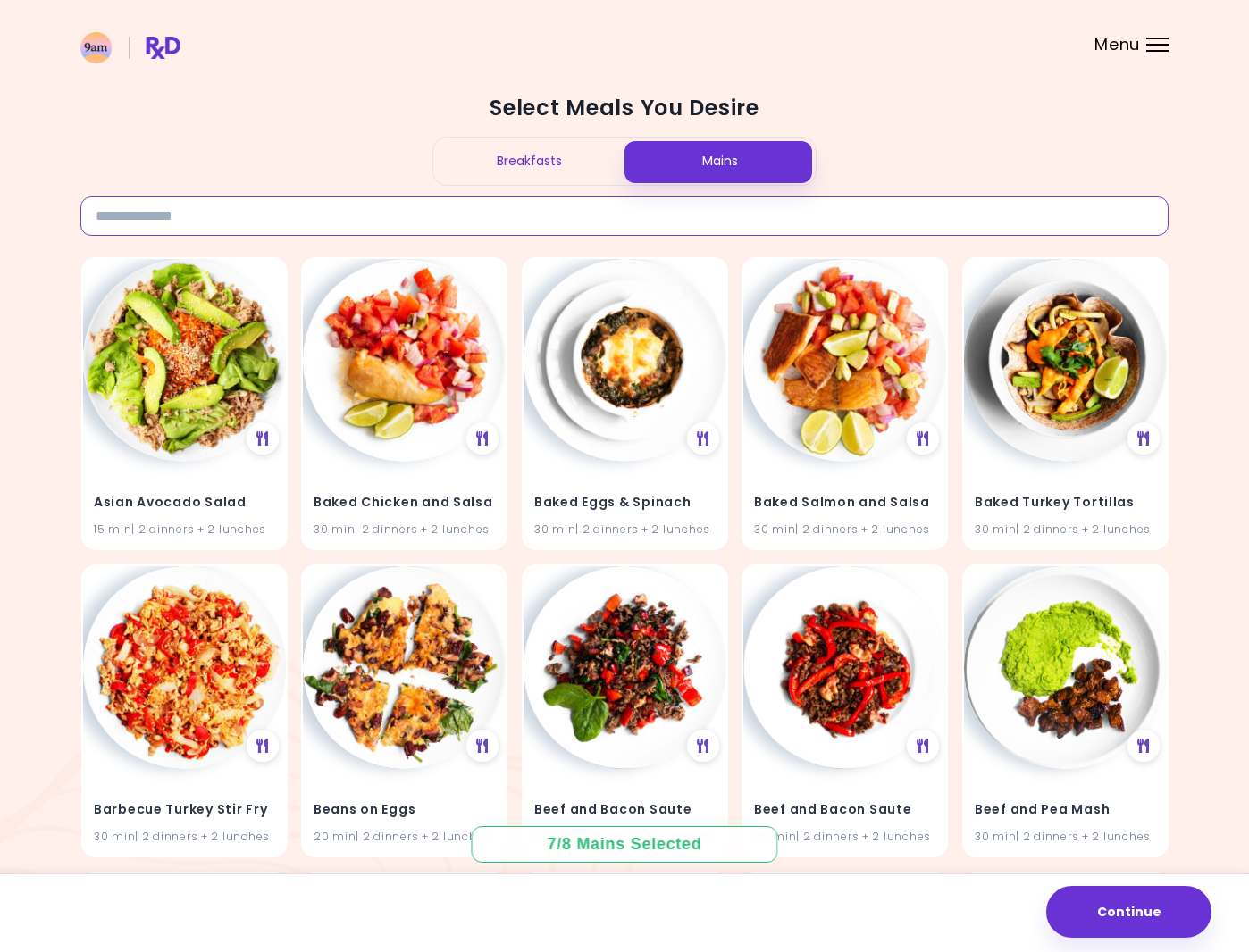 click at bounding box center (624, 216) 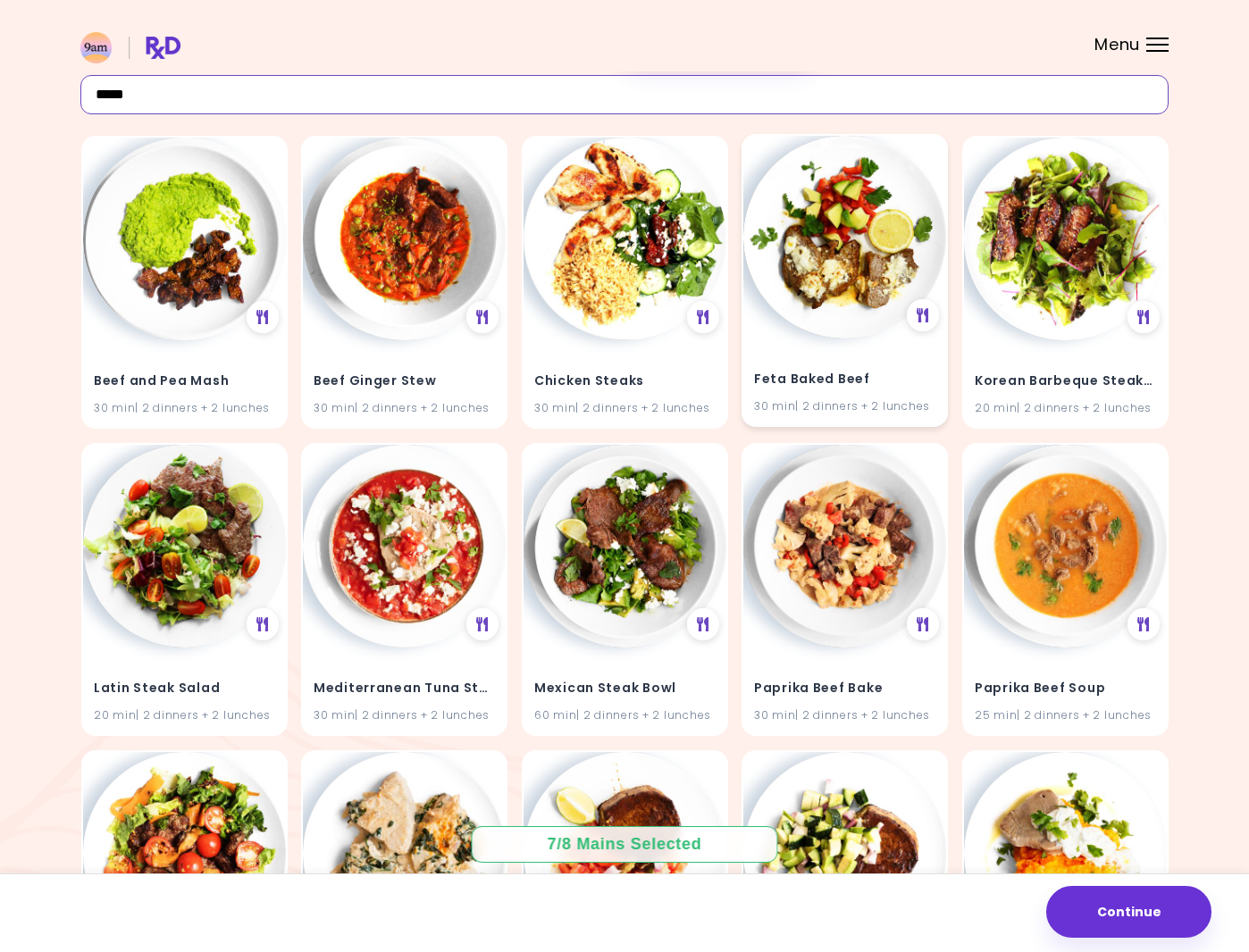 scroll, scrollTop: 121, scrollLeft: 0, axis: vertical 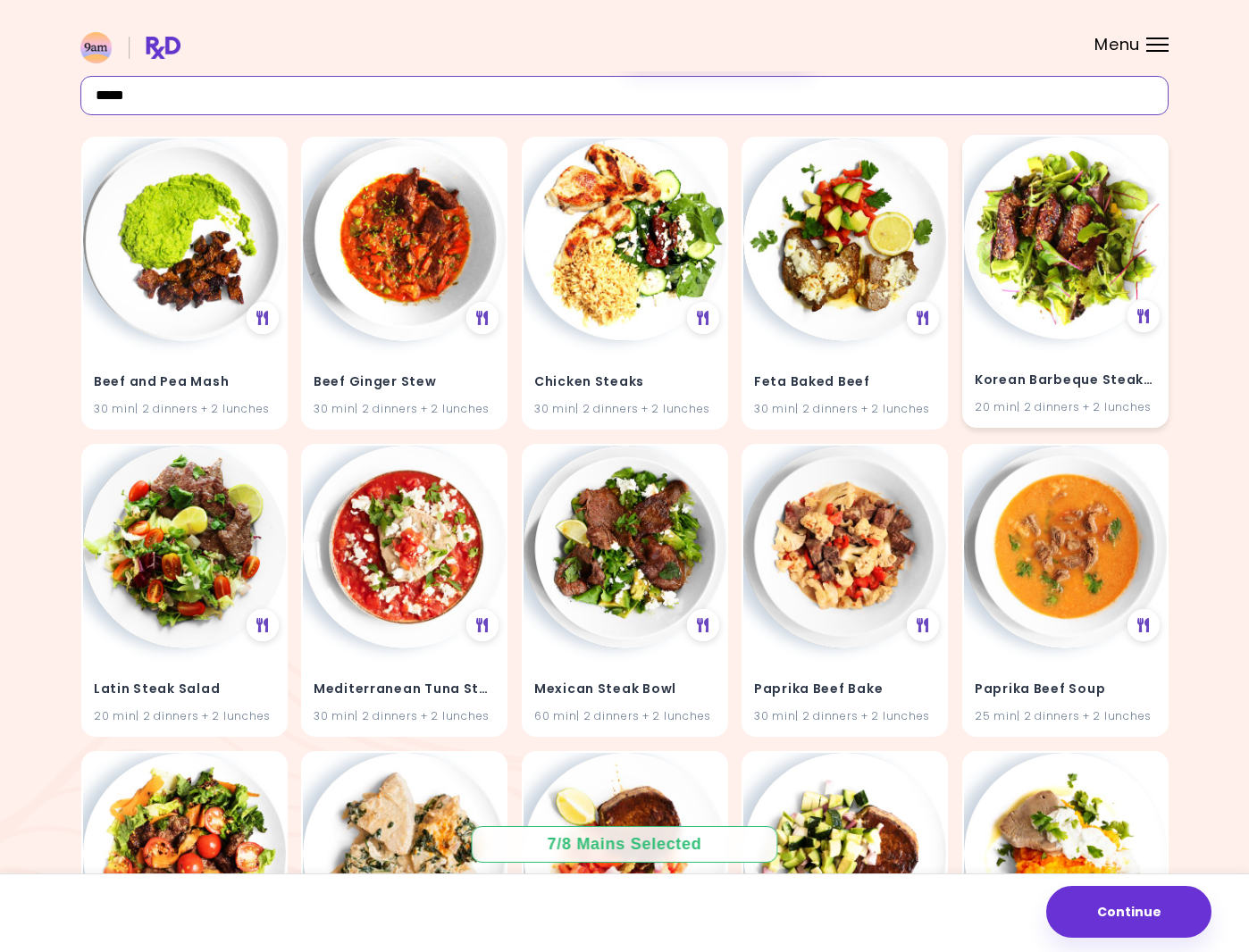 type on "*****" 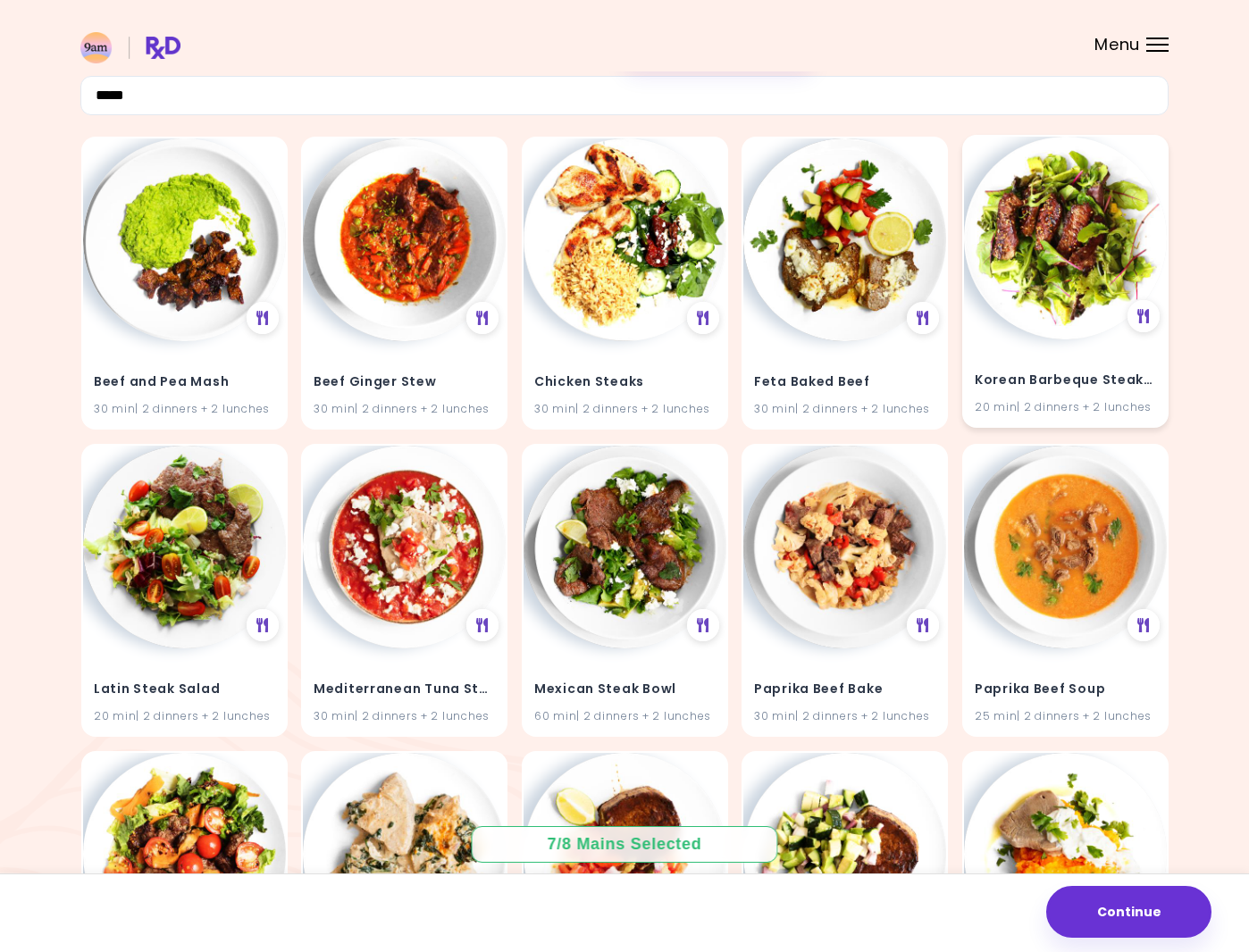 click on "Korean Barbeque Steak Salad" at bounding box center (1065, 380) 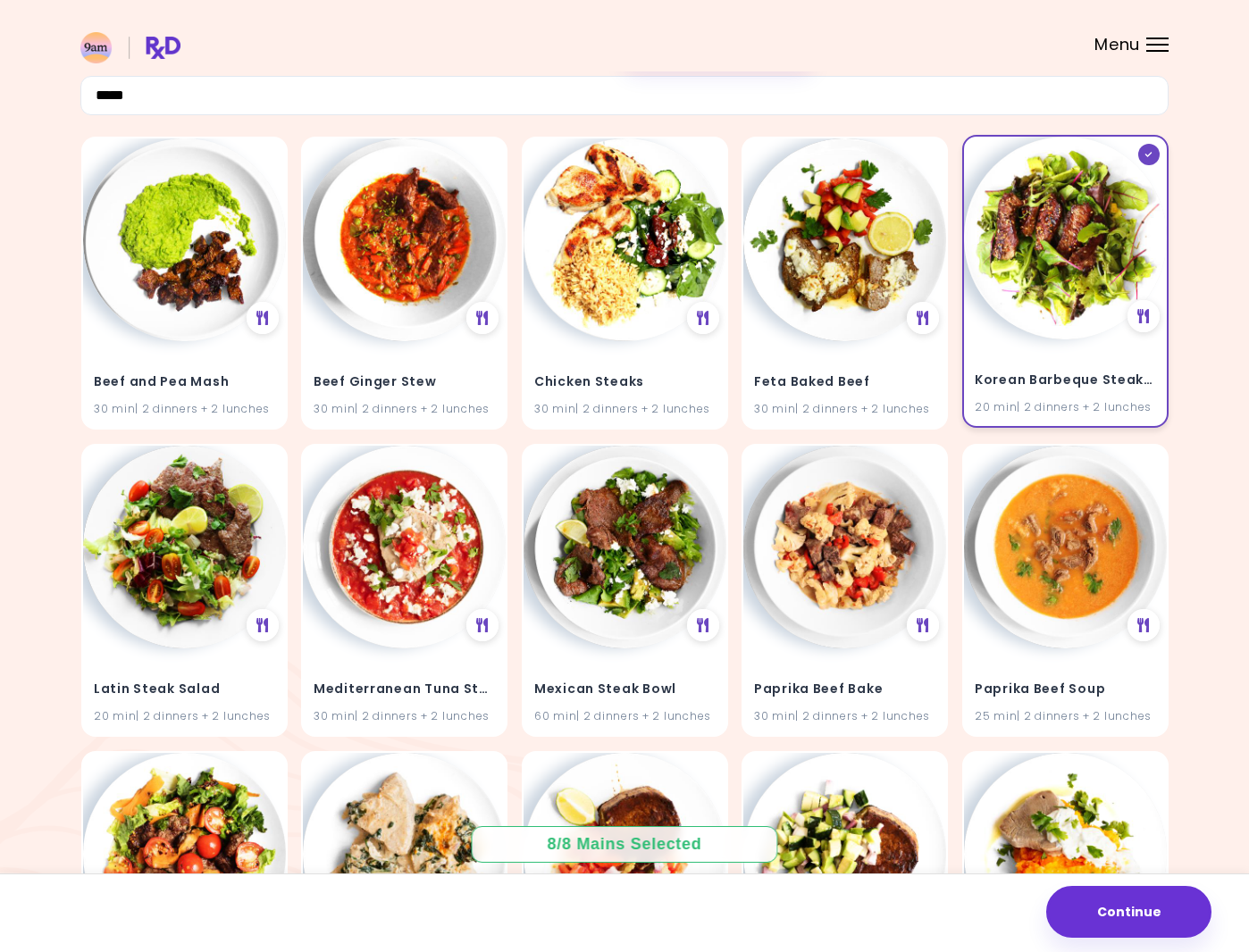 click 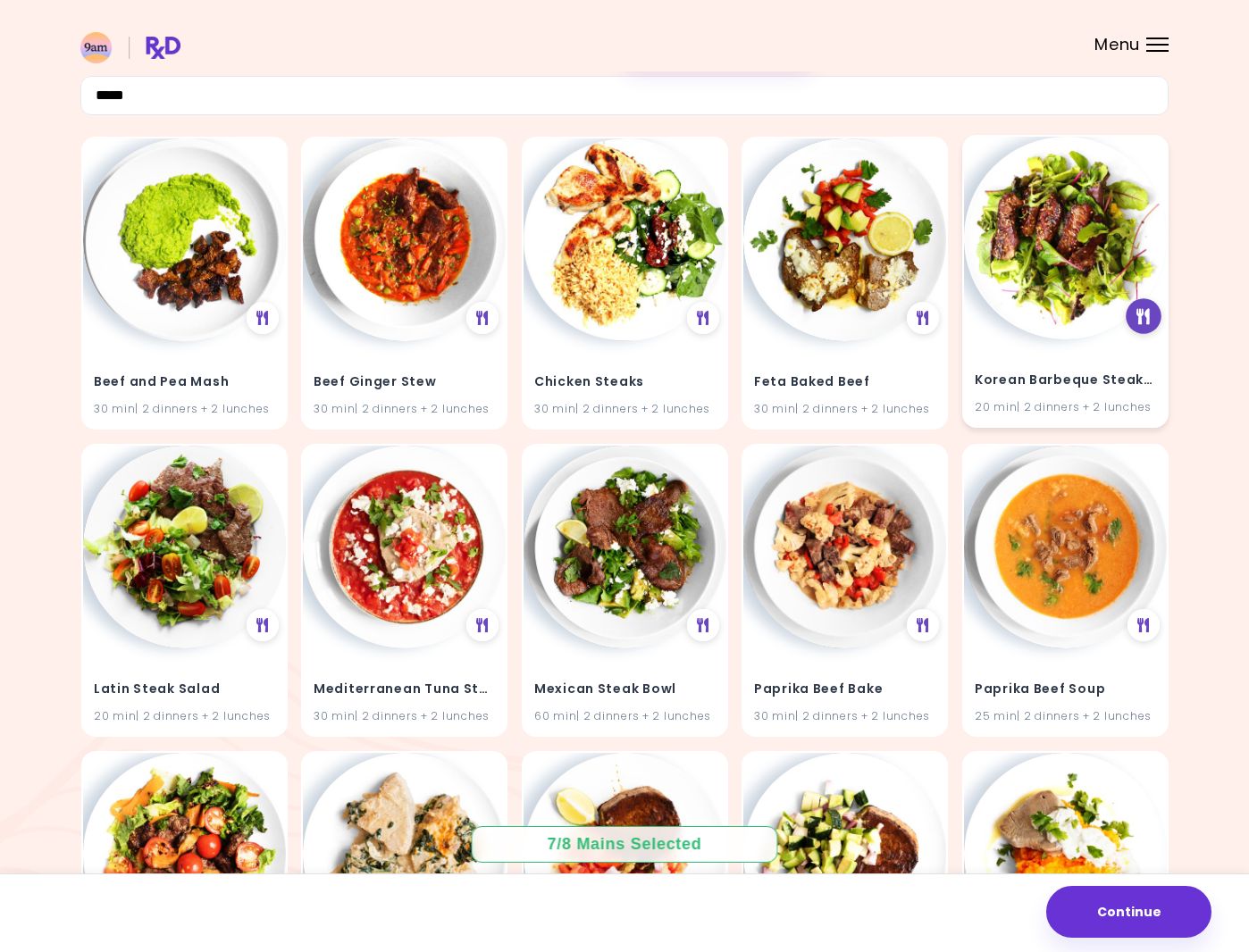 click at bounding box center (1143, 316) 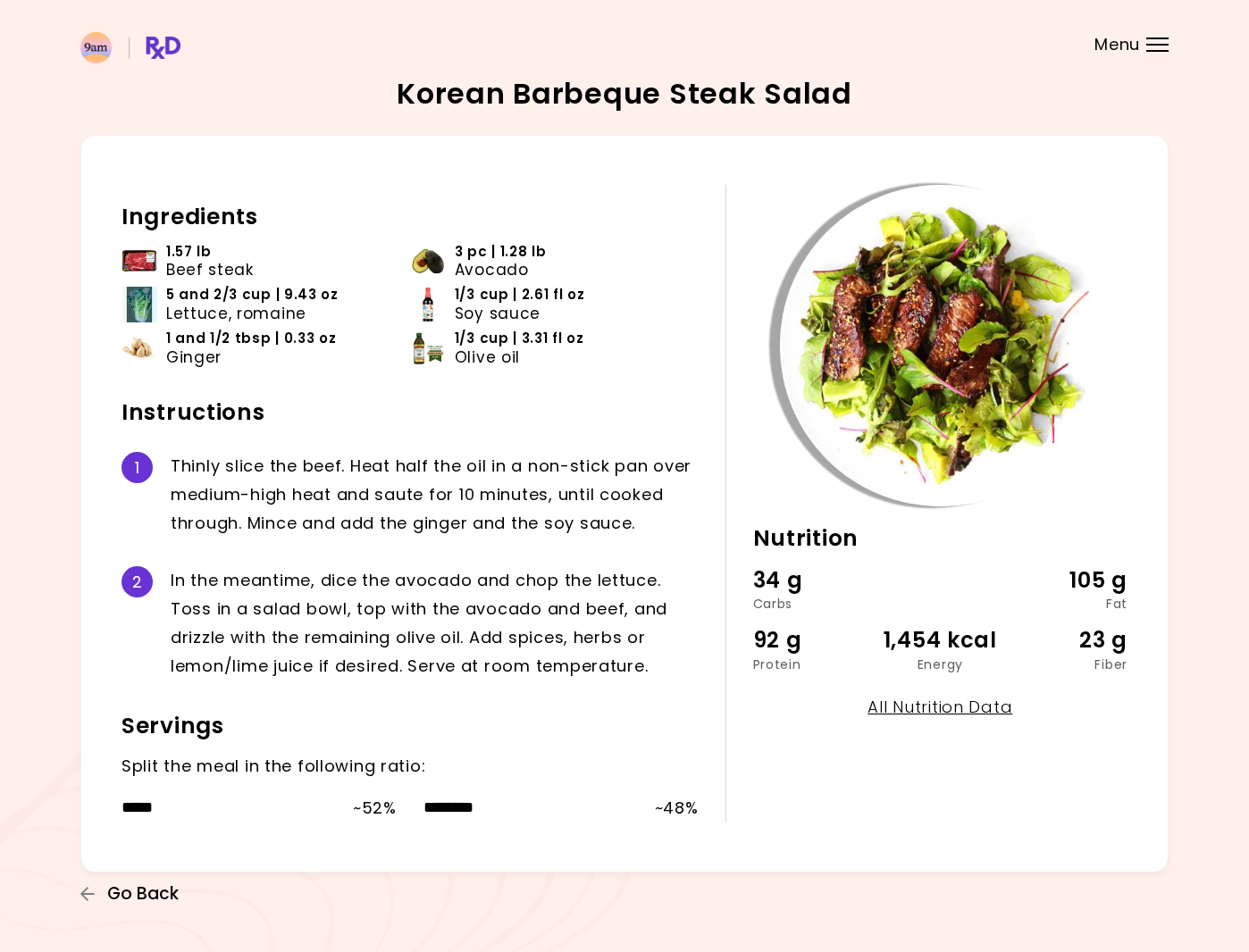 click on "Go Back" at bounding box center (143, 894) 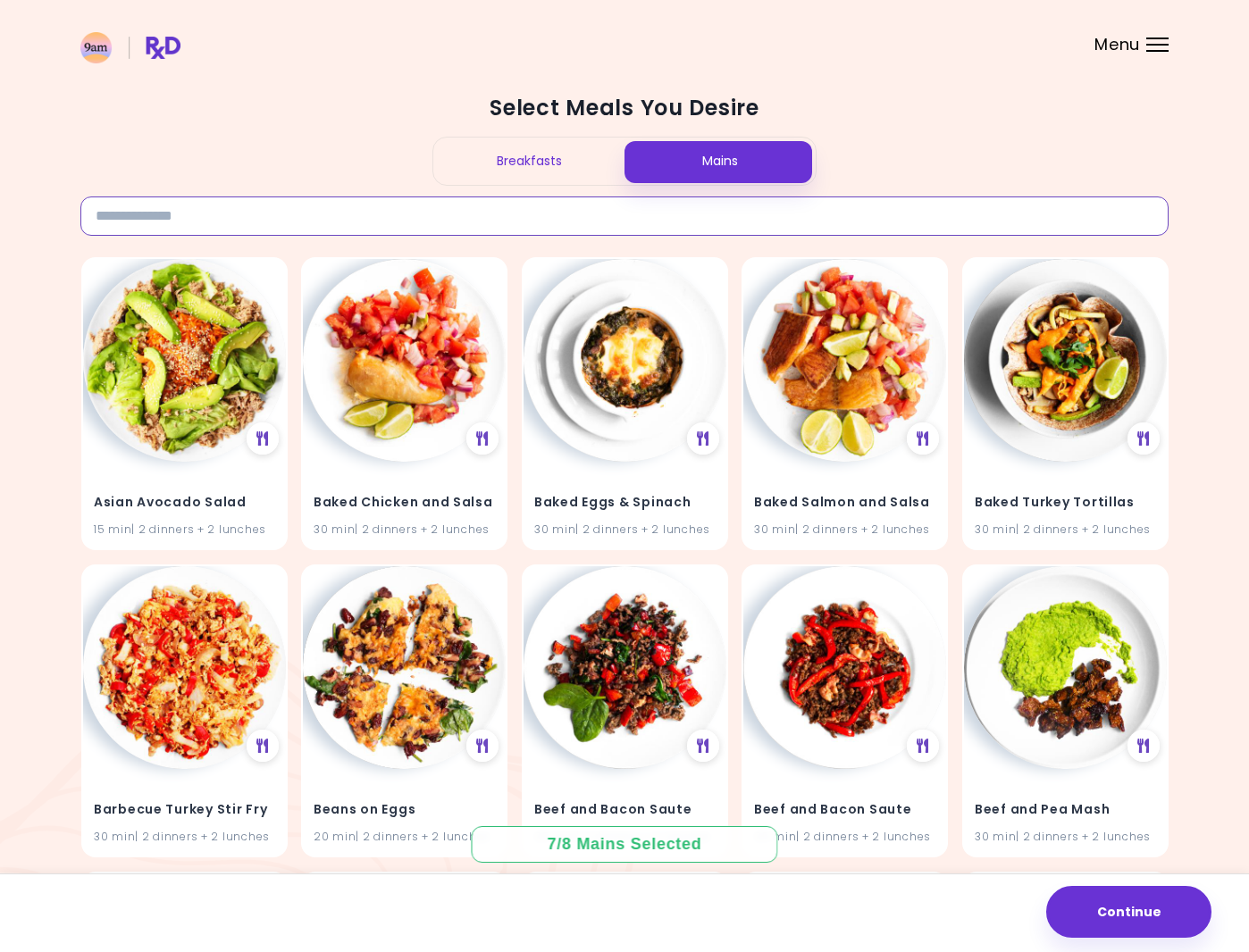 click at bounding box center (624, 216) 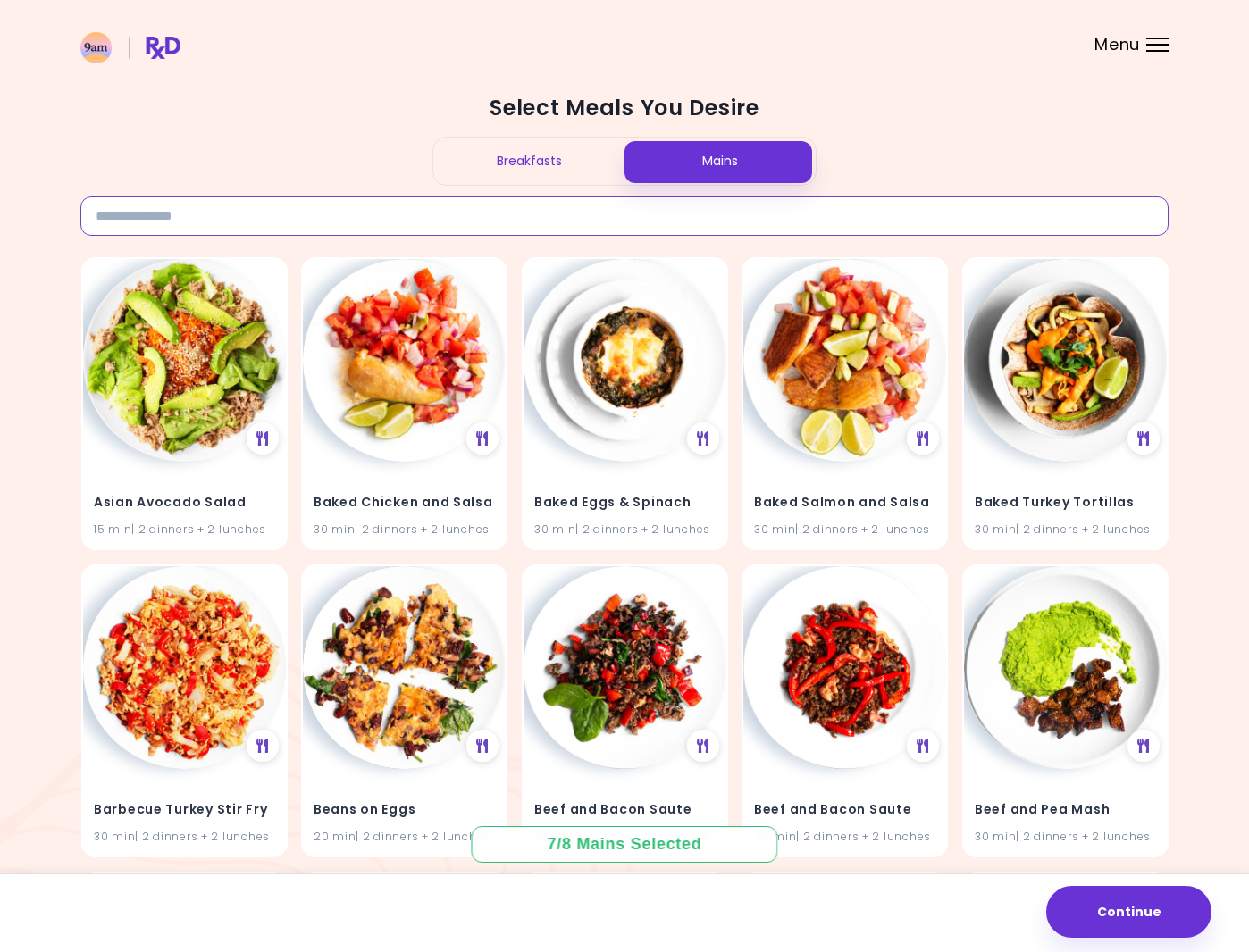 type on "*****" 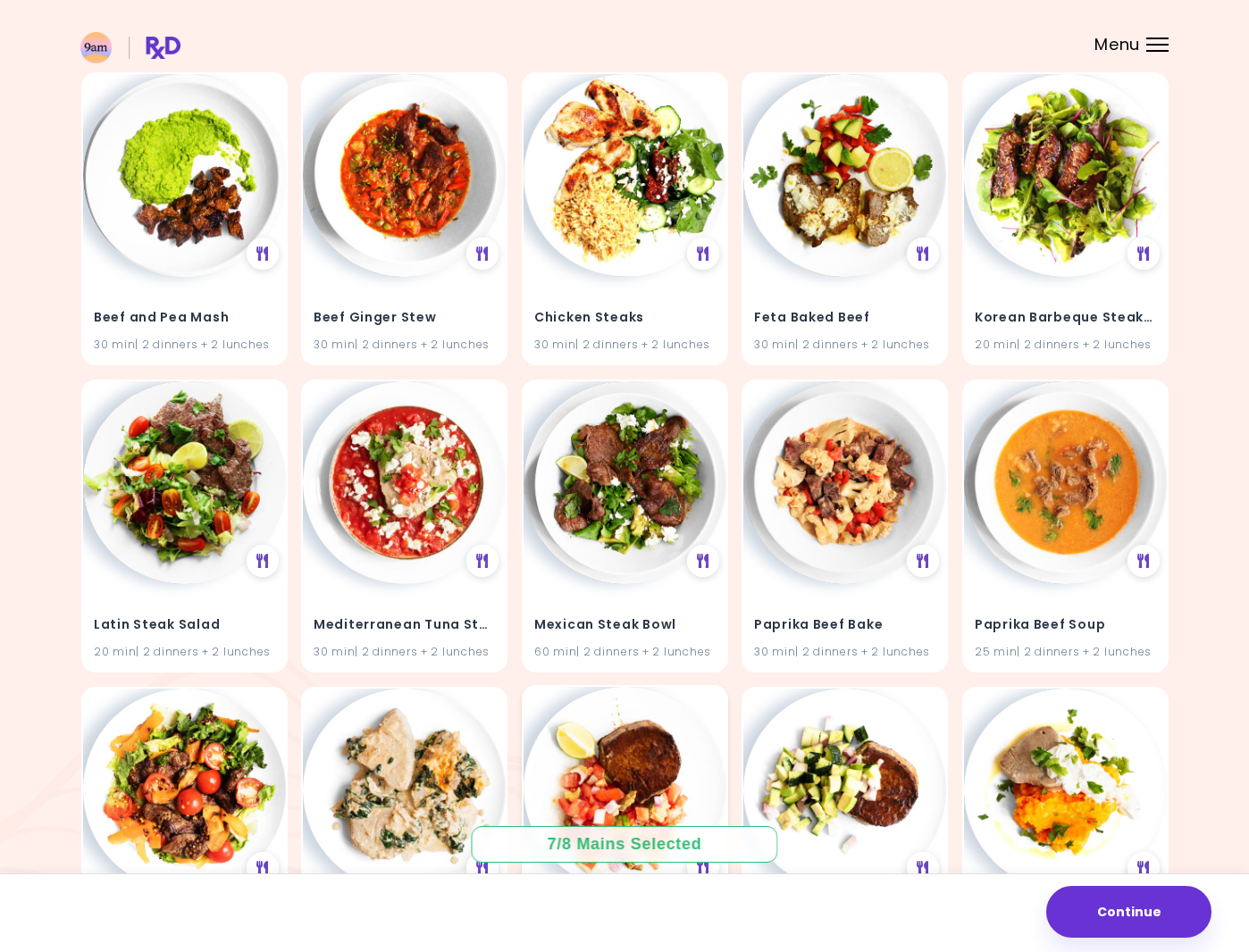 scroll, scrollTop: 179, scrollLeft: 0, axis: vertical 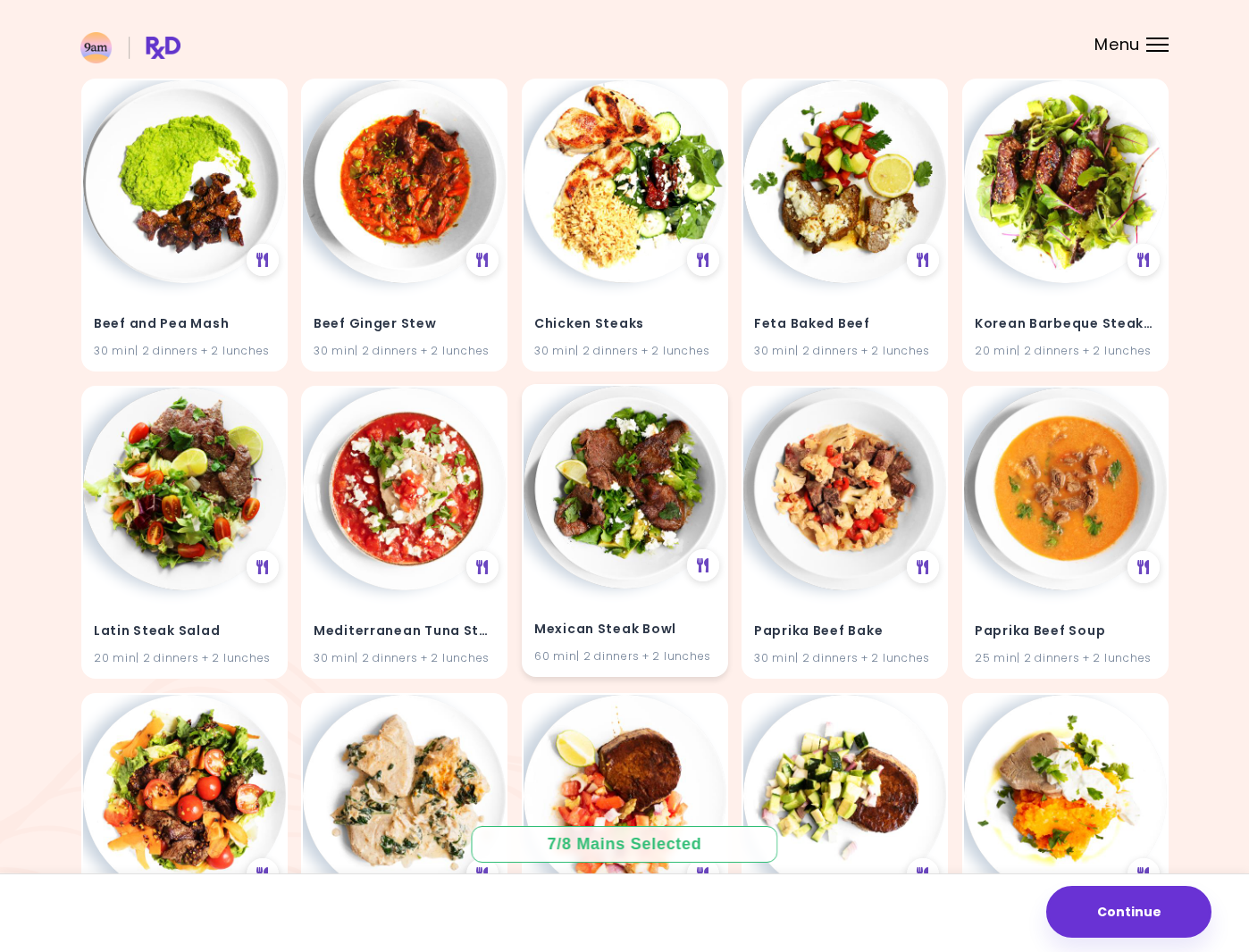 click on "Mexican Steak Bowl 60   min  |   2 dinners +
2 lunches" at bounding box center [624, 530] 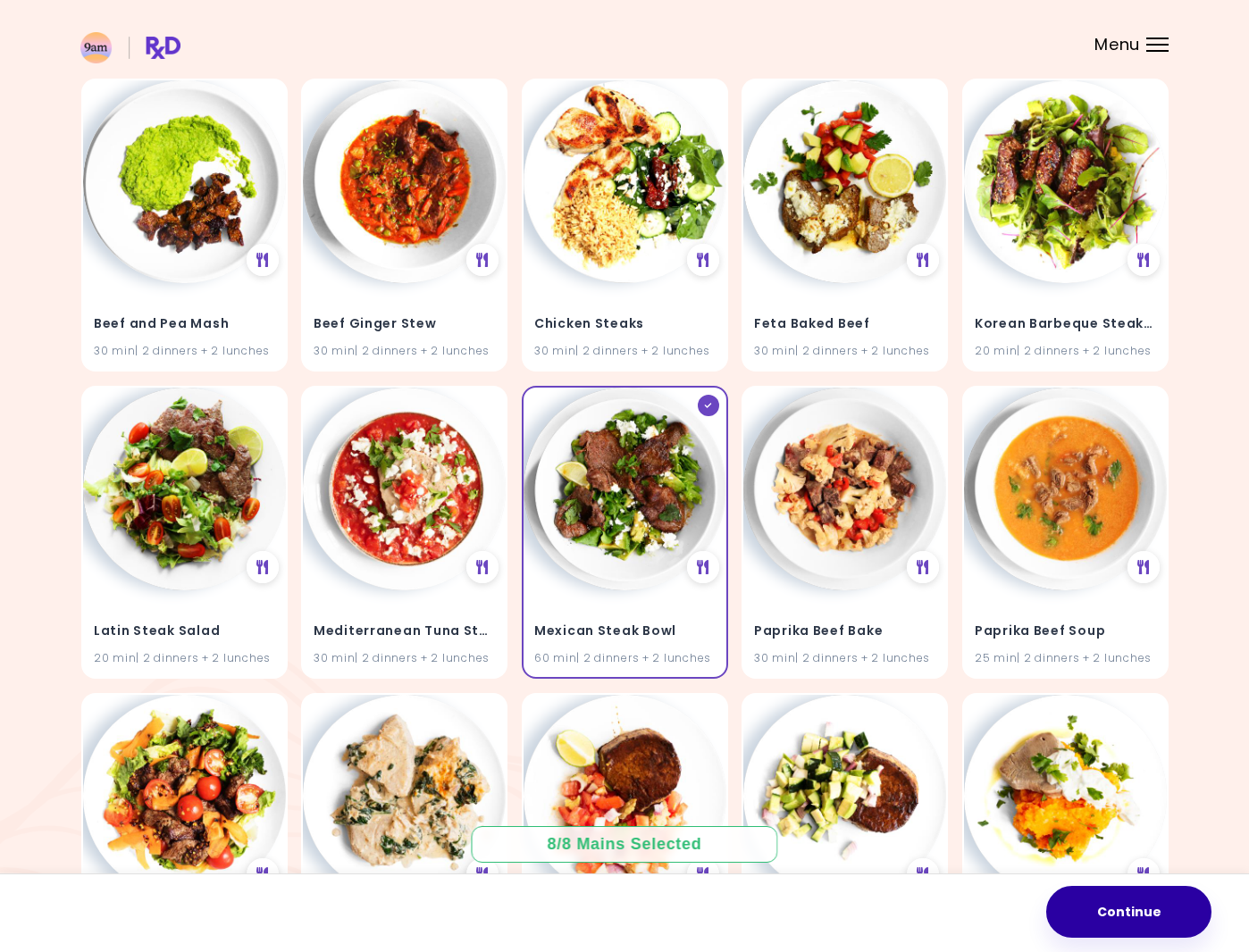 click on "Continue" at bounding box center (1128, 912) 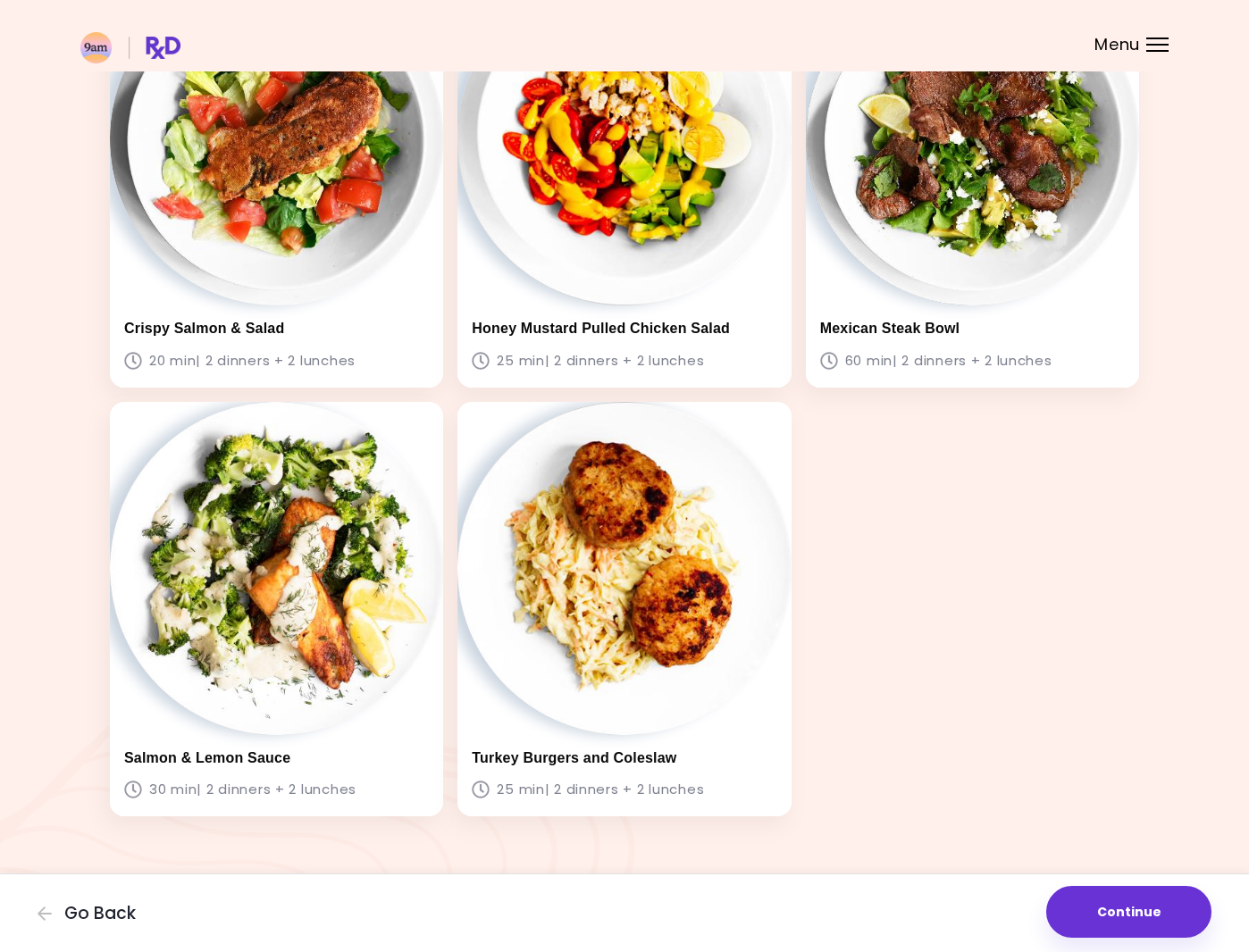 scroll, scrollTop: 653, scrollLeft: 0, axis: vertical 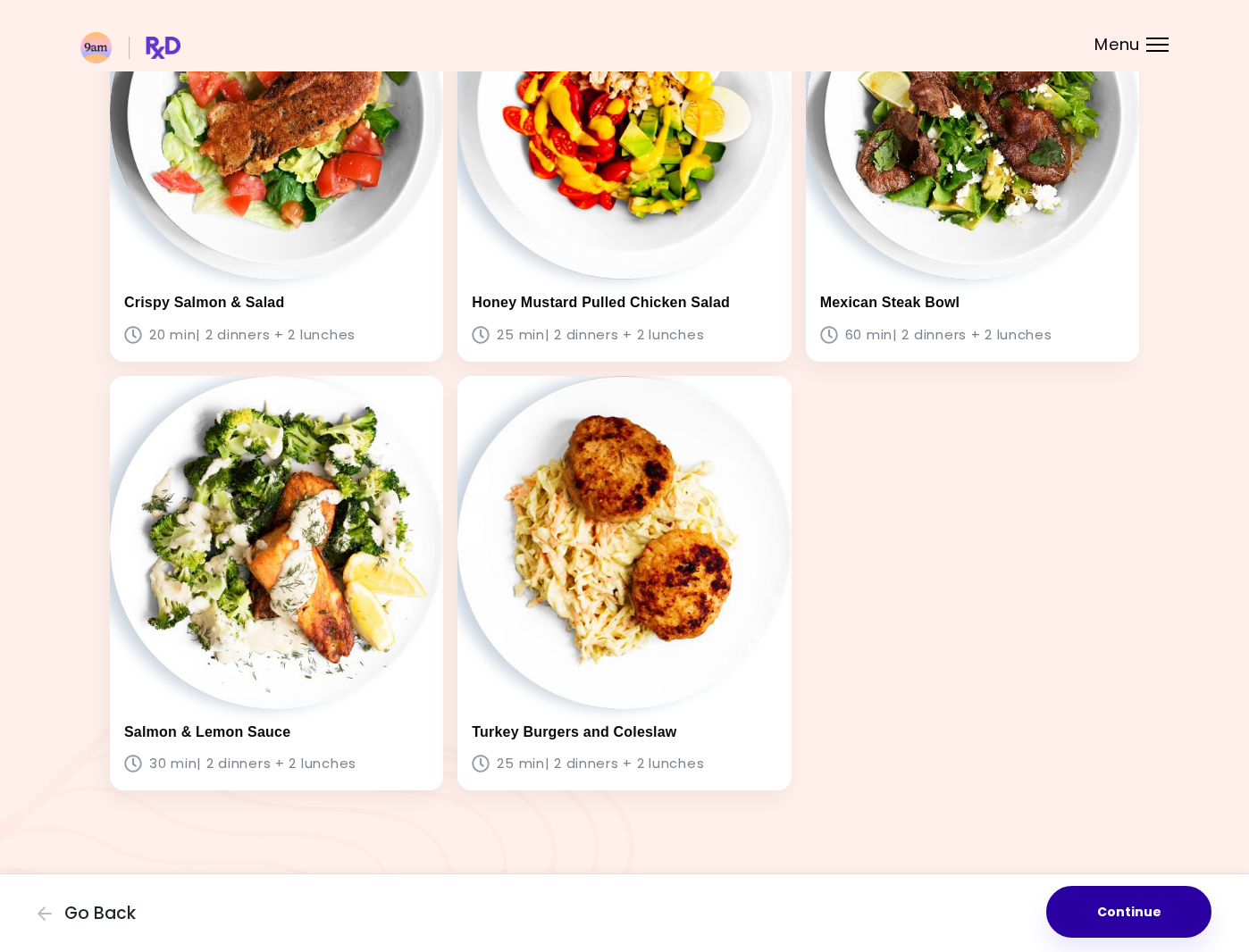click on "Continue" at bounding box center [1128, 912] 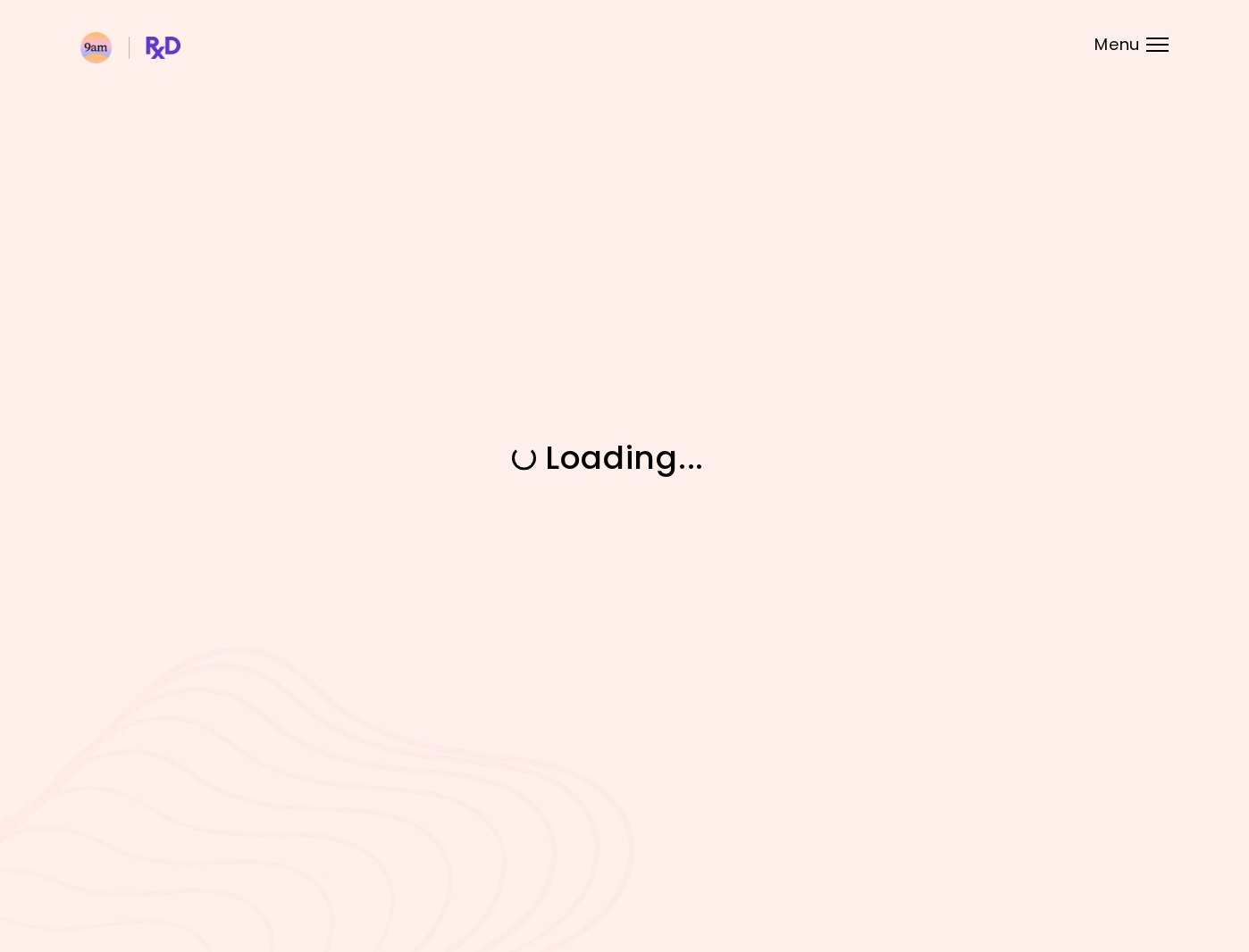 scroll, scrollTop: 0, scrollLeft: 0, axis: both 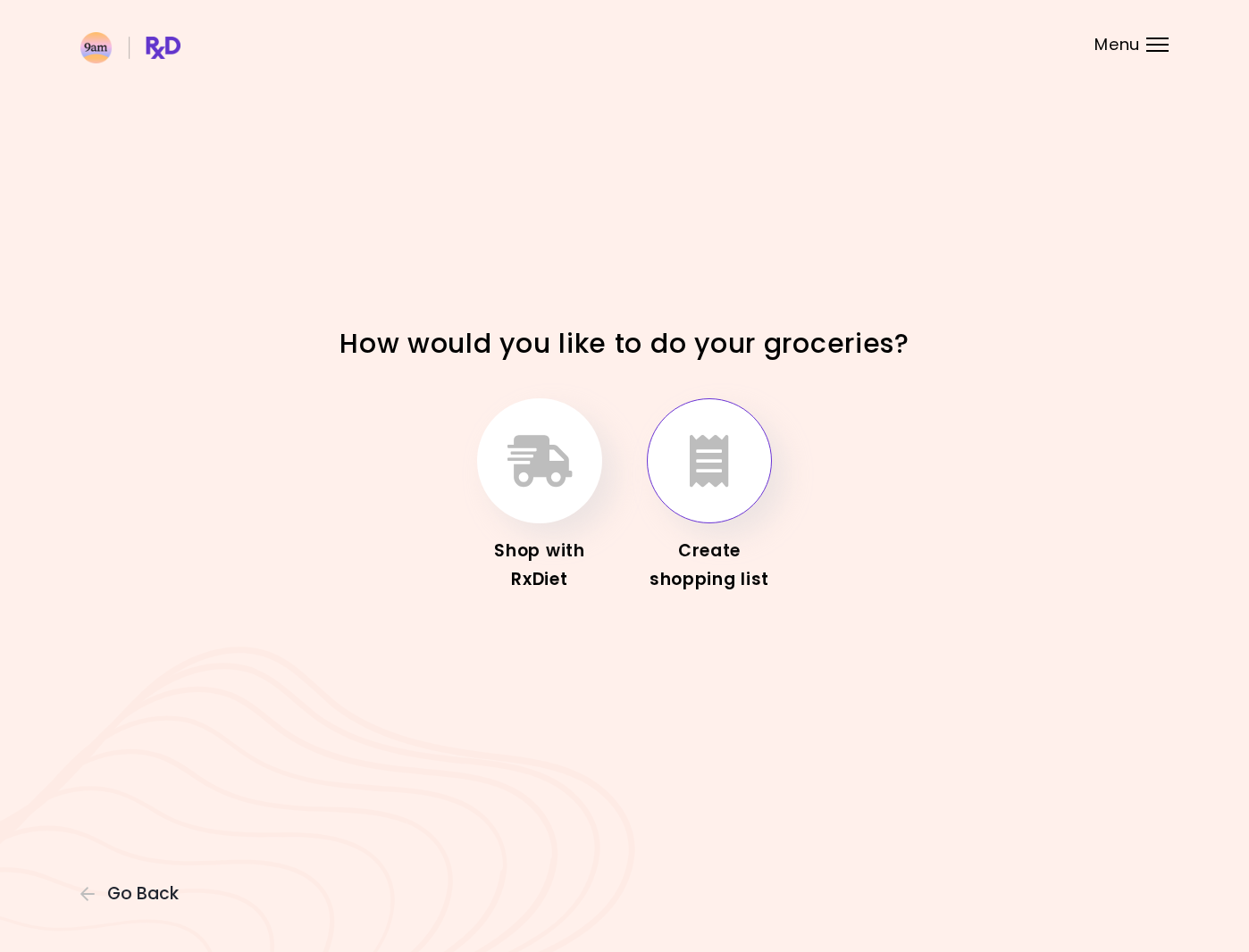 click at bounding box center (709, 461) 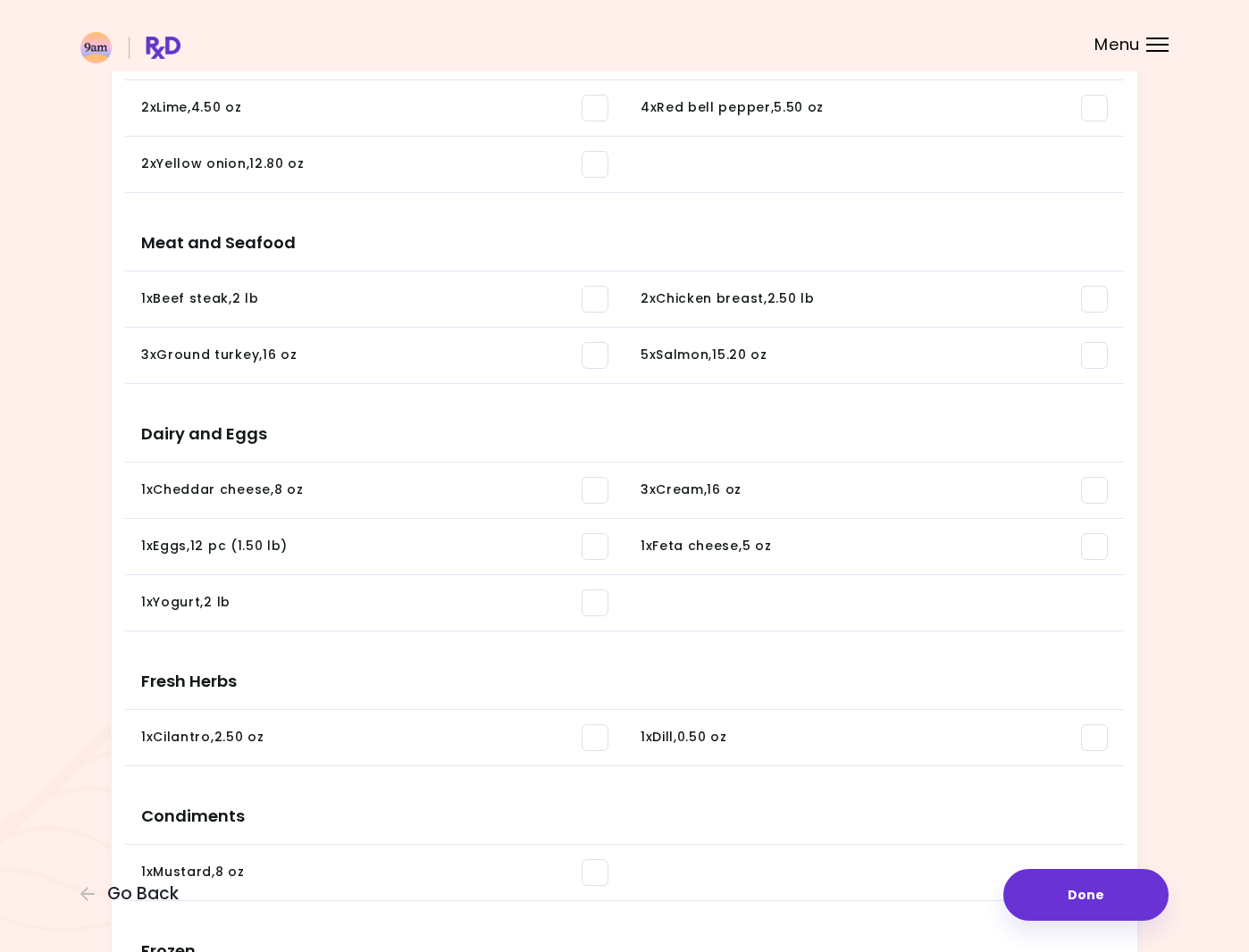 scroll, scrollTop: 0, scrollLeft: 0, axis: both 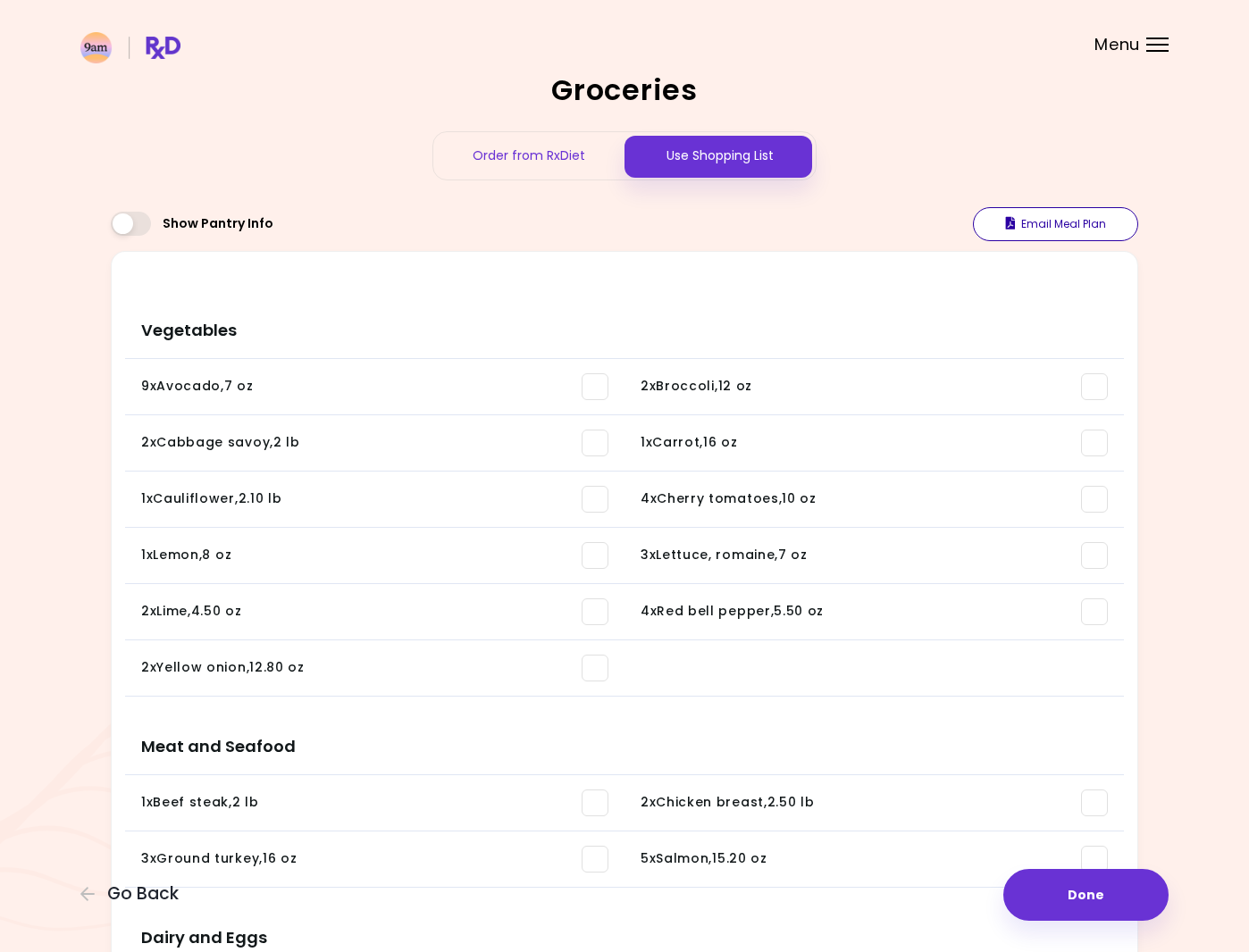 click on "Email Meal Plan" at bounding box center (1055, 224) 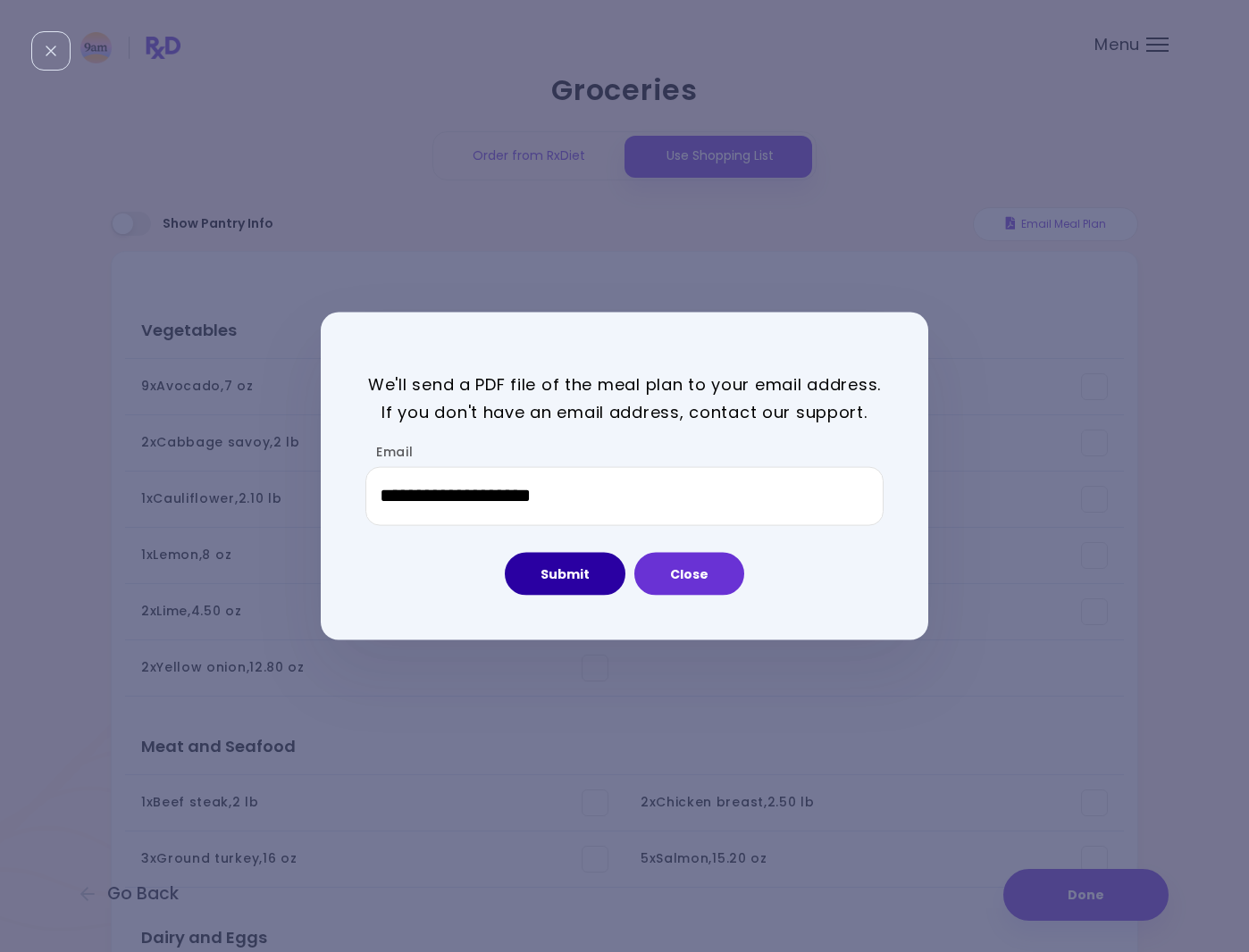 click on "Submit" at bounding box center [565, 573] 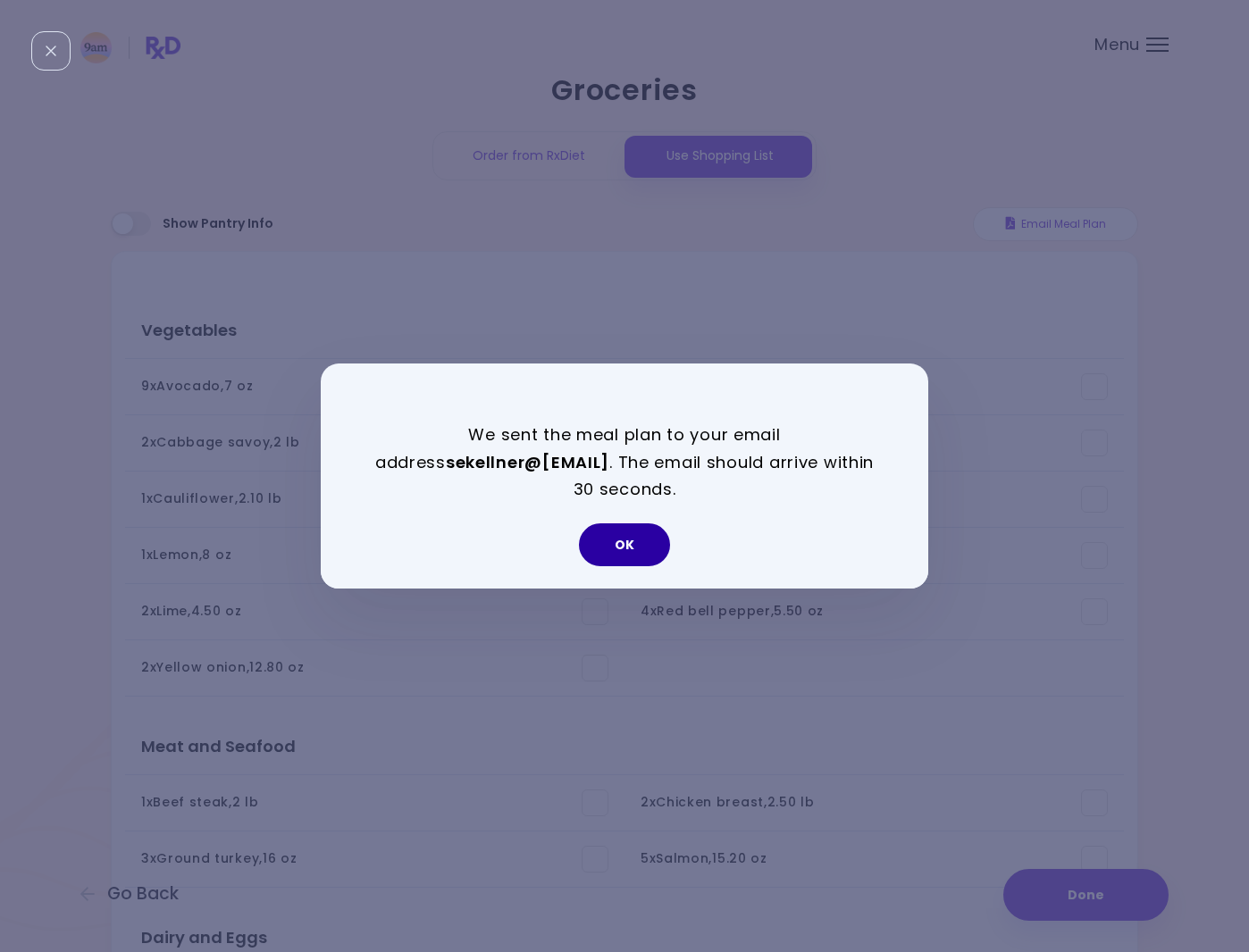 click on "OK" at bounding box center [624, 545] 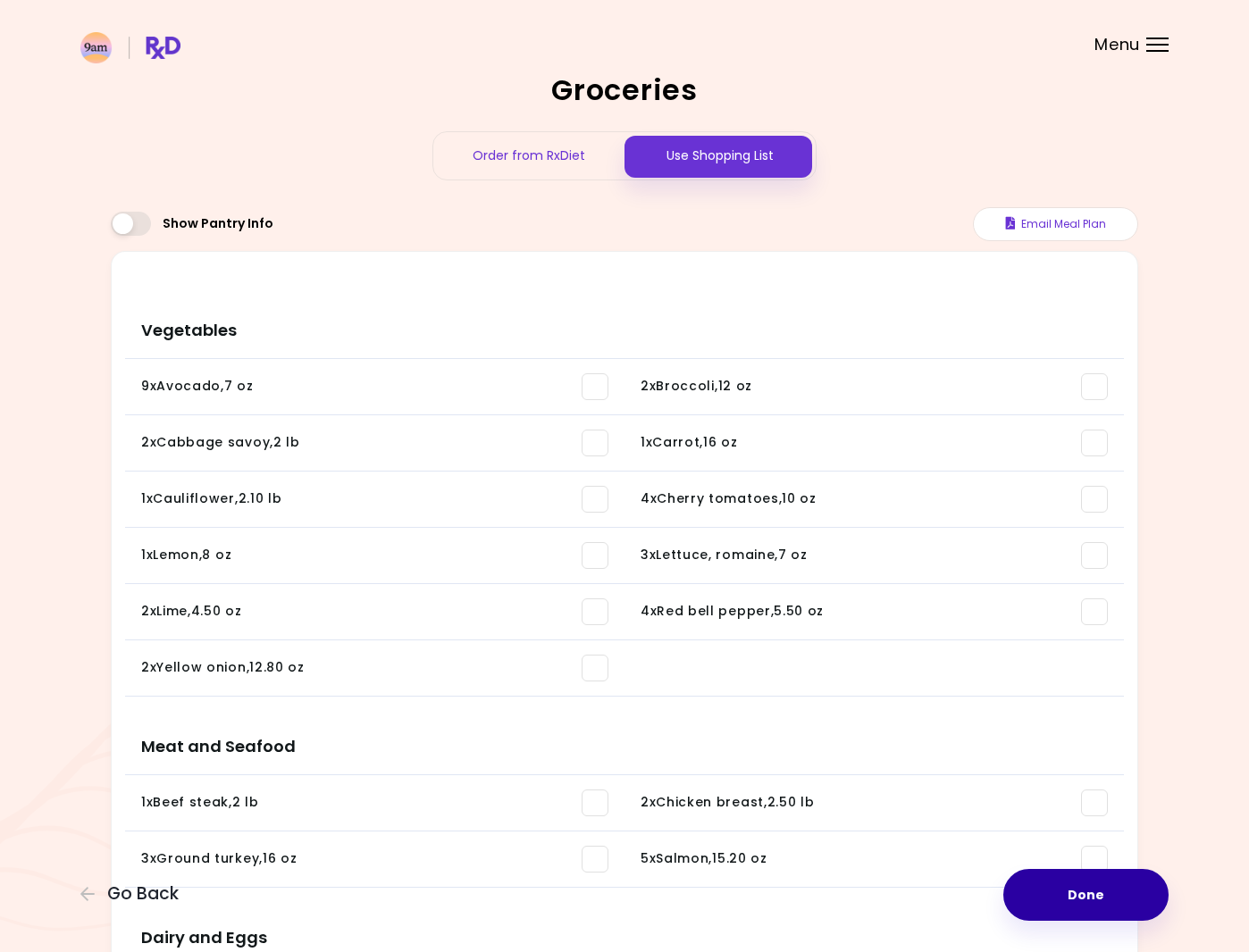click on "Done" at bounding box center [1086, 895] 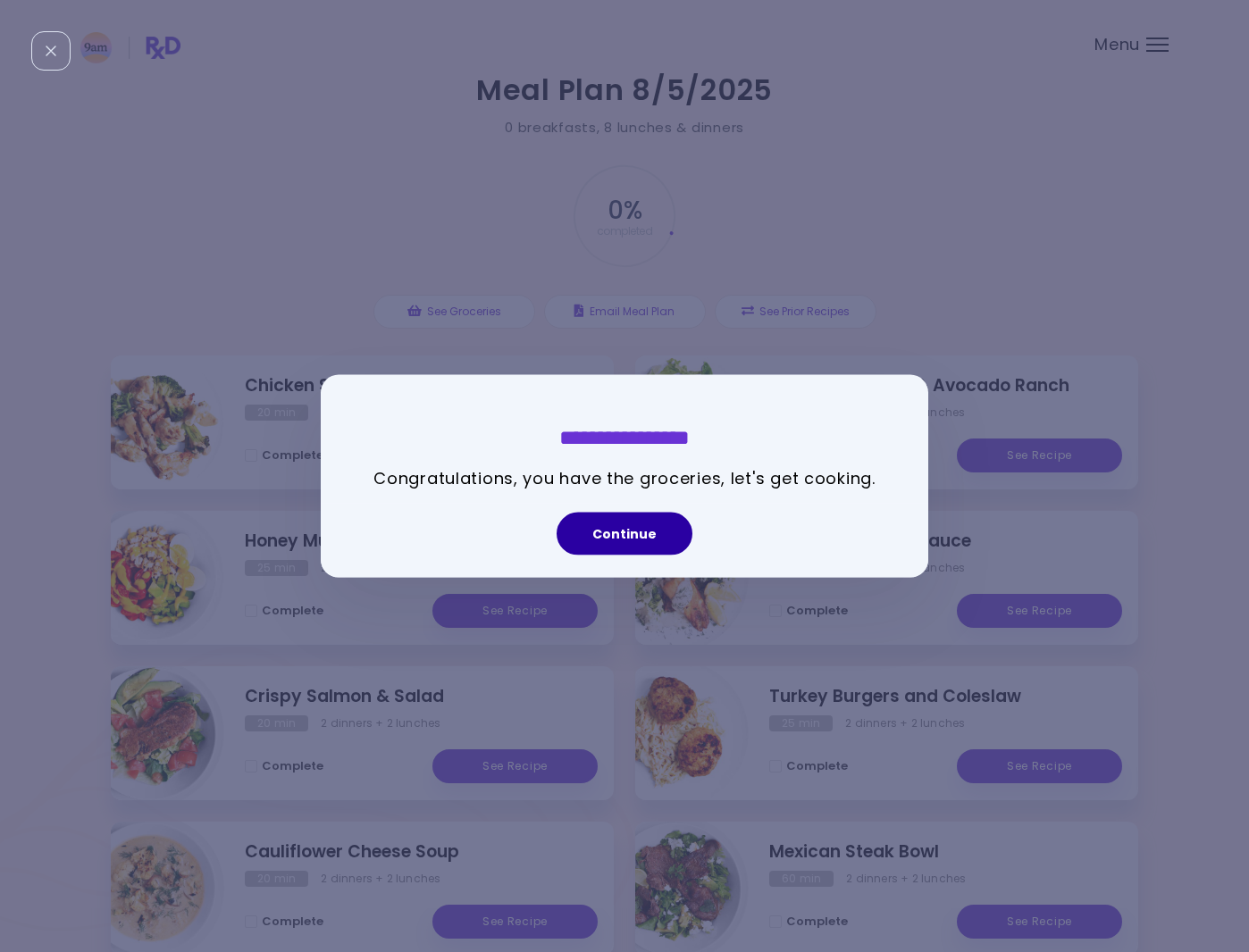 click on "Continue" at bounding box center (624, 533) 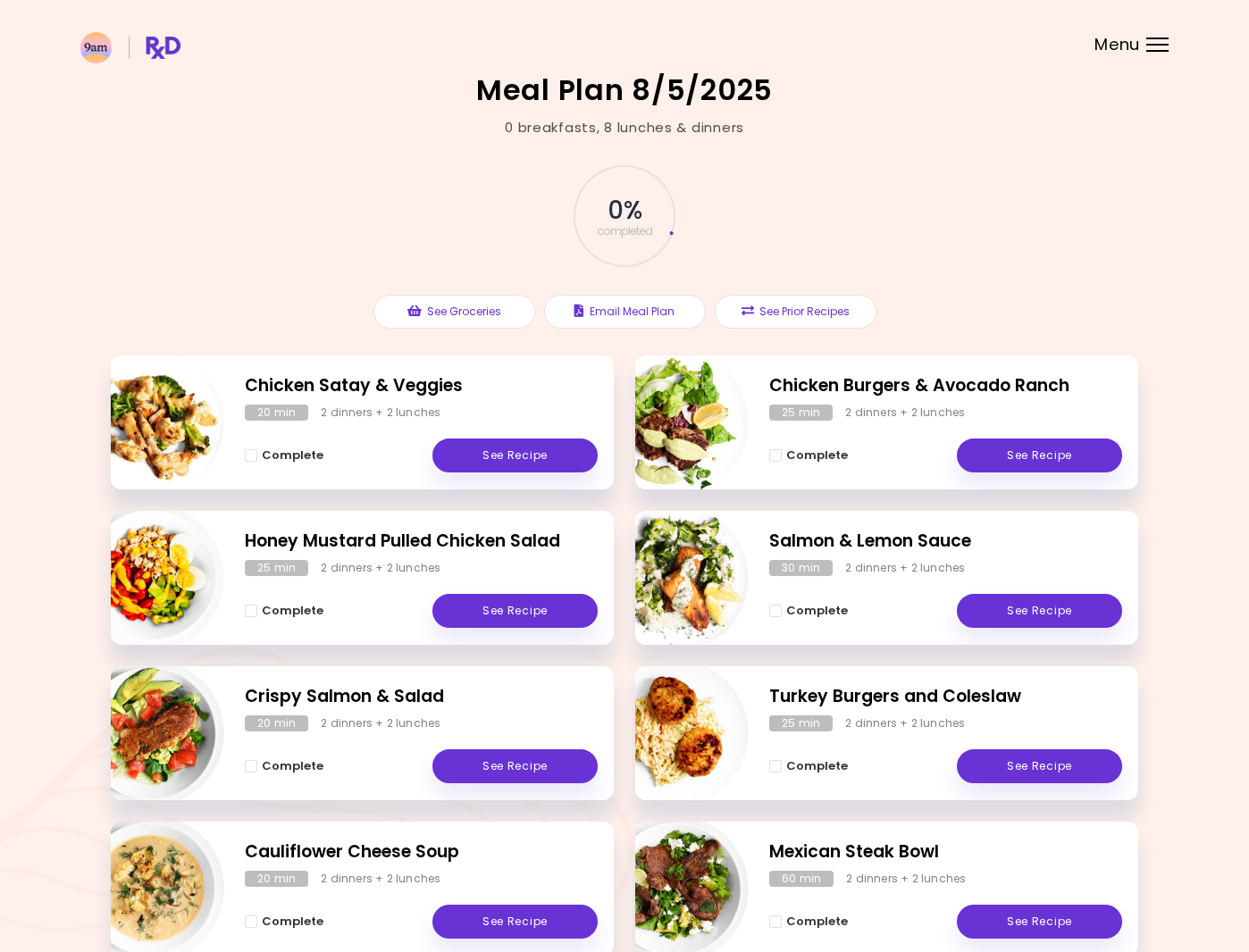 scroll, scrollTop: 101, scrollLeft: 0, axis: vertical 